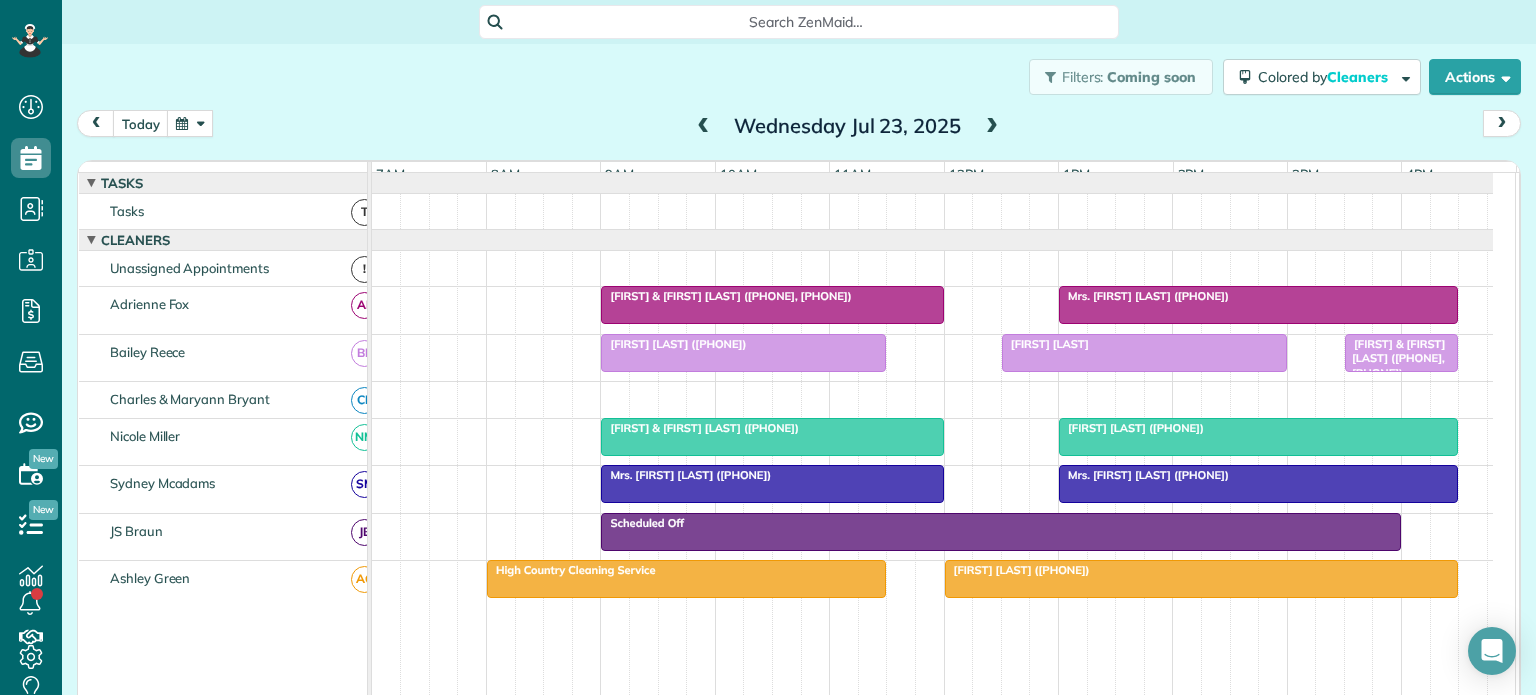 scroll, scrollTop: 0, scrollLeft: 0, axis: both 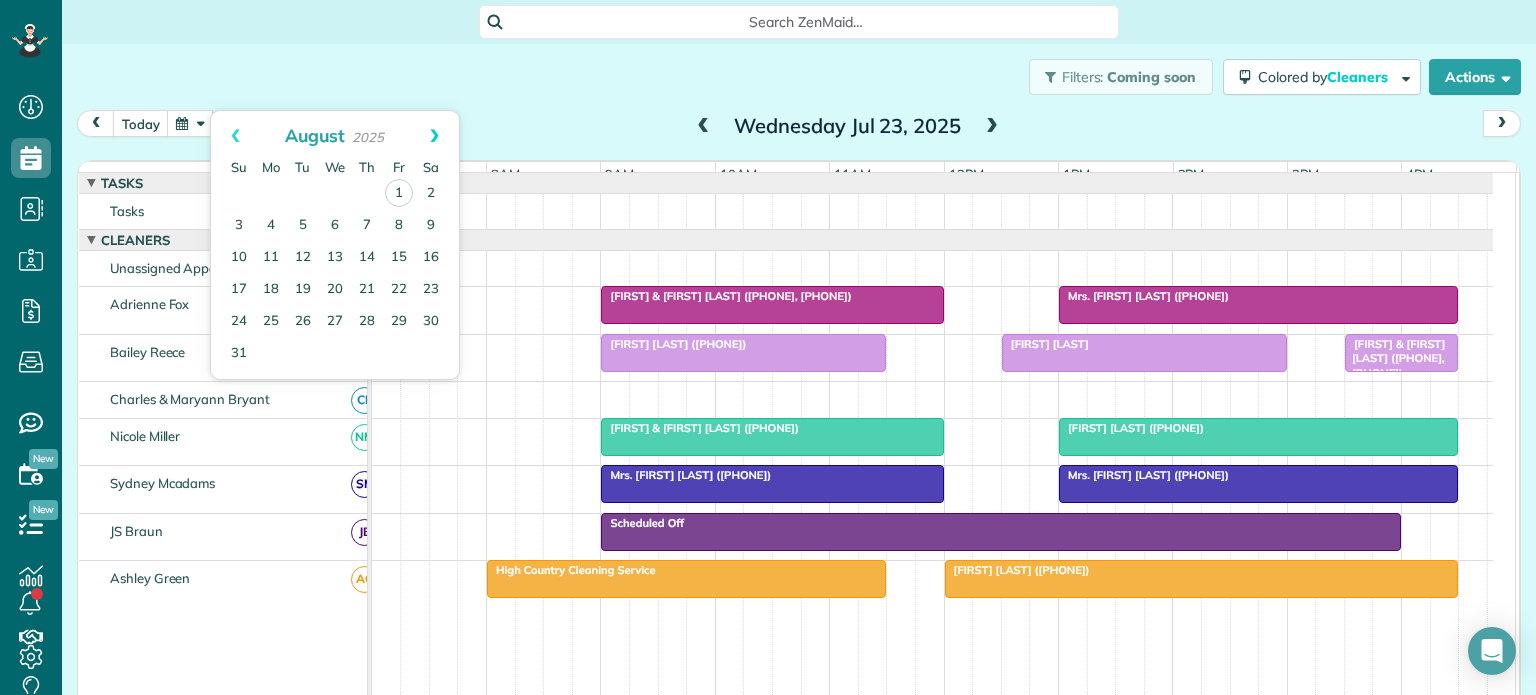 click on "Next" at bounding box center (434, 136) 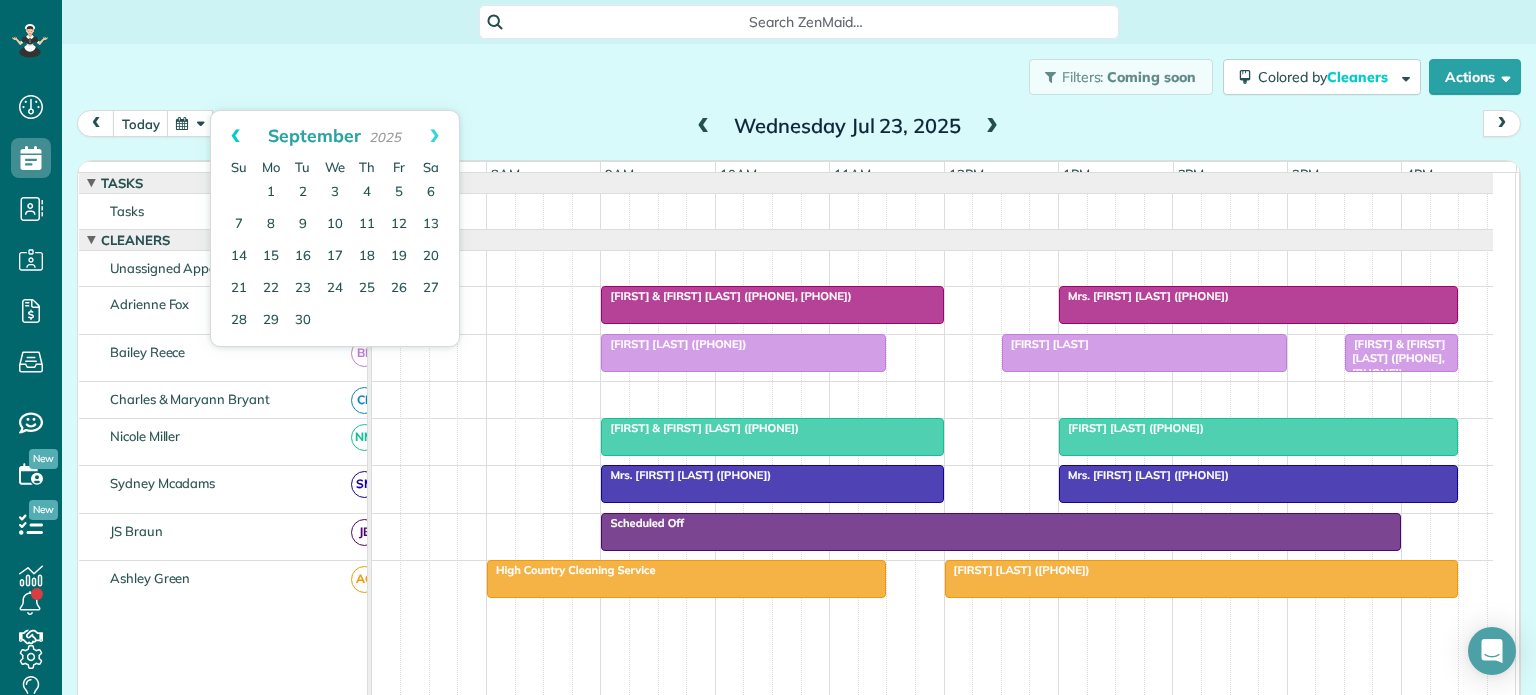 click on "Prev" at bounding box center [235, 136] 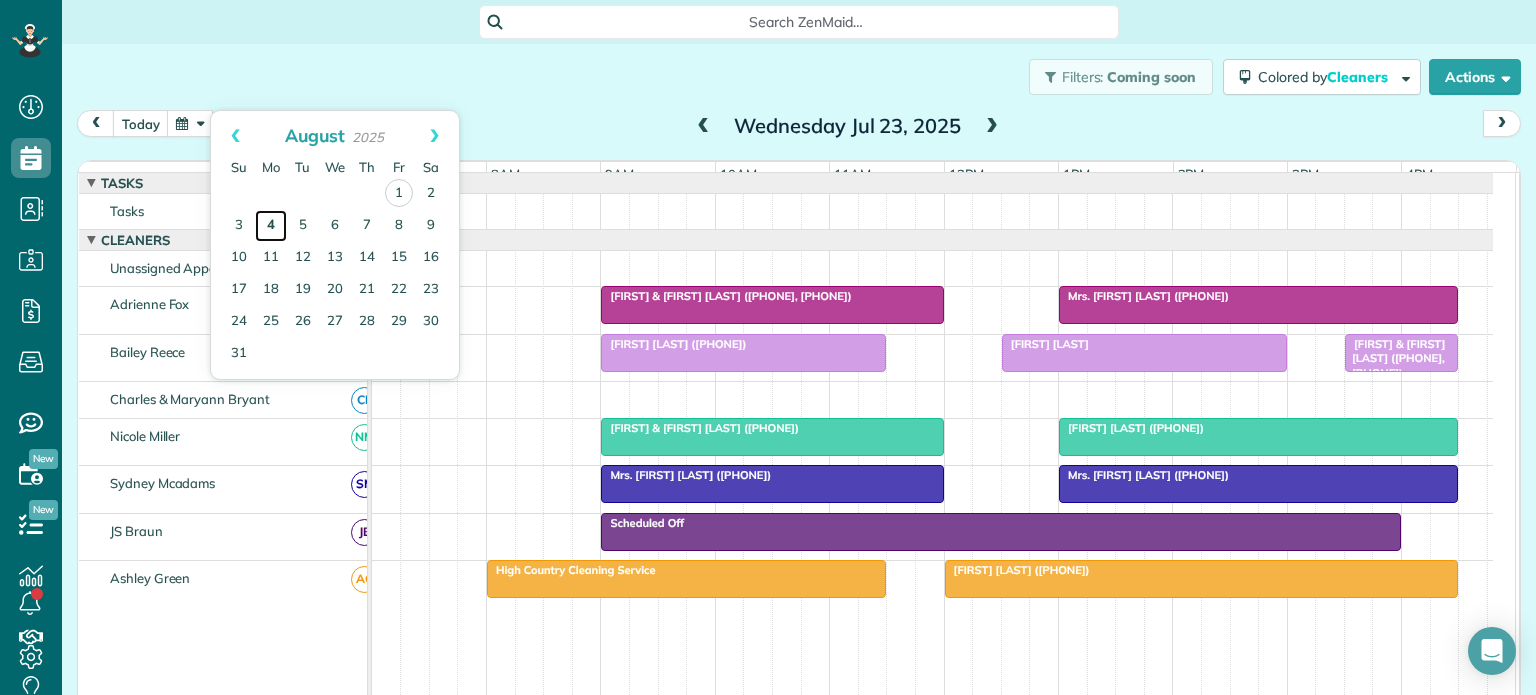 click on "4" at bounding box center [271, 226] 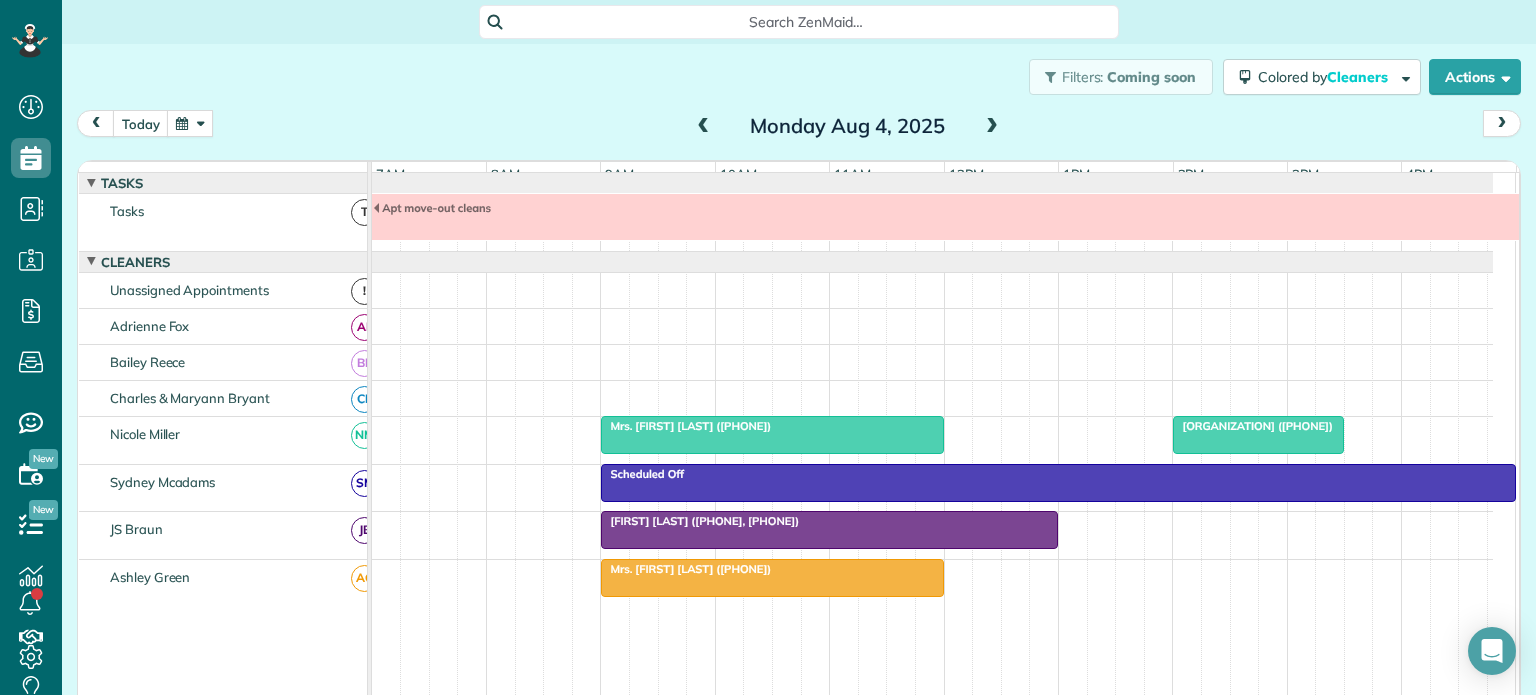 scroll, scrollTop: 21, scrollLeft: 0, axis: vertical 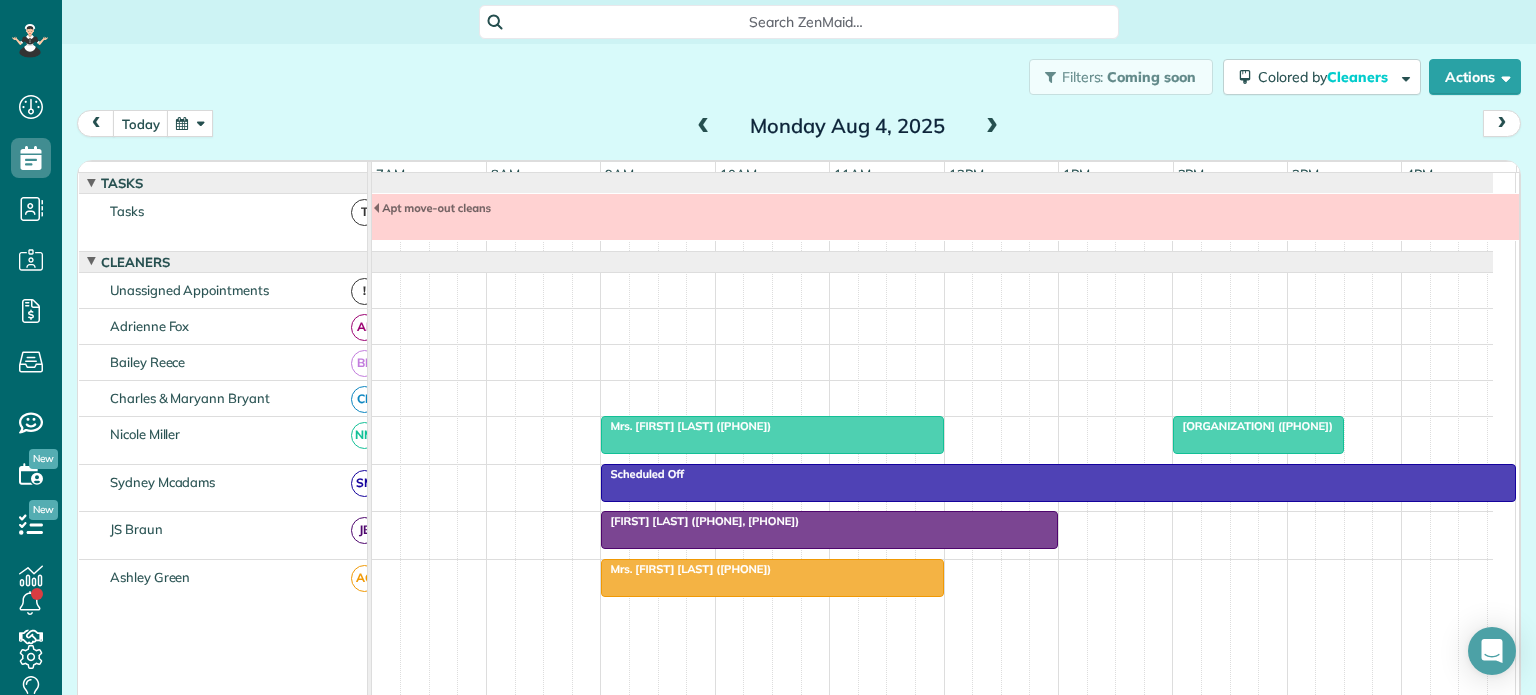 click at bounding box center (992, 127) 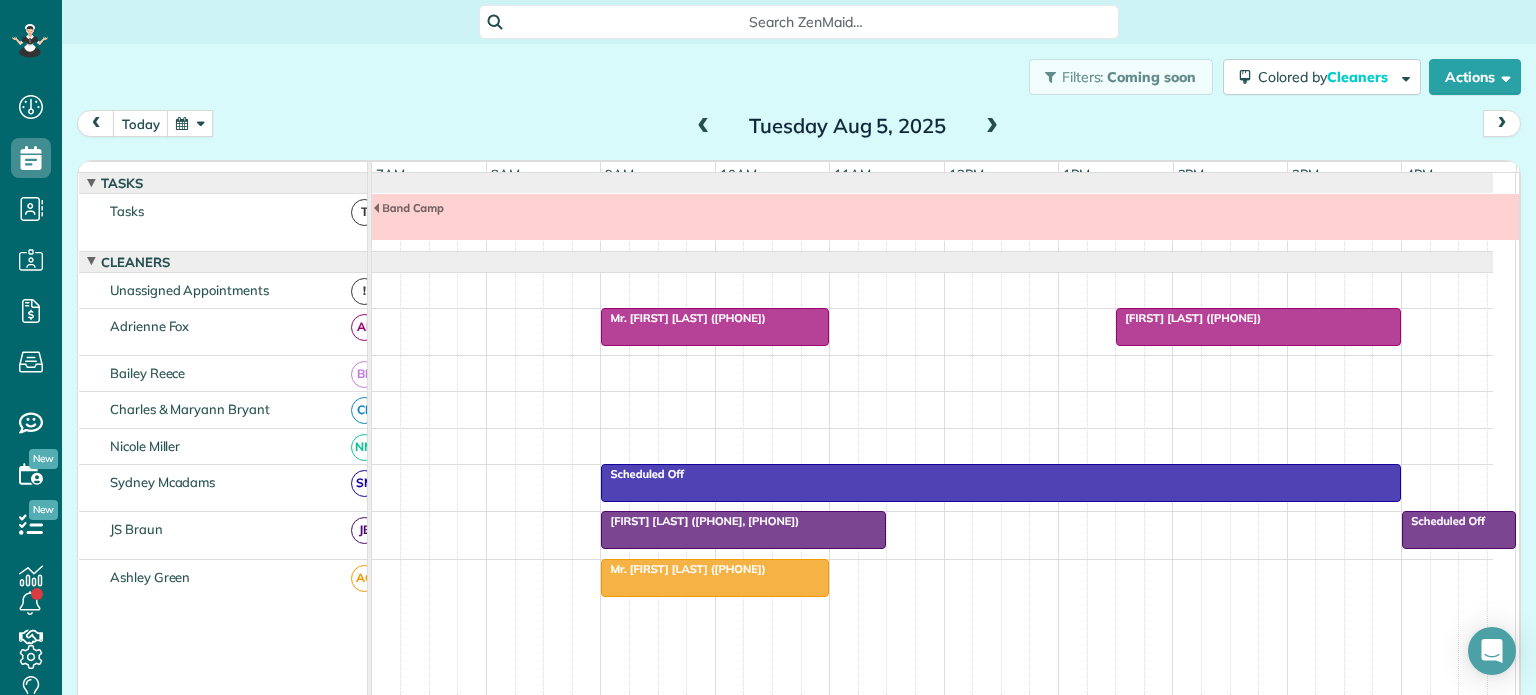 scroll, scrollTop: 21, scrollLeft: 0, axis: vertical 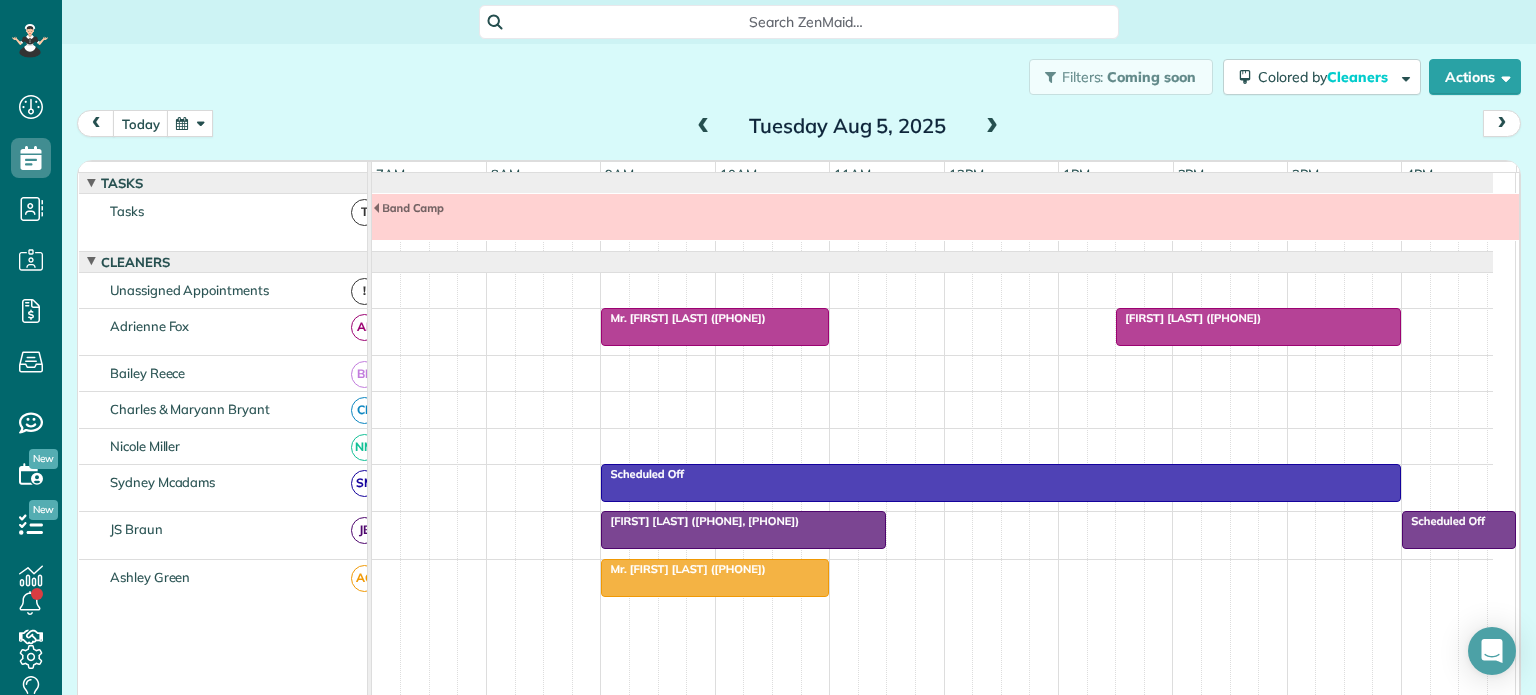 click at bounding box center [992, 127] 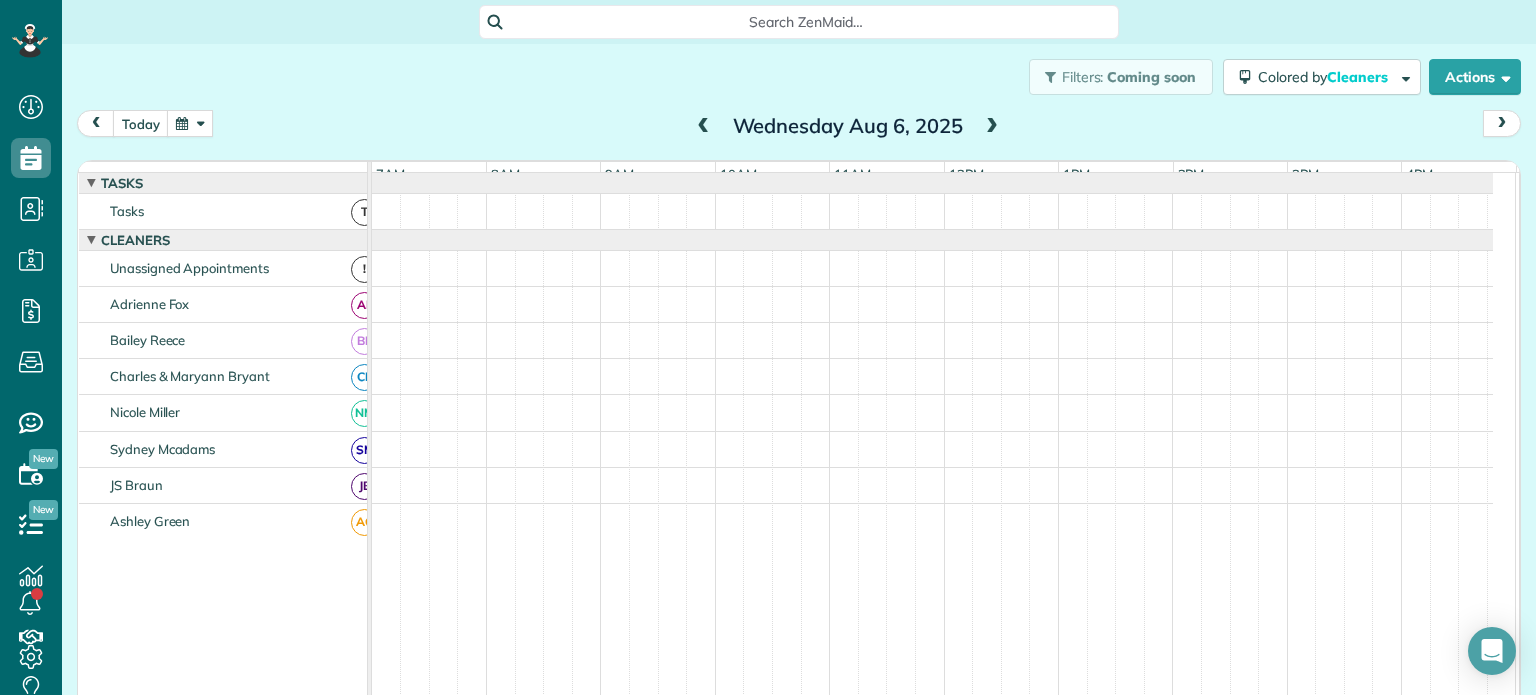 scroll, scrollTop: 21, scrollLeft: 0, axis: vertical 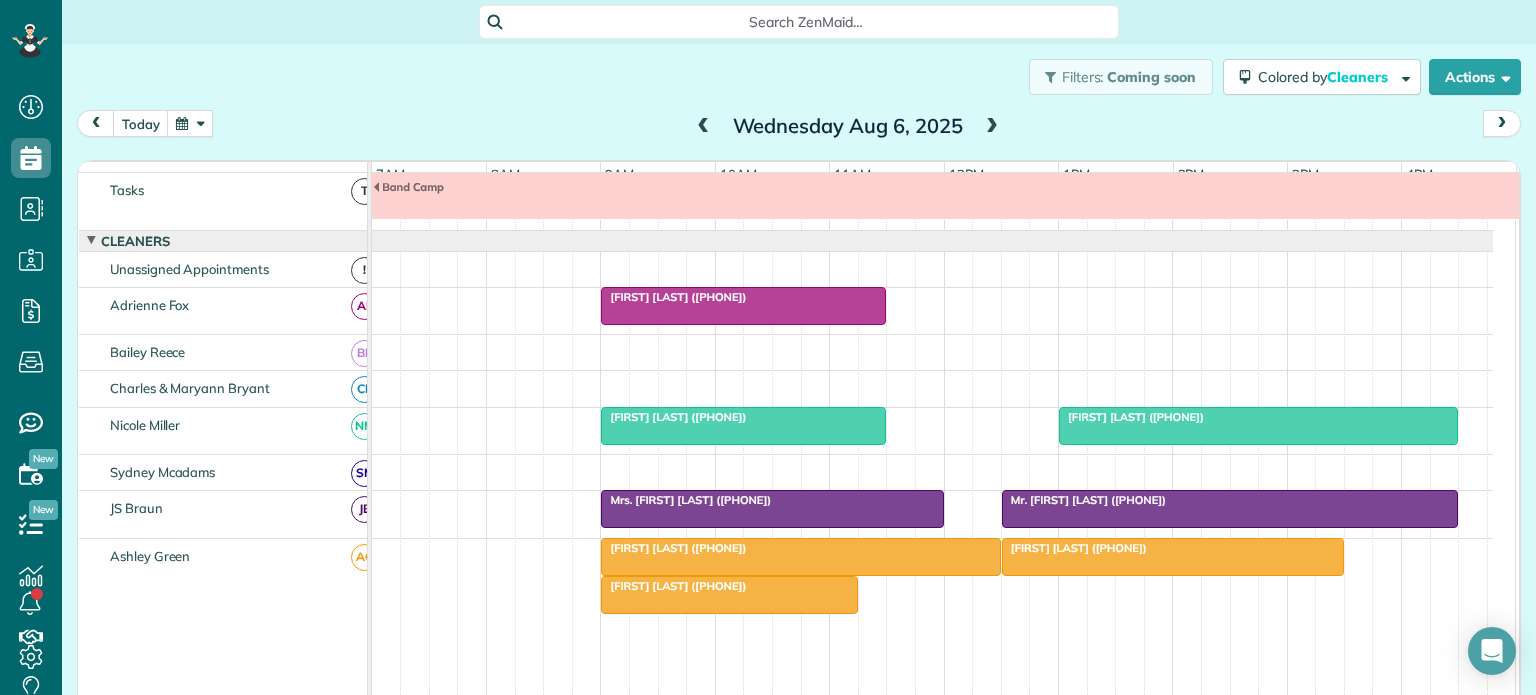 click at bounding box center [992, 127] 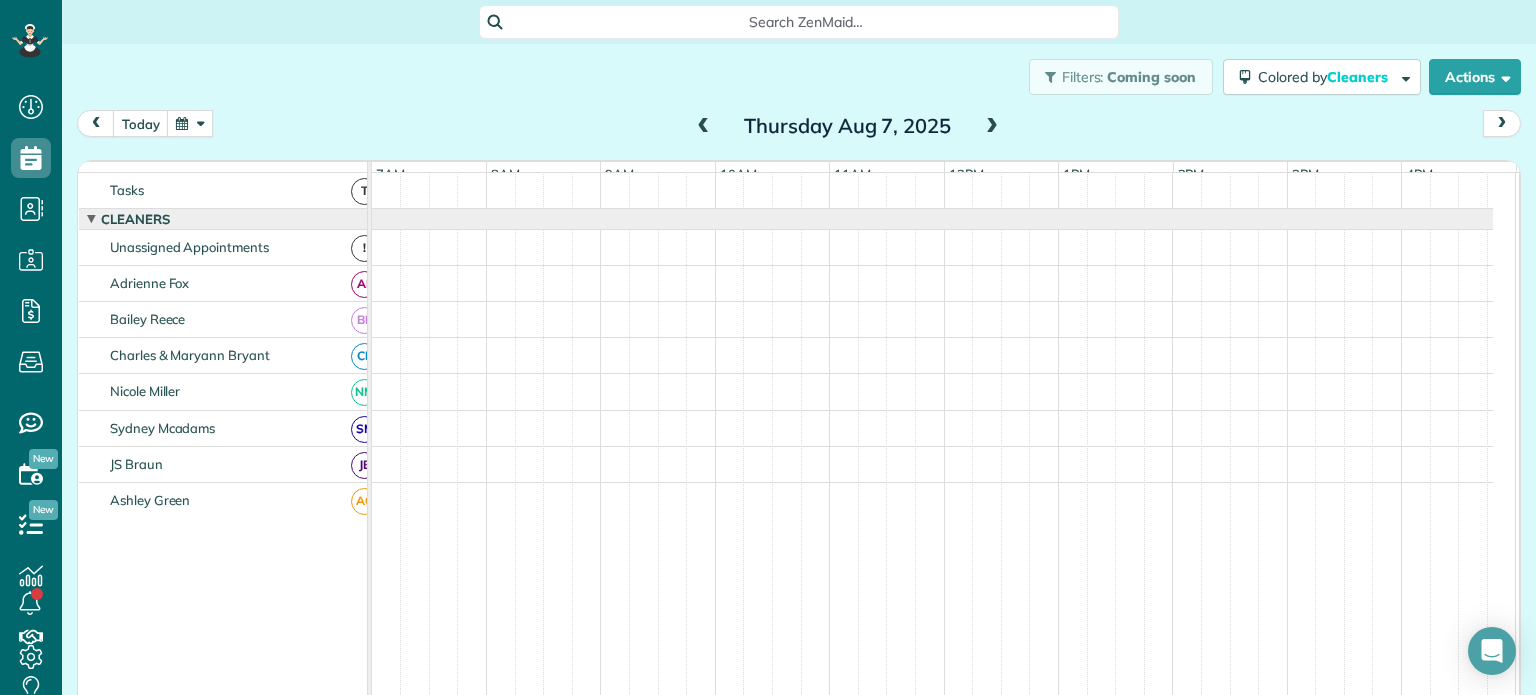 scroll, scrollTop: 0, scrollLeft: 0, axis: both 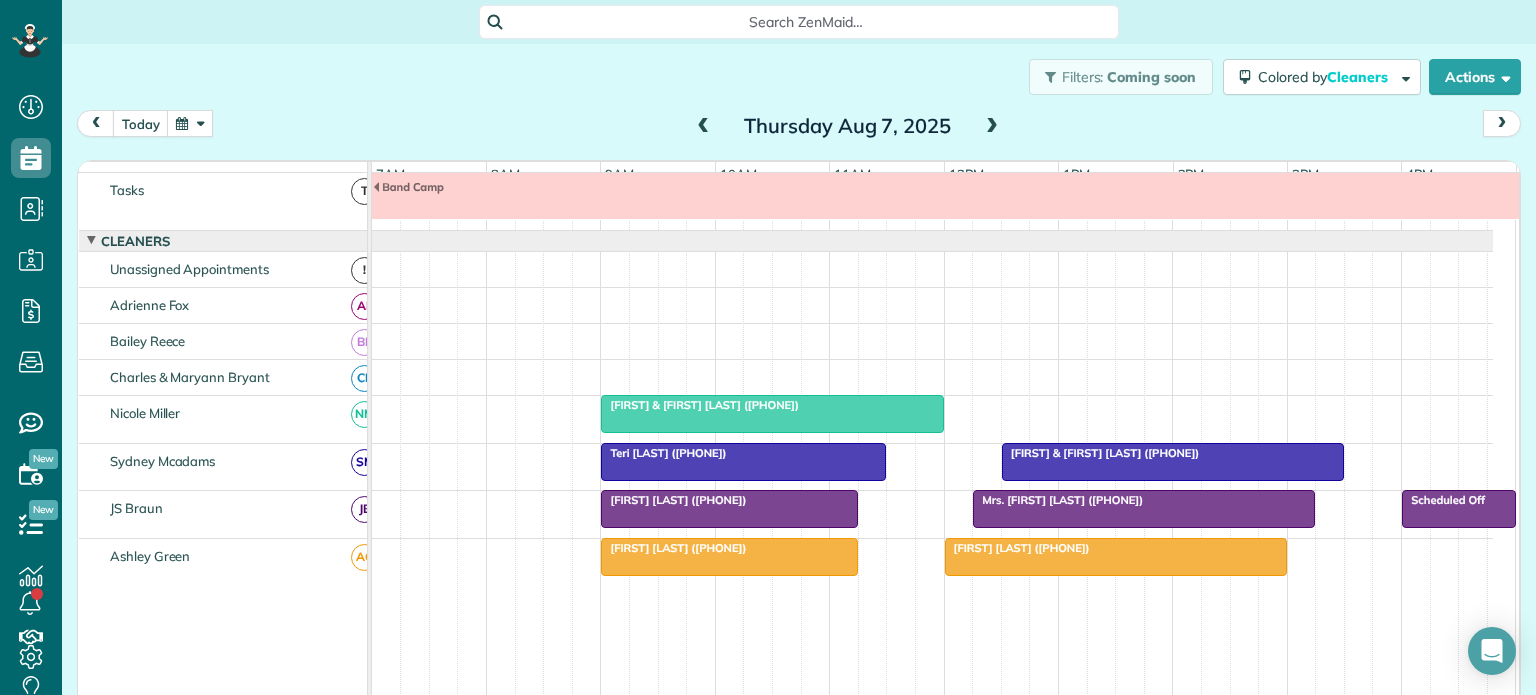 click at bounding box center (992, 127) 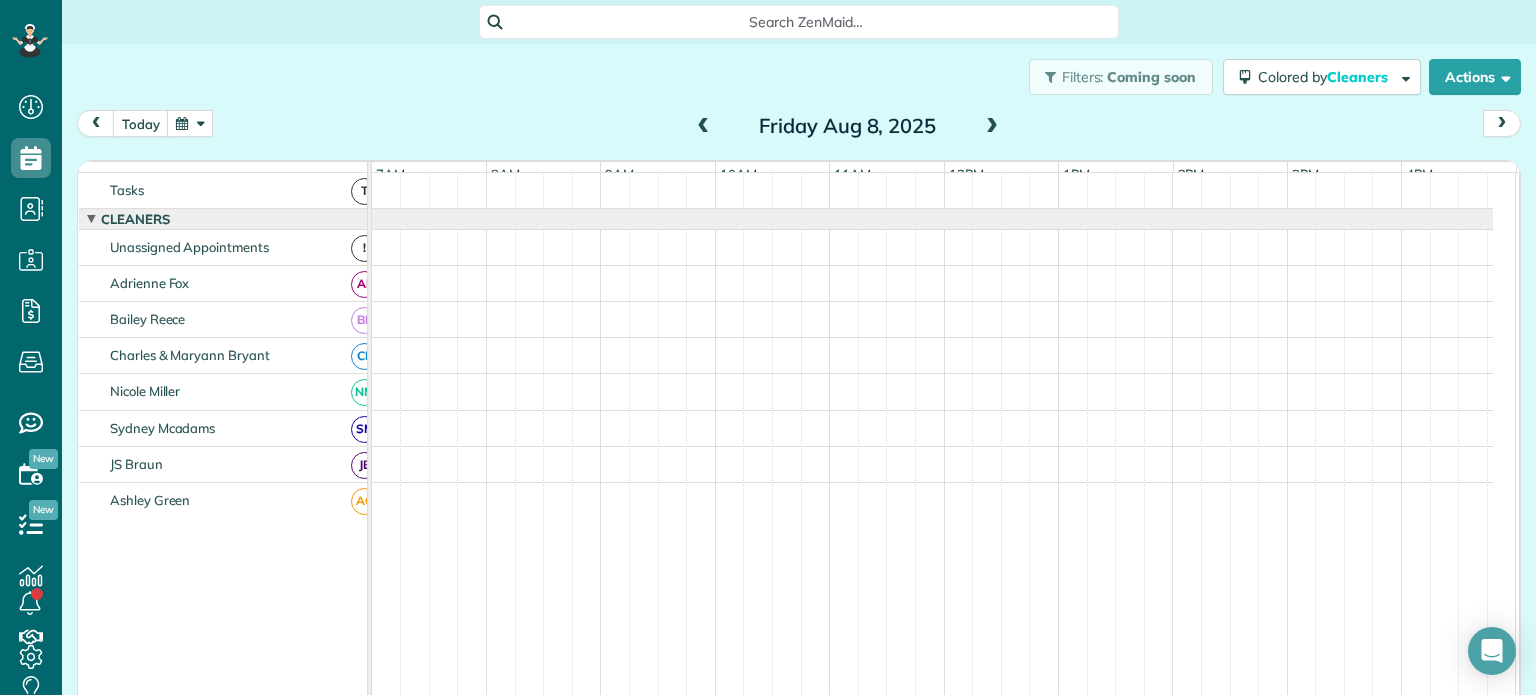 scroll, scrollTop: 0, scrollLeft: 0, axis: both 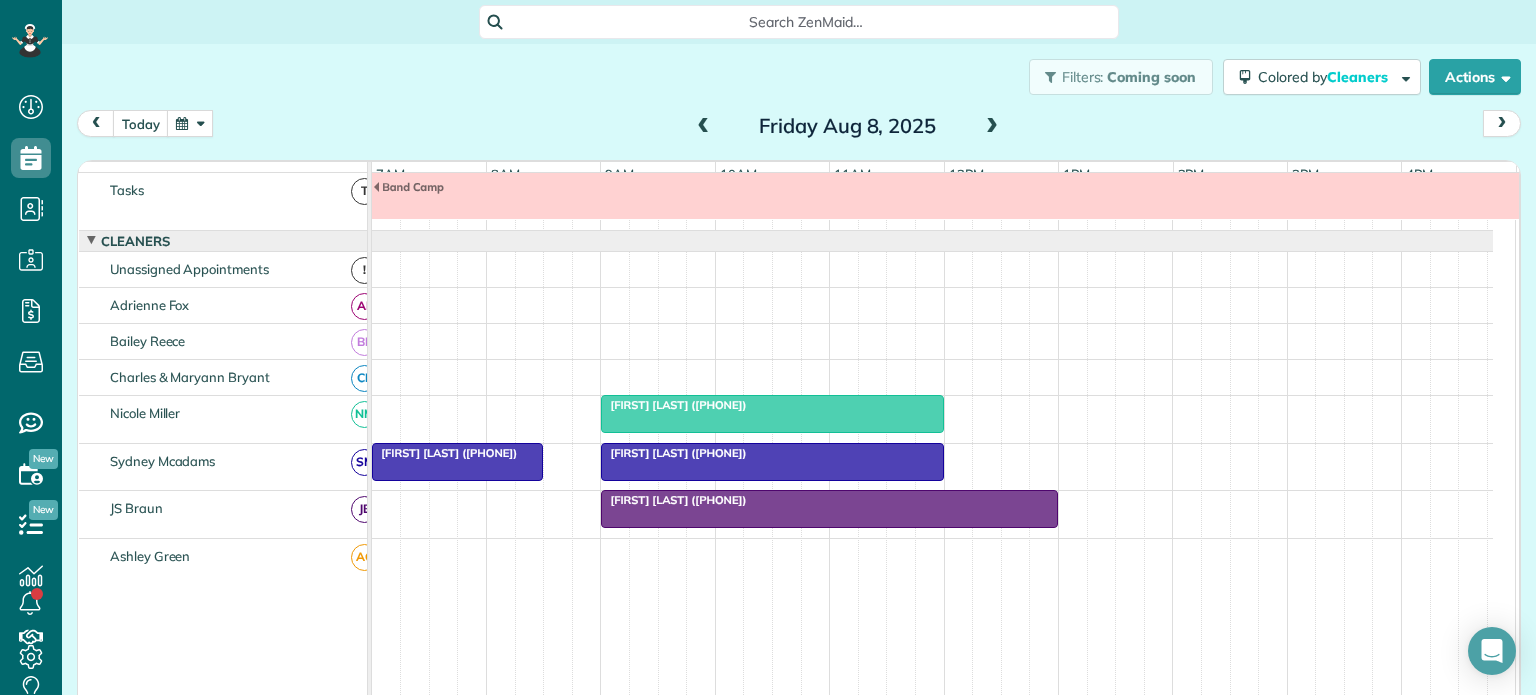 click at bounding box center (992, 127) 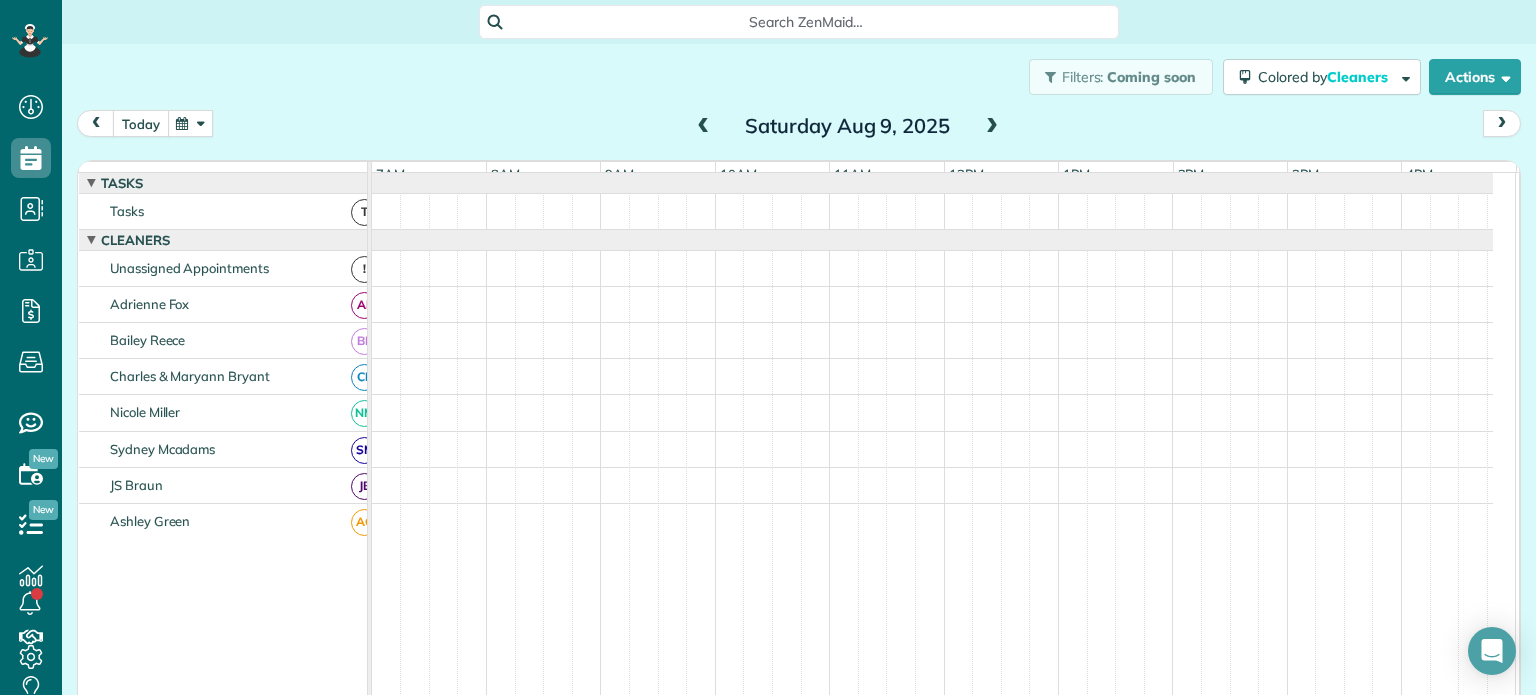 click on "today" at bounding box center [141, 123] 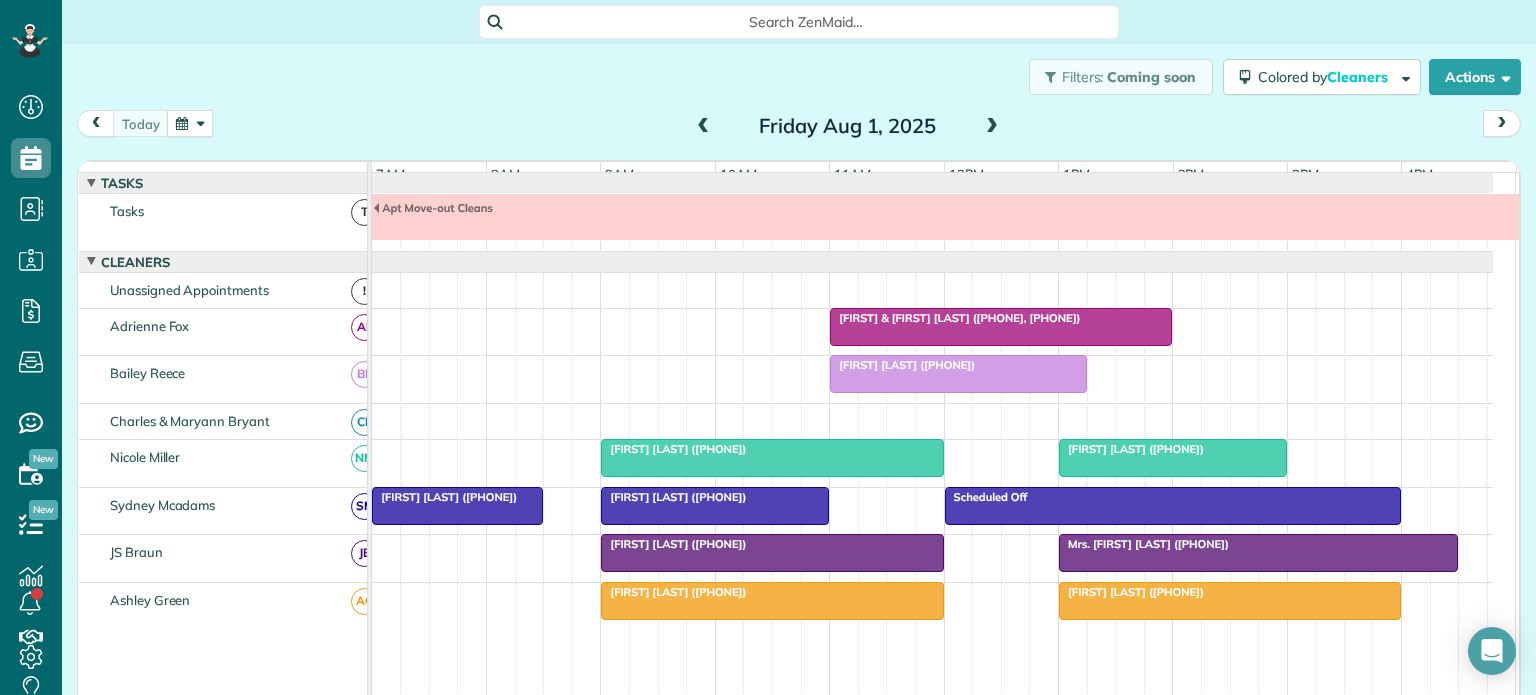 scroll, scrollTop: 21, scrollLeft: 0, axis: vertical 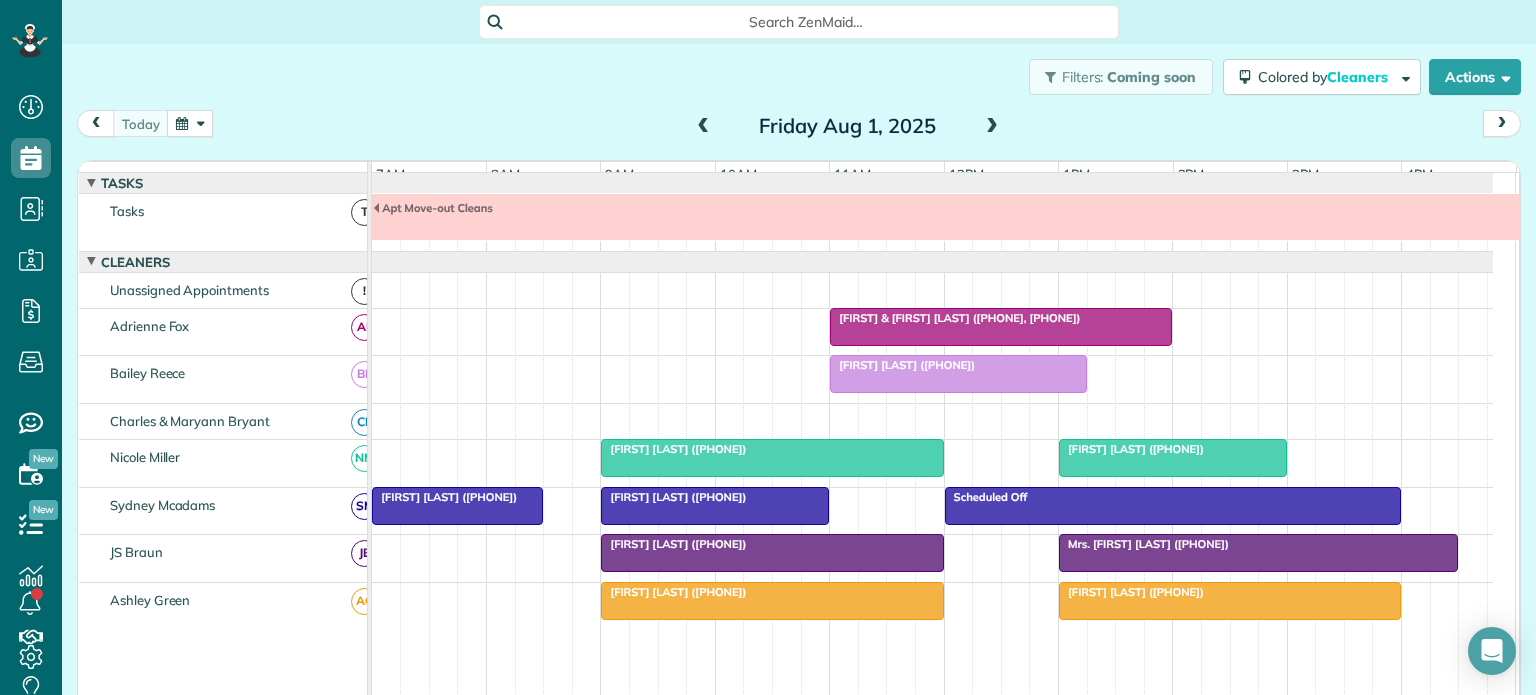 click at bounding box center [190, 123] 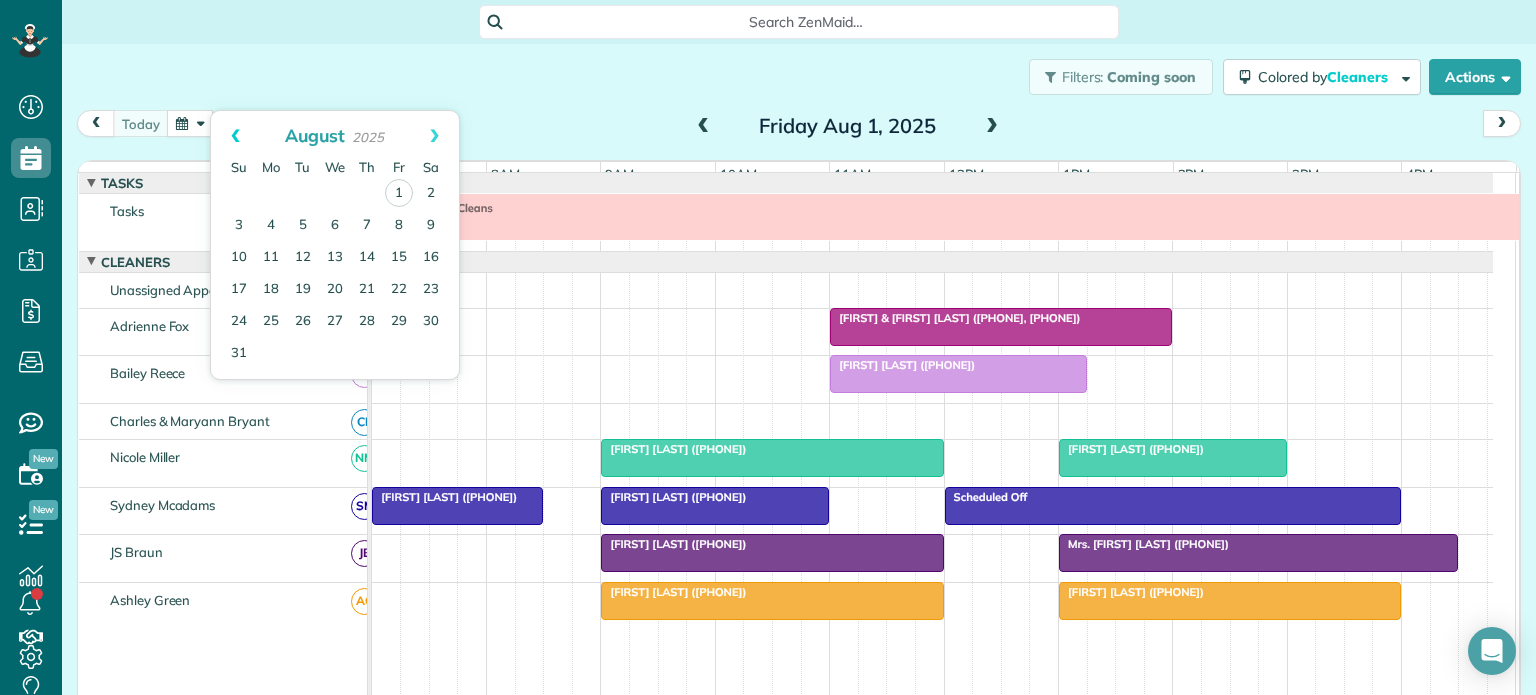click on "Prev" at bounding box center [235, 136] 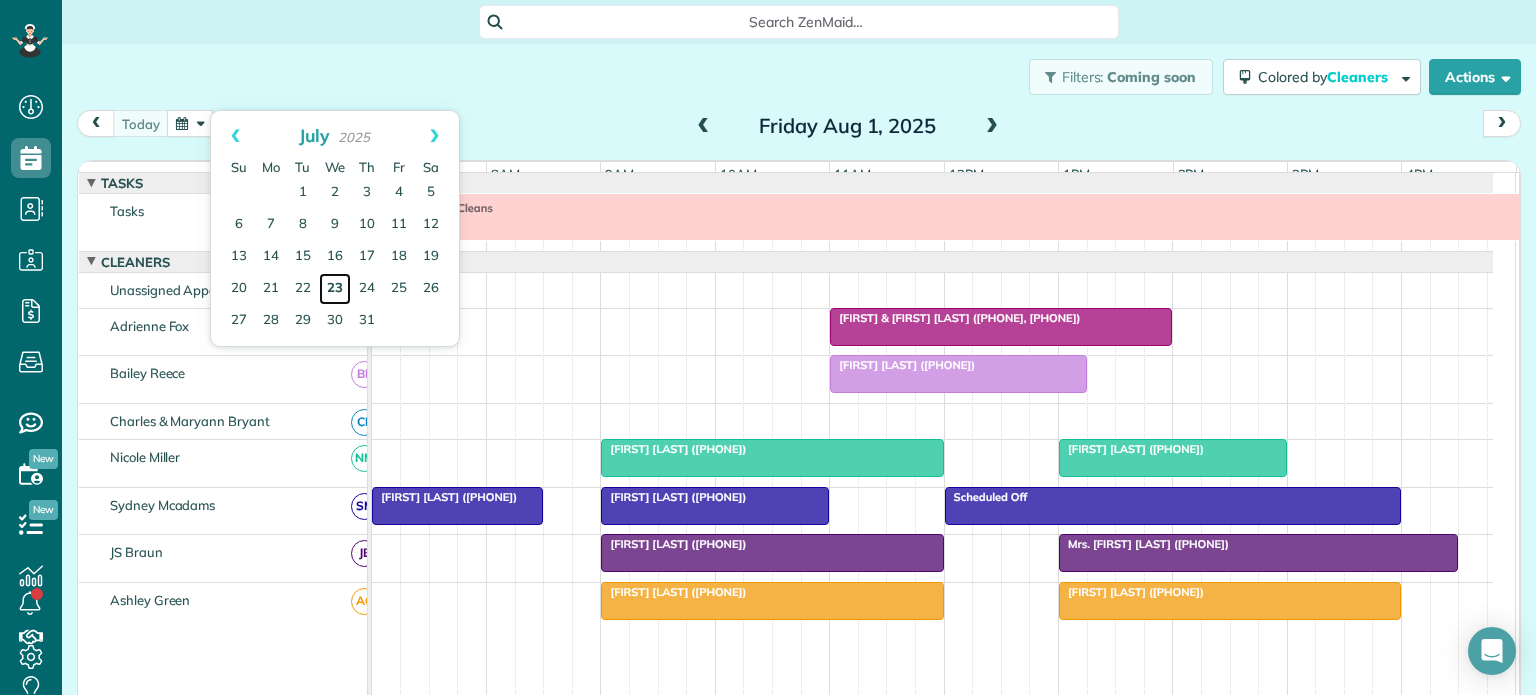 click on "23" at bounding box center (335, 289) 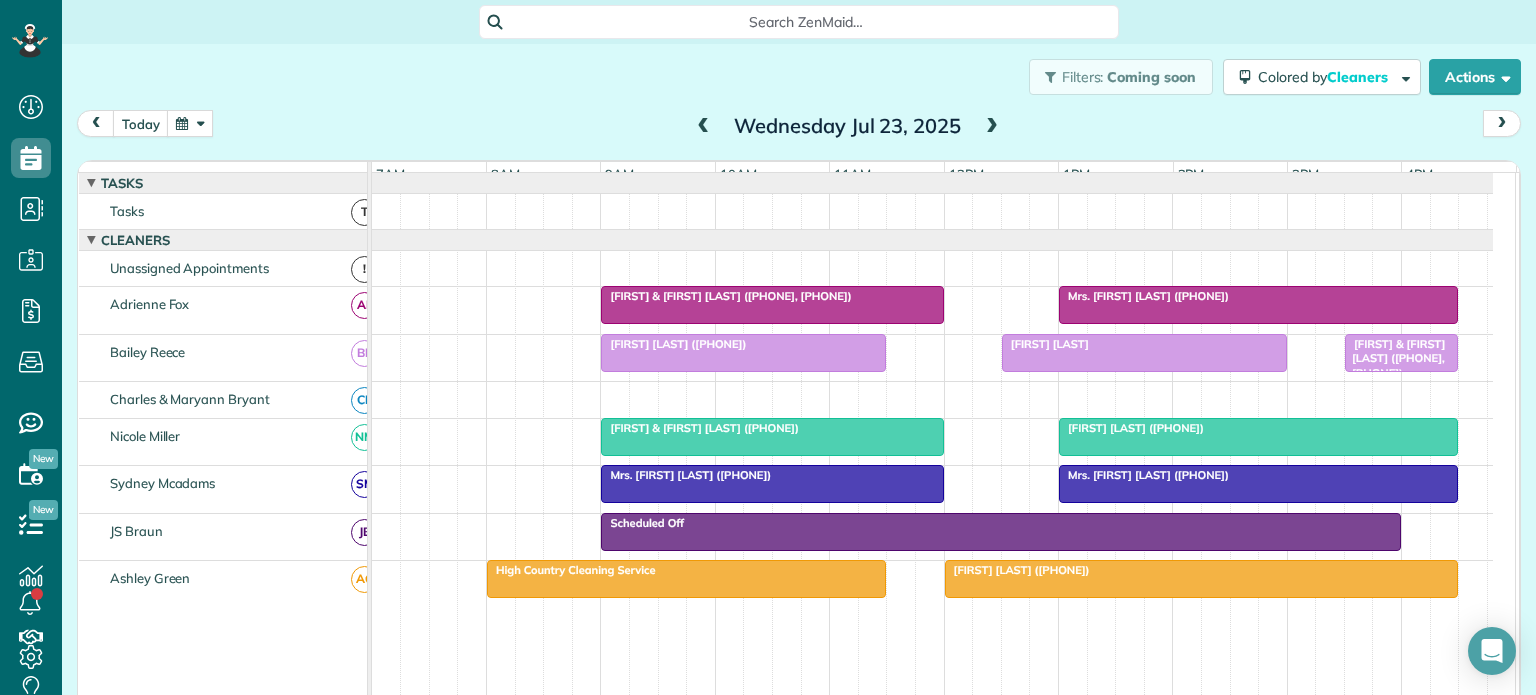 click on "[FIRST] [LAST] ([PHONE])" at bounding box center (1131, 428) 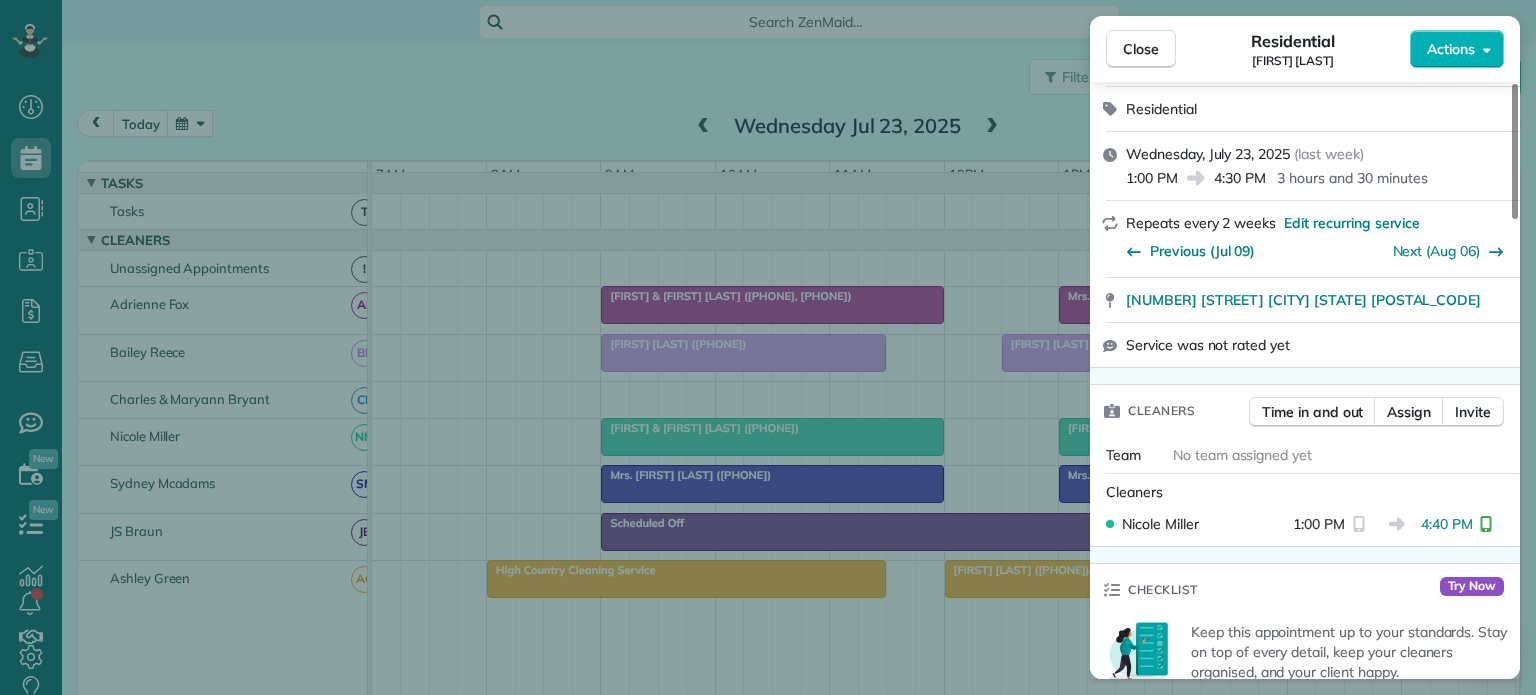 scroll, scrollTop: 200, scrollLeft: 0, axis: vertical 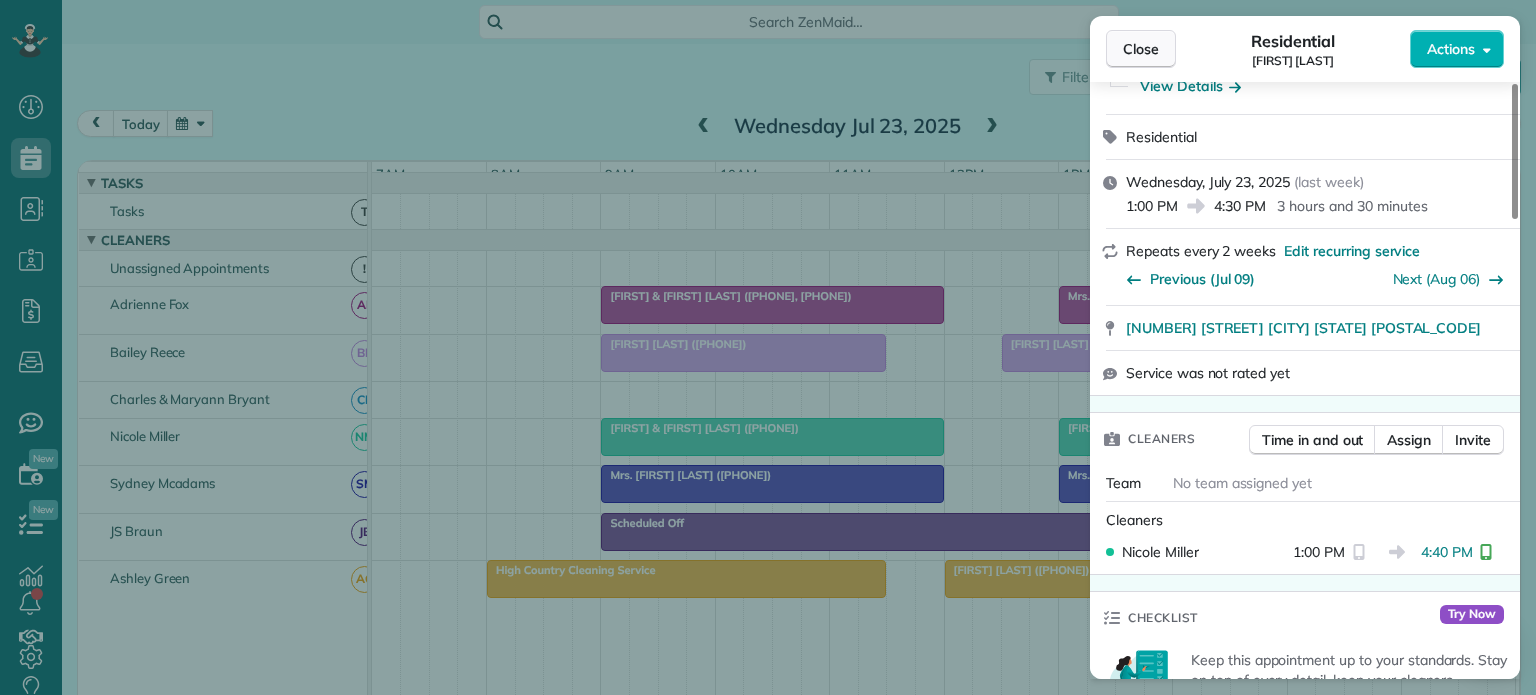 click on "Close" at bounding box center [1141, 49] 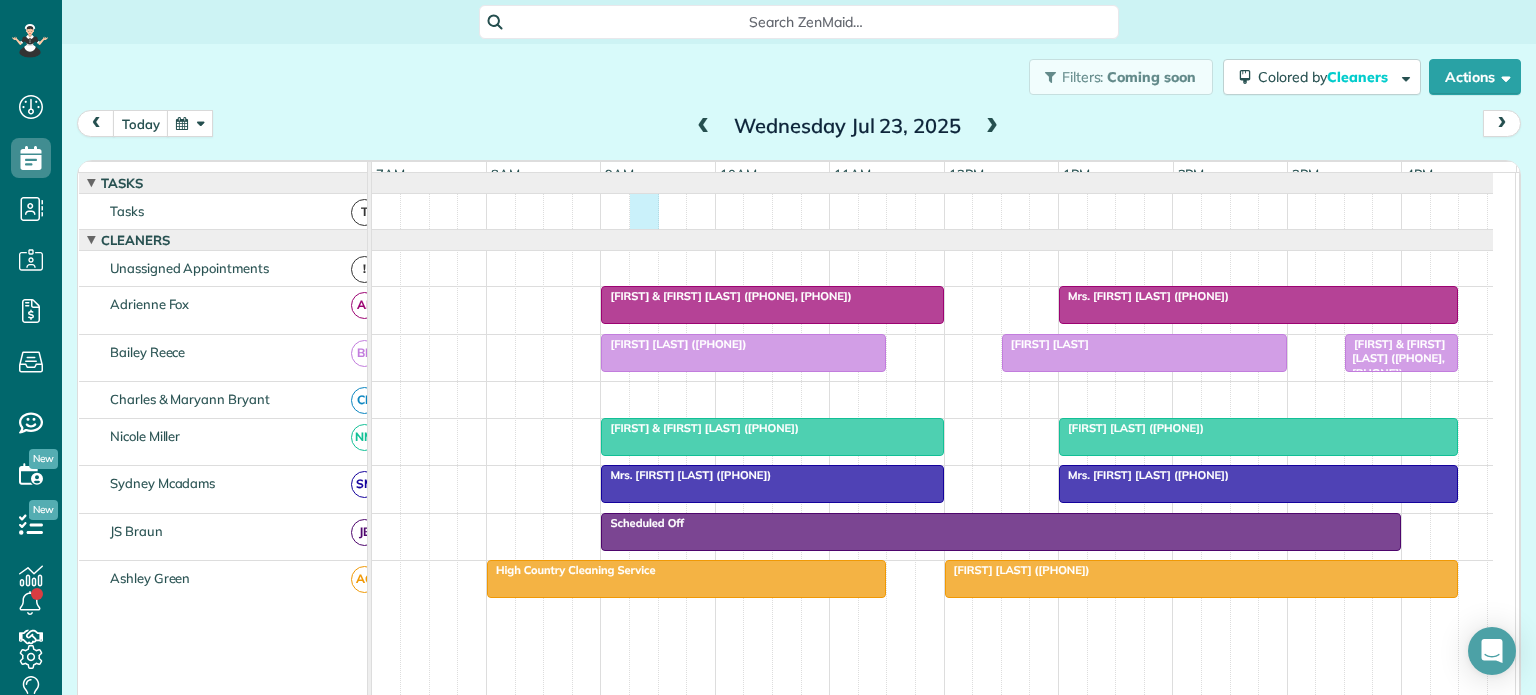 click at bounding box center (932, 211) 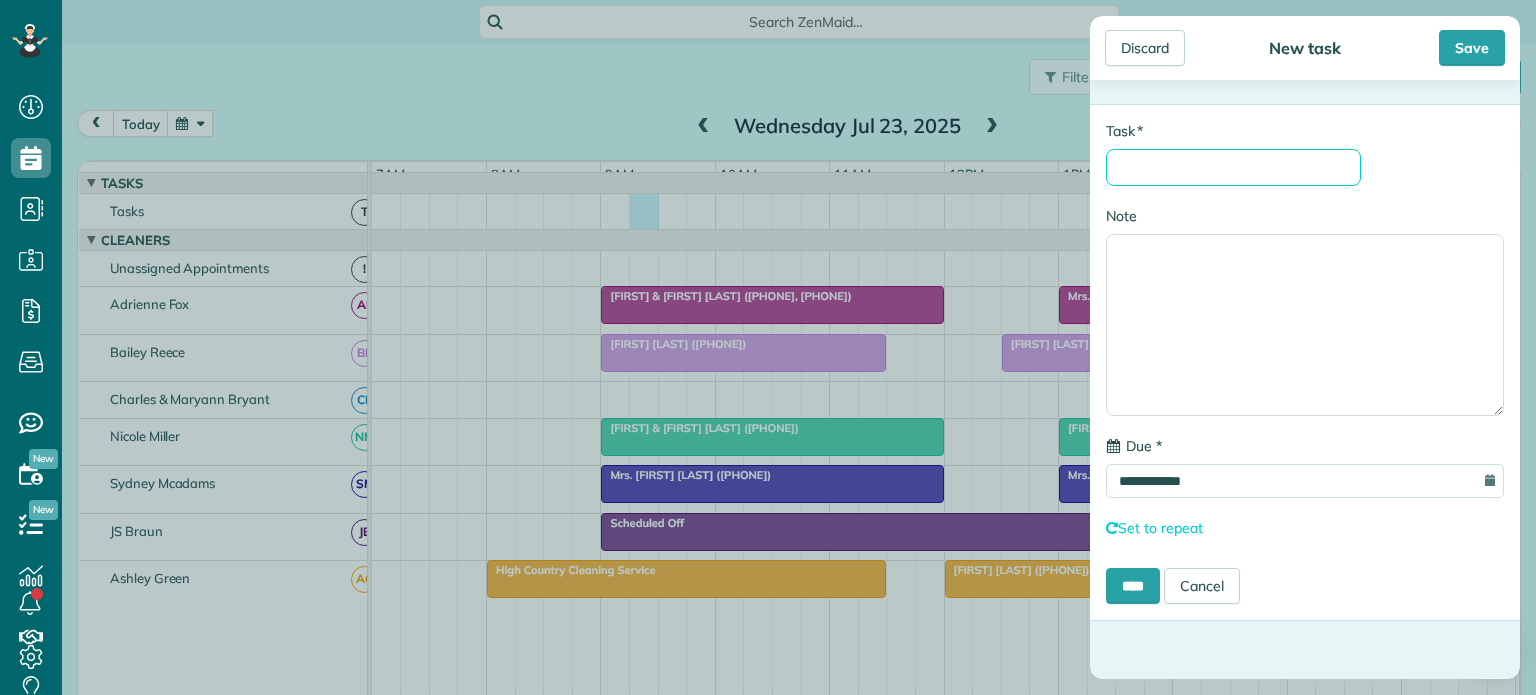 click on "*  Task" at bounding box center [1233, 167] 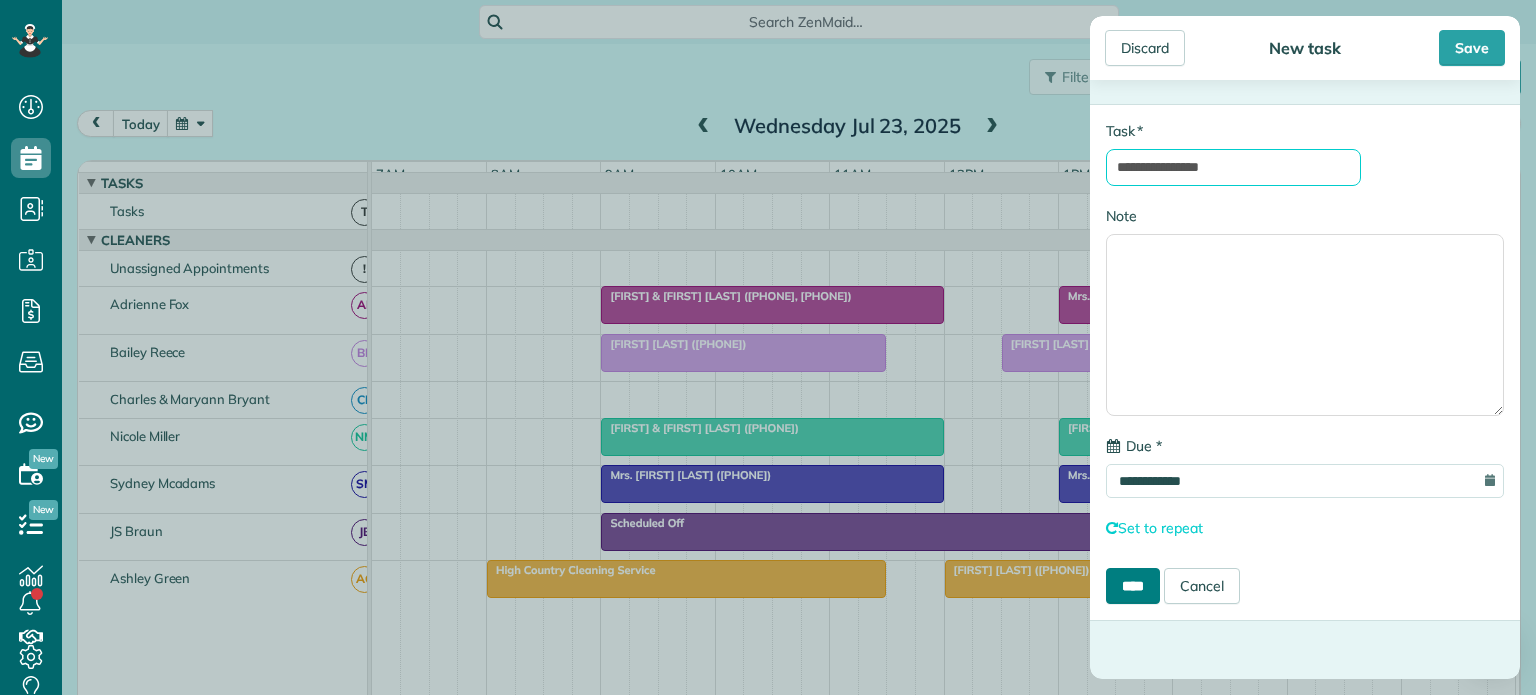 type on "**********" 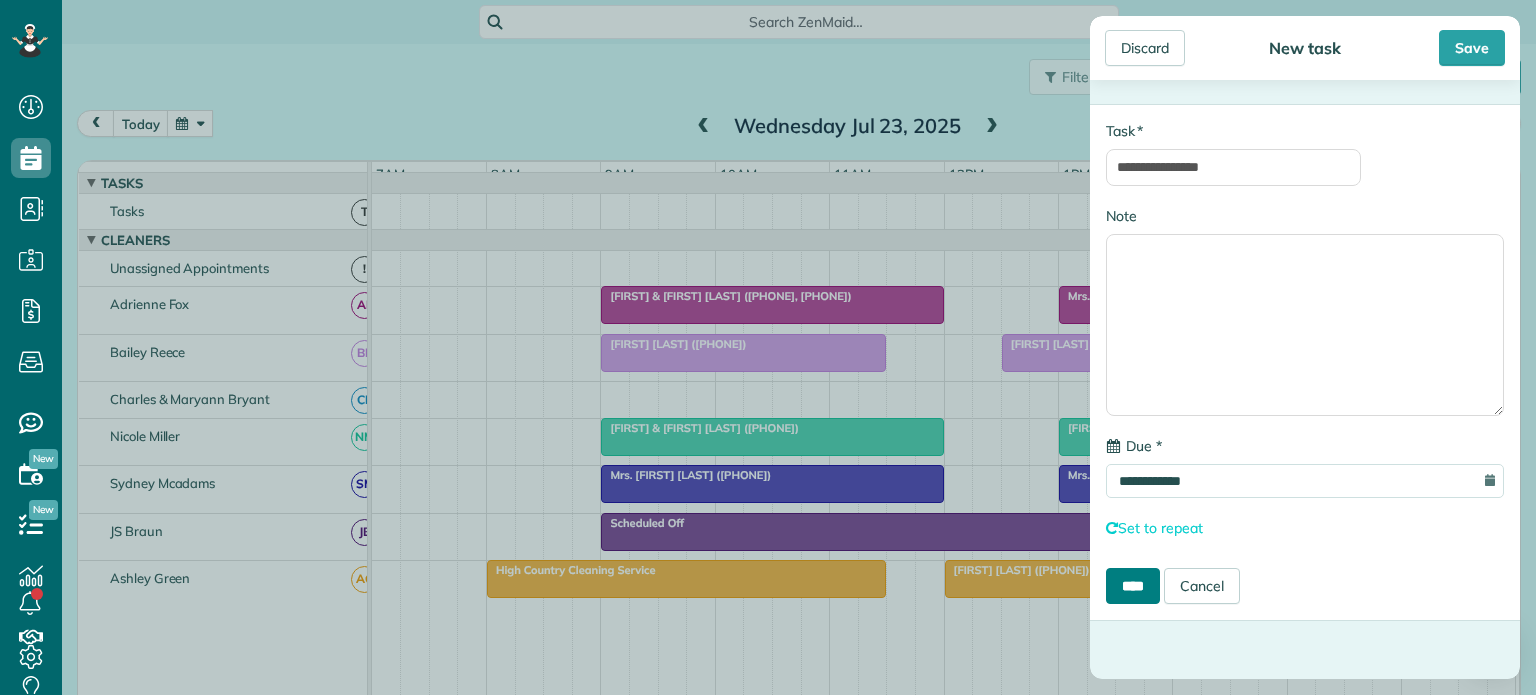 click on "****" at bounding box center (1133, 586) 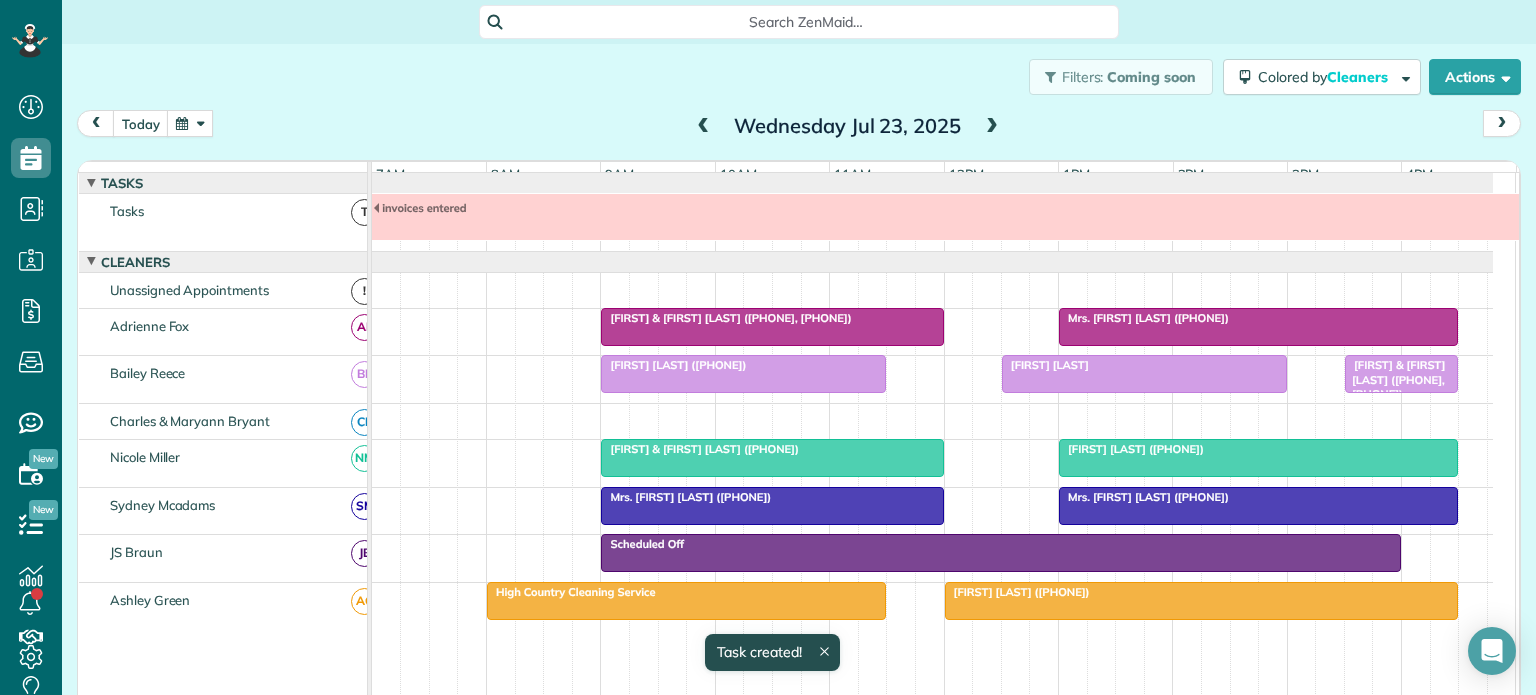 scroll, scrollTop: 21, scrollLeft: 0, axis: vertical 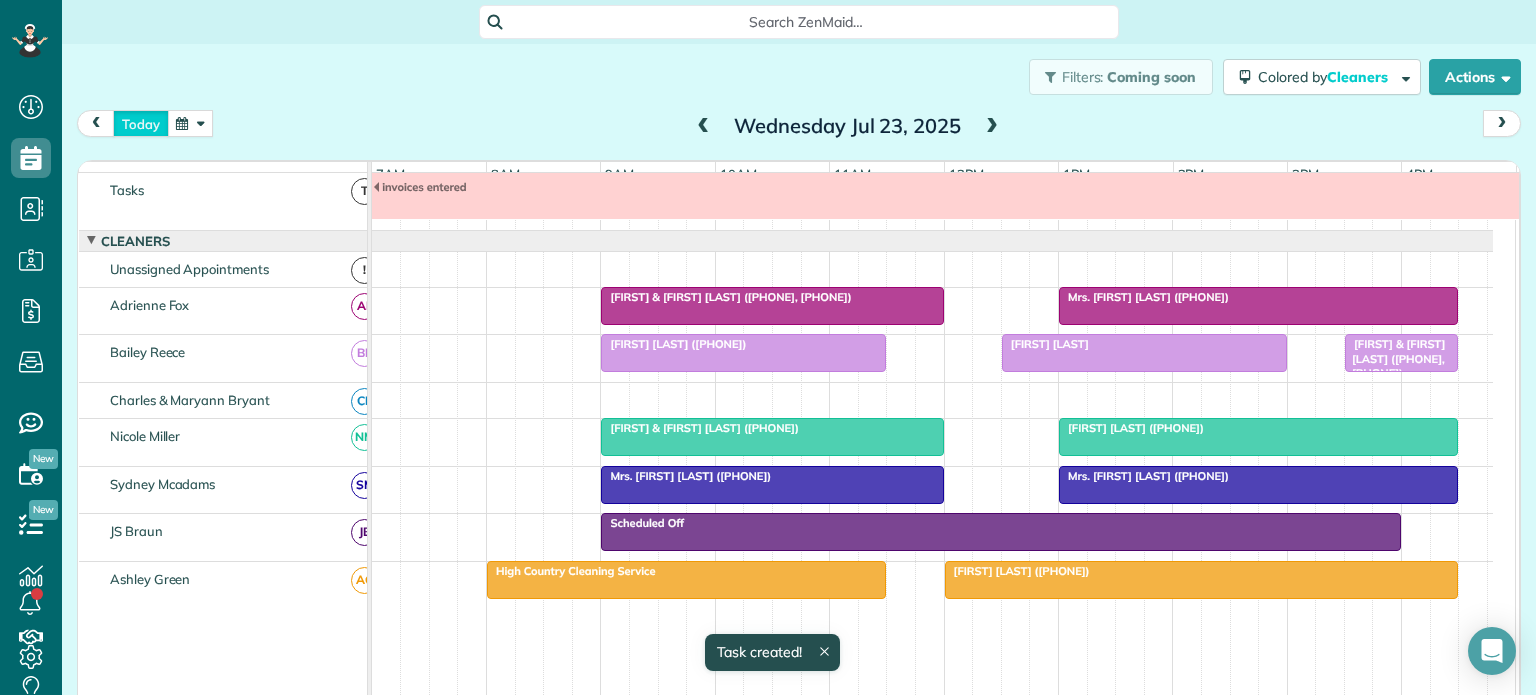 click on "today" at bounding box center [141, 123] 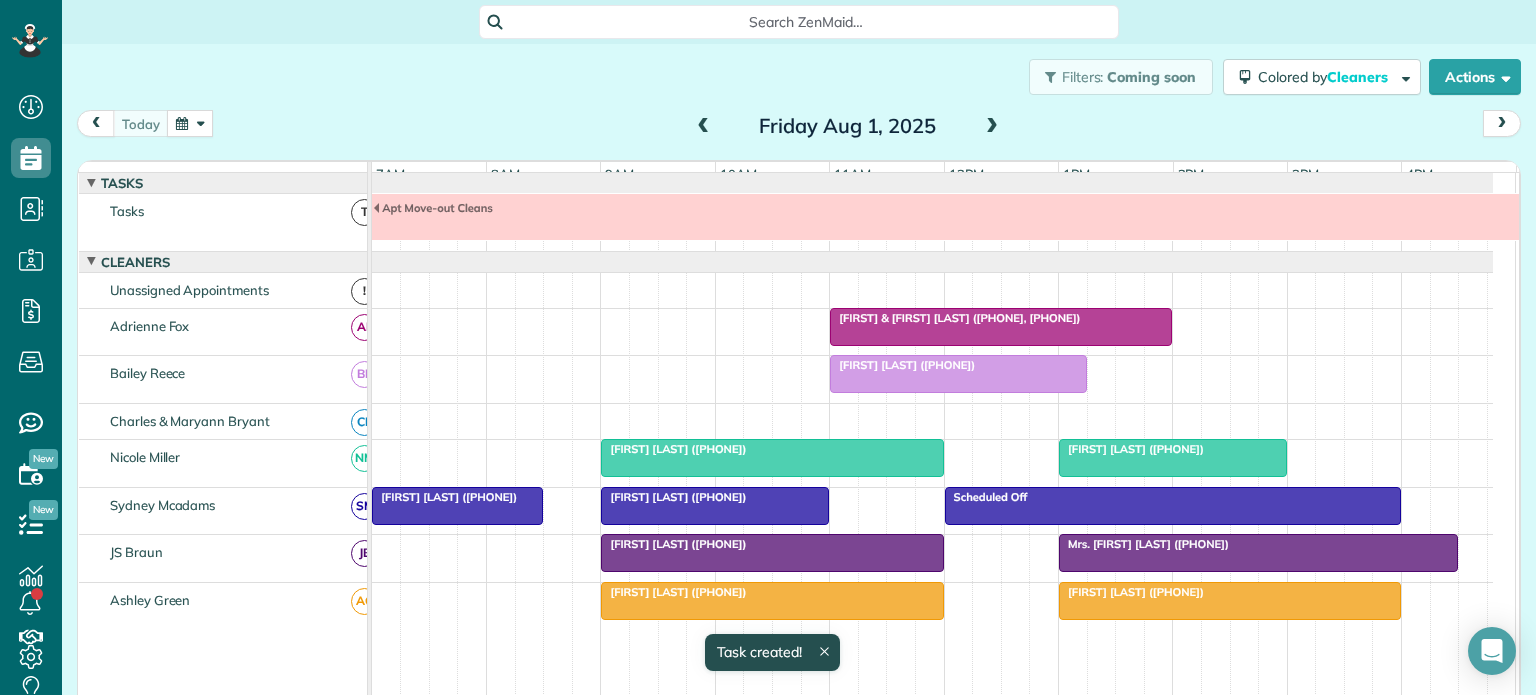 scroll, scrollTop: 21, scrollLeft: 0, axis: vertical 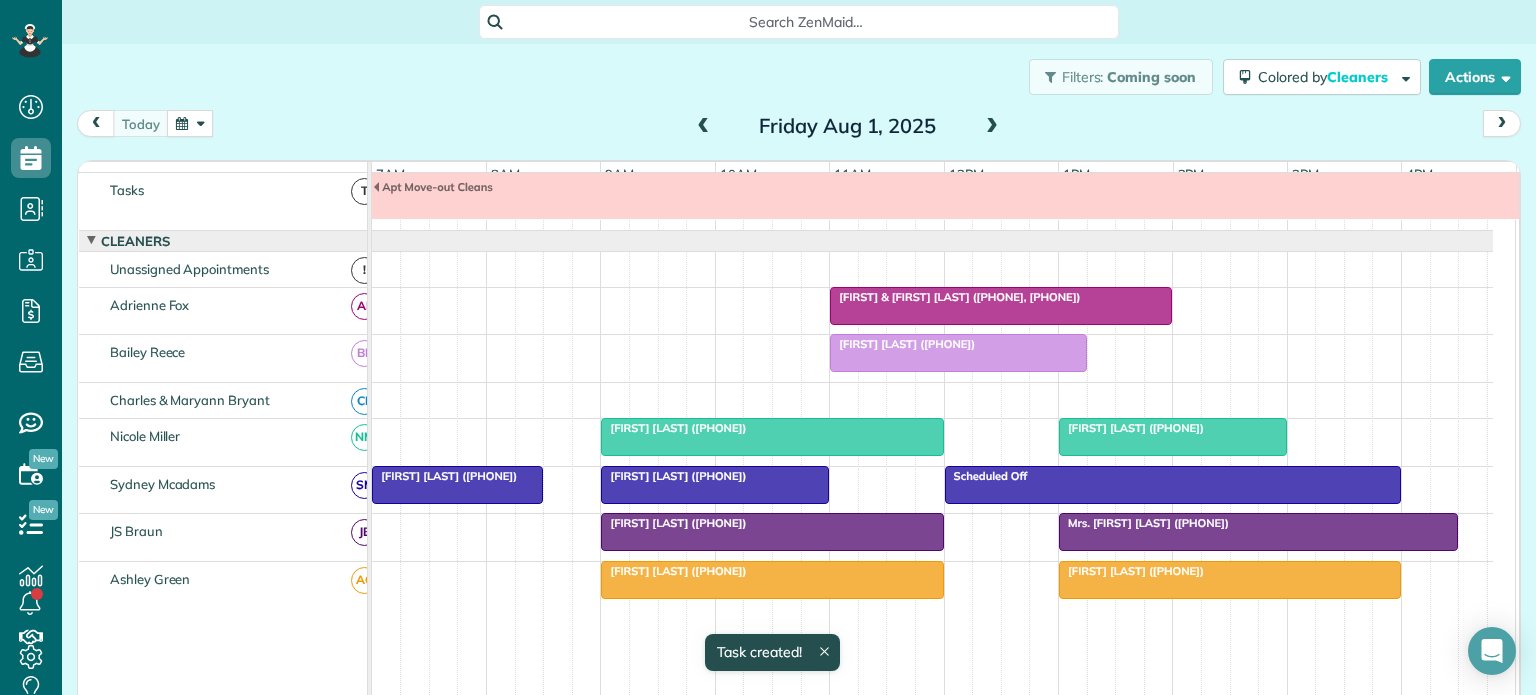 click on "[FIRST] [LAST] ([PHONE])" at bounding box center (902, 344) 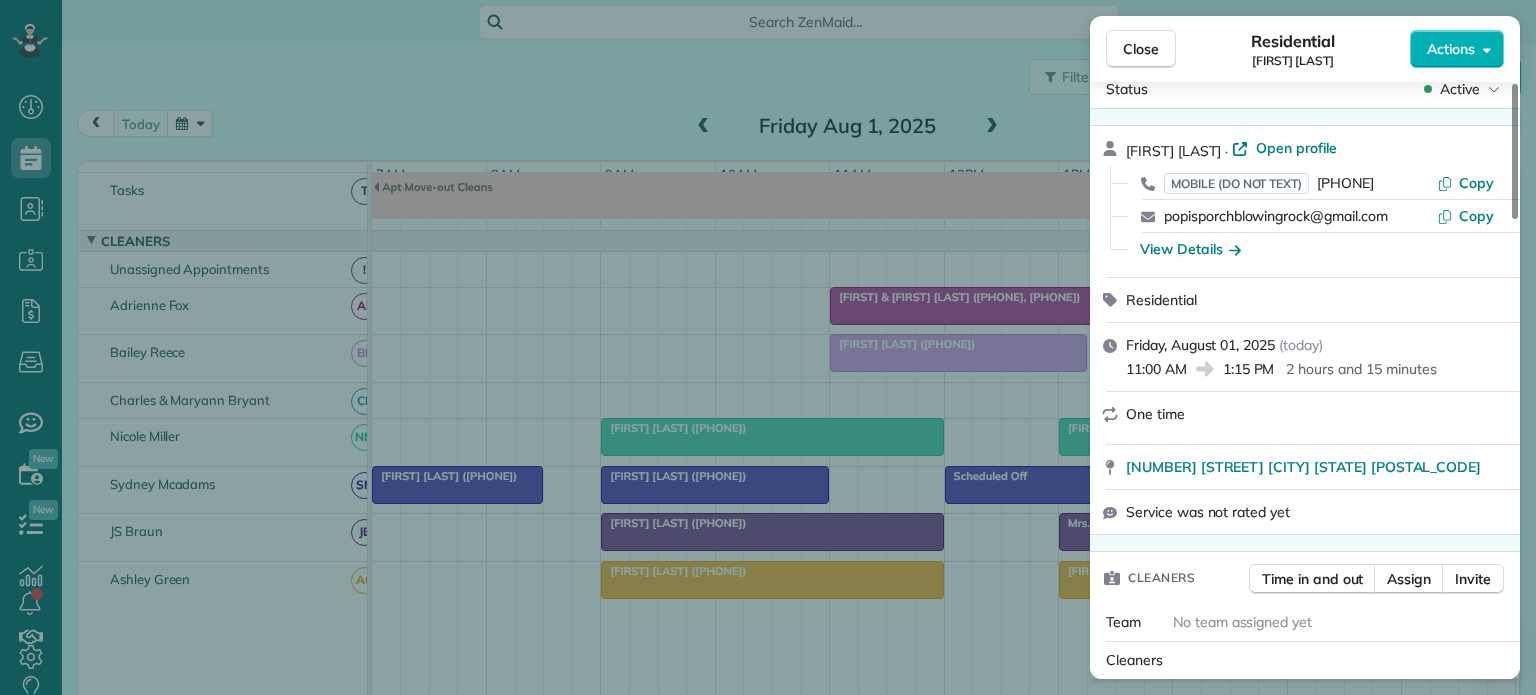scroll, scrollTop: 0, scrollLeft: 0, axis: both 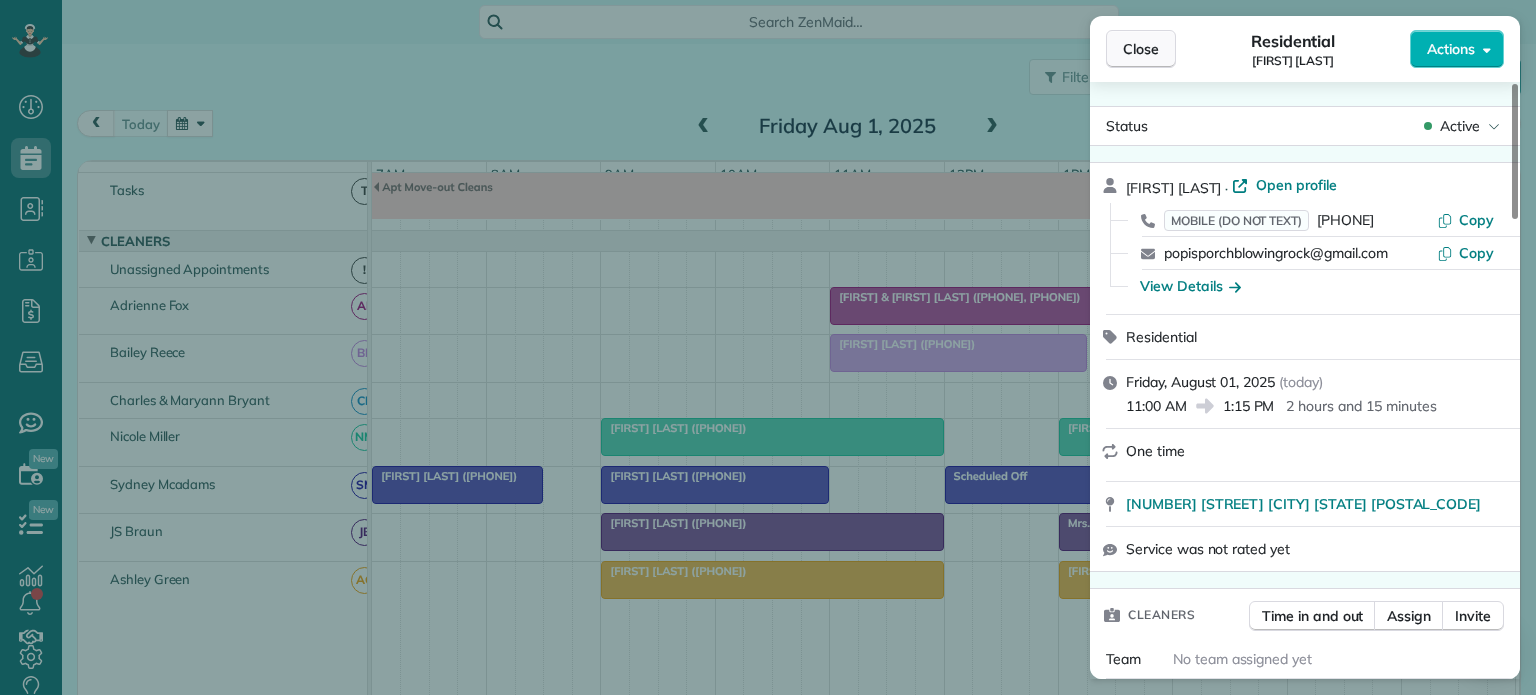 click on "Close" at bounding box center (1141, 49) 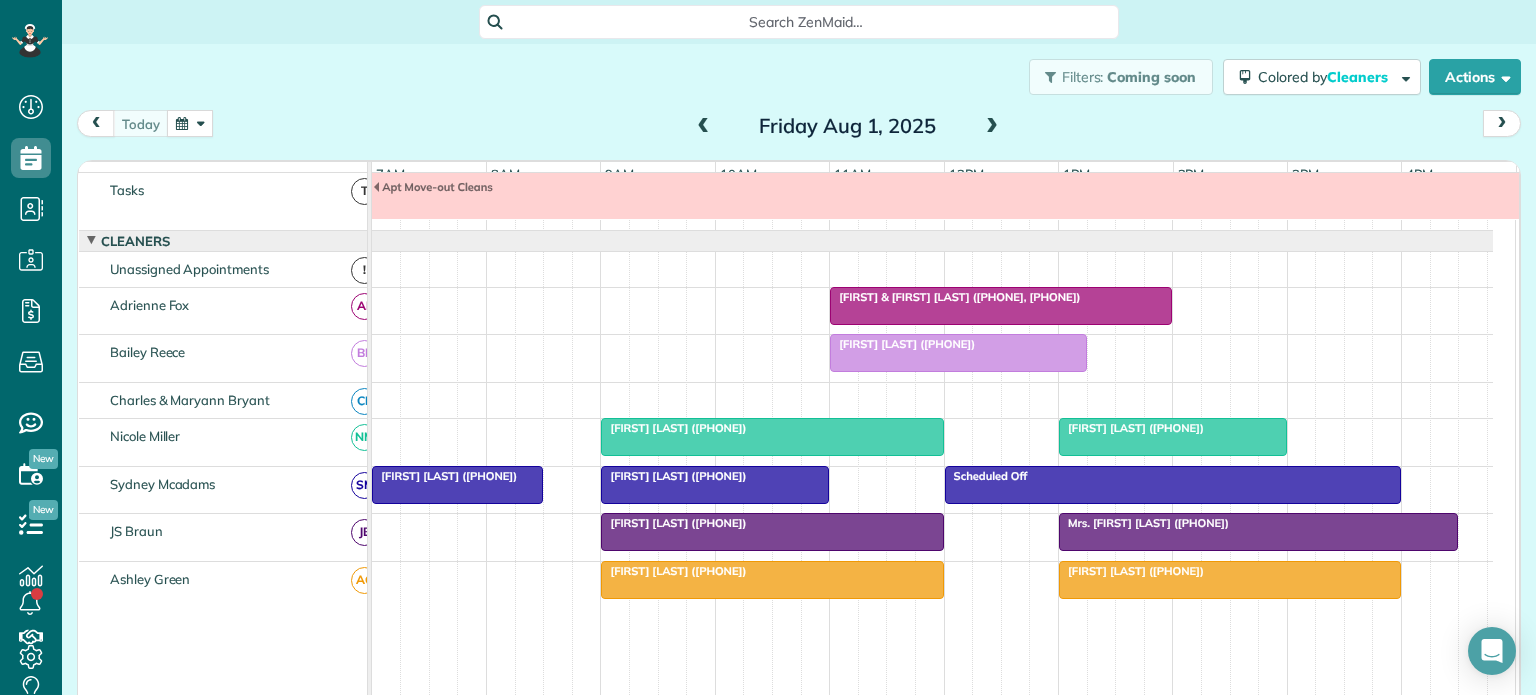 click at bounding box center (992, 127) 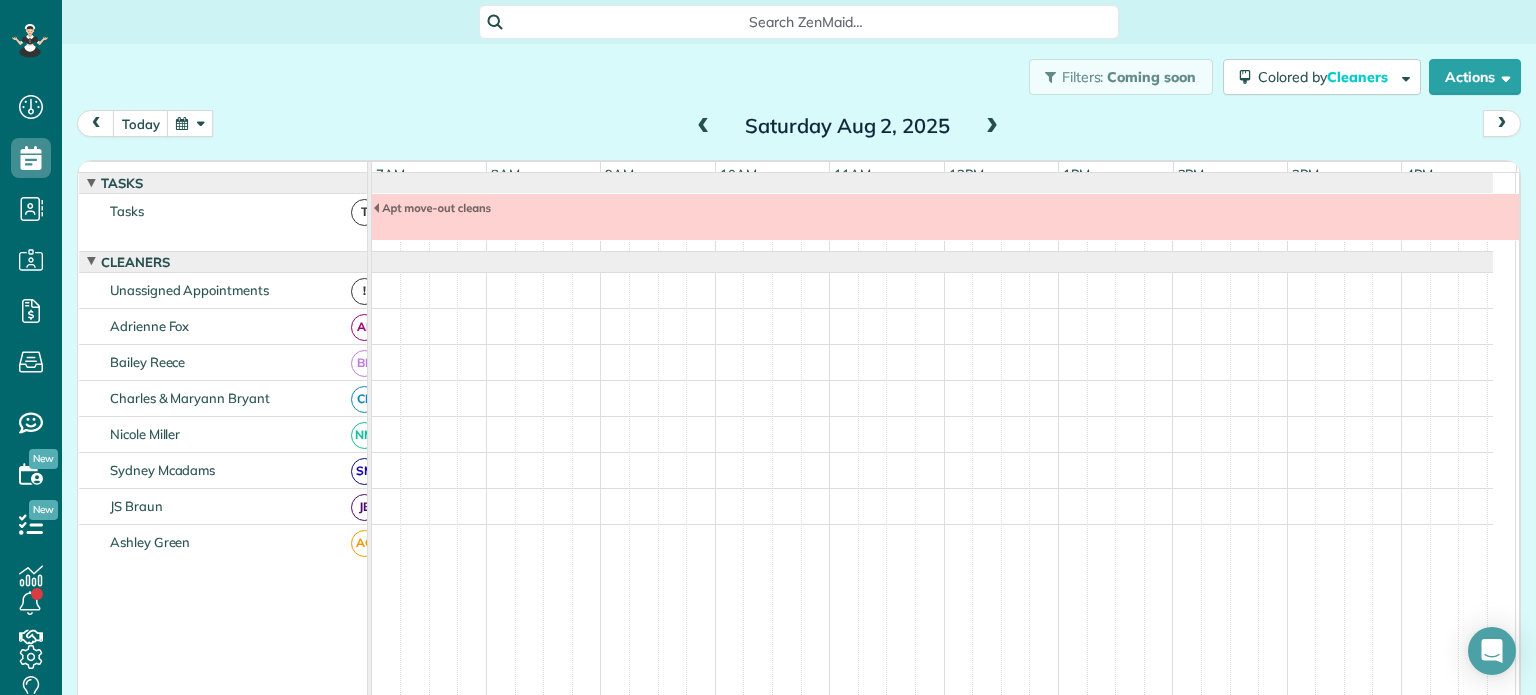 scroll, scrollTop: 21, scrollLeft: 0, axis: vertical 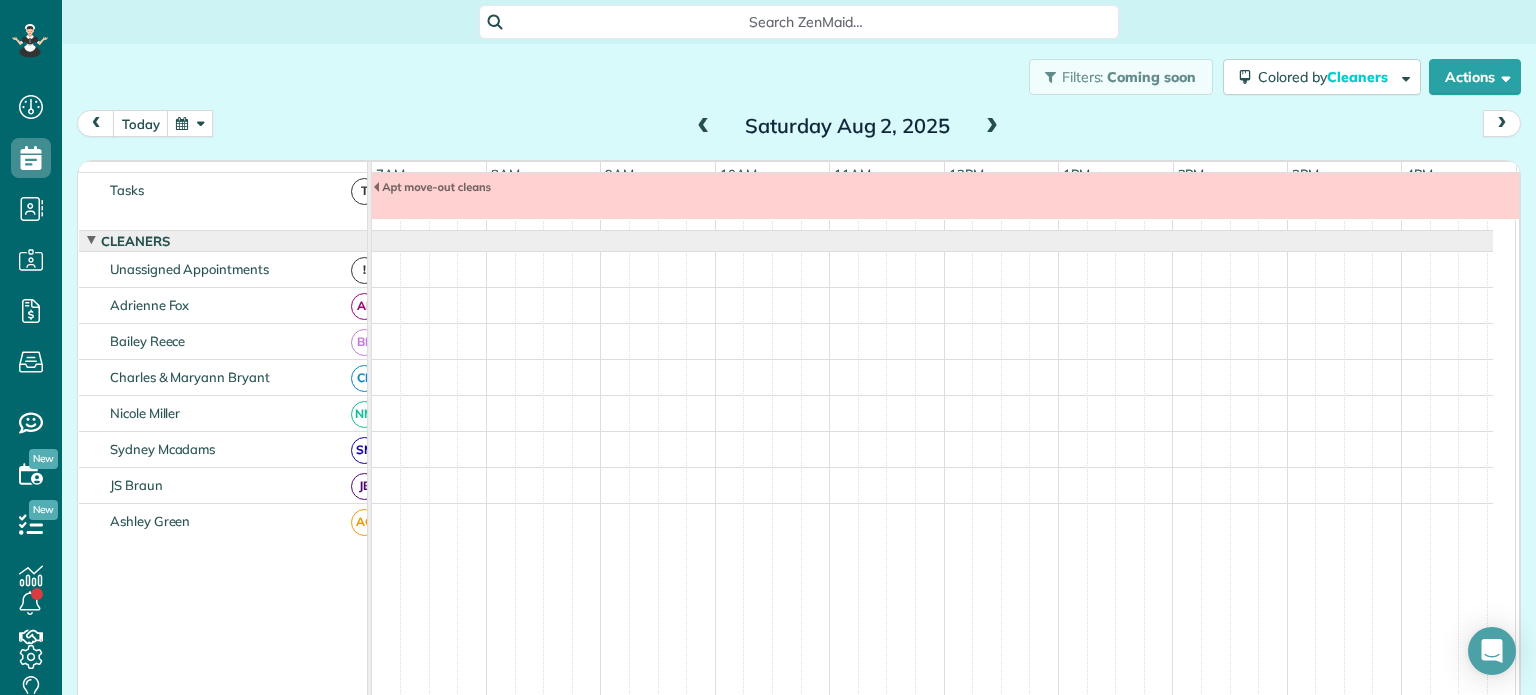 click at bounding box center [992, 127] 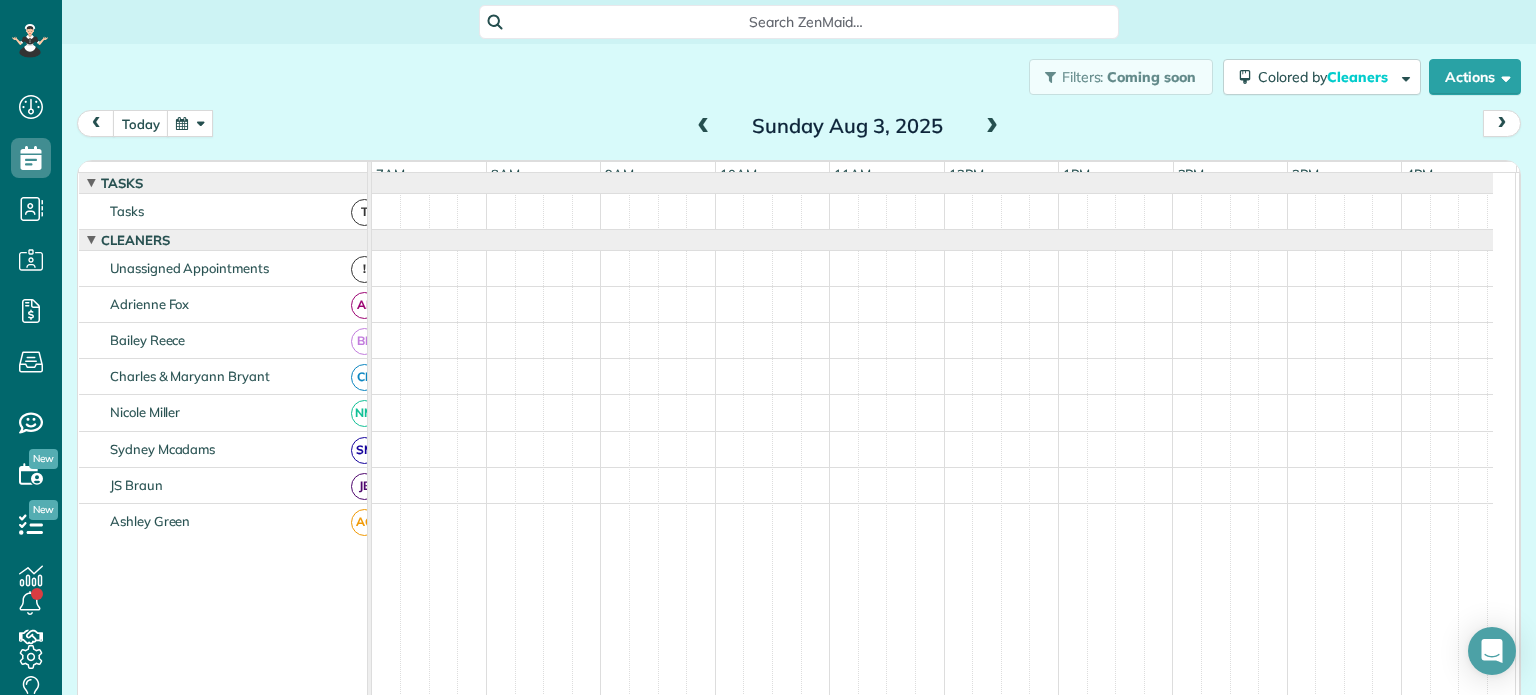 scroll, scrollTop: 21, scrollLeft: 0, axis: vertical 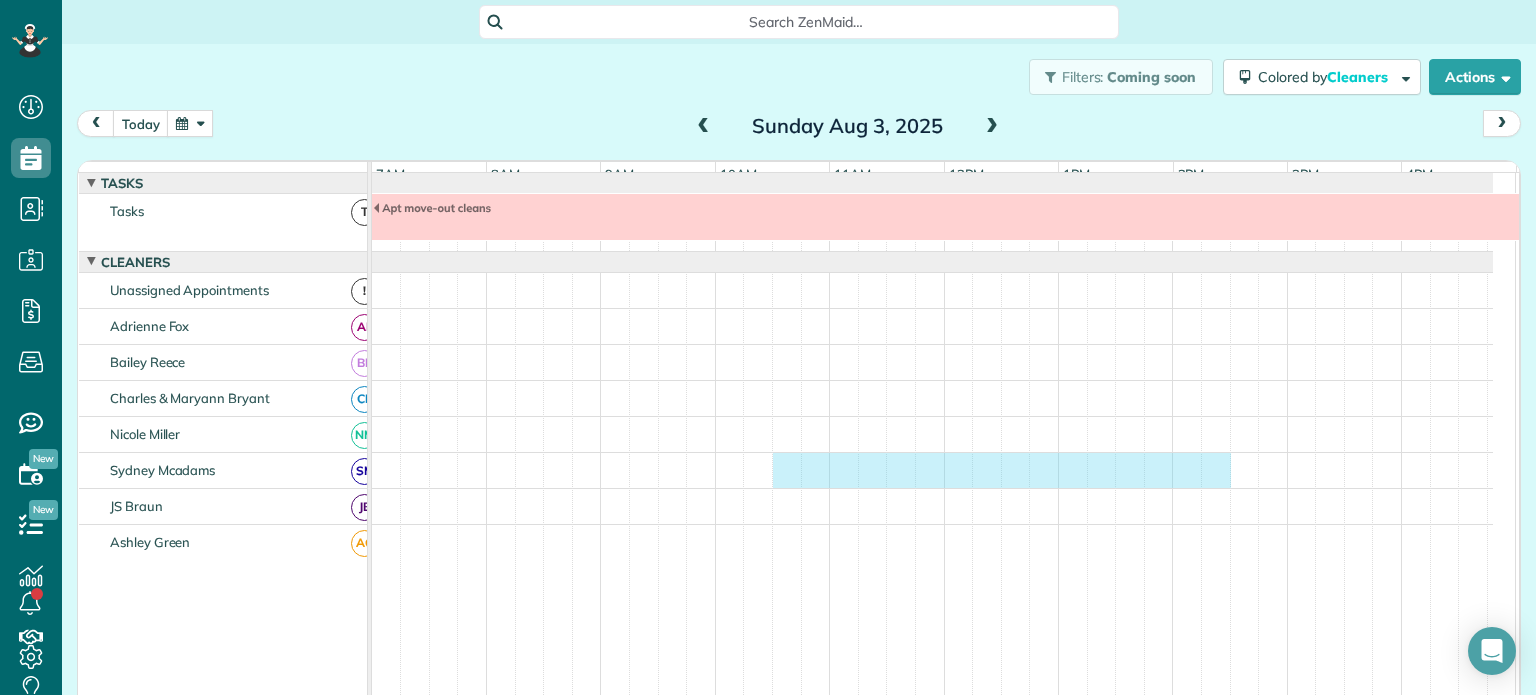drag, startPoint x: 774, startPoint y: 478, endPoint x: 1208, endPoint y: 506, distance: 434.90228 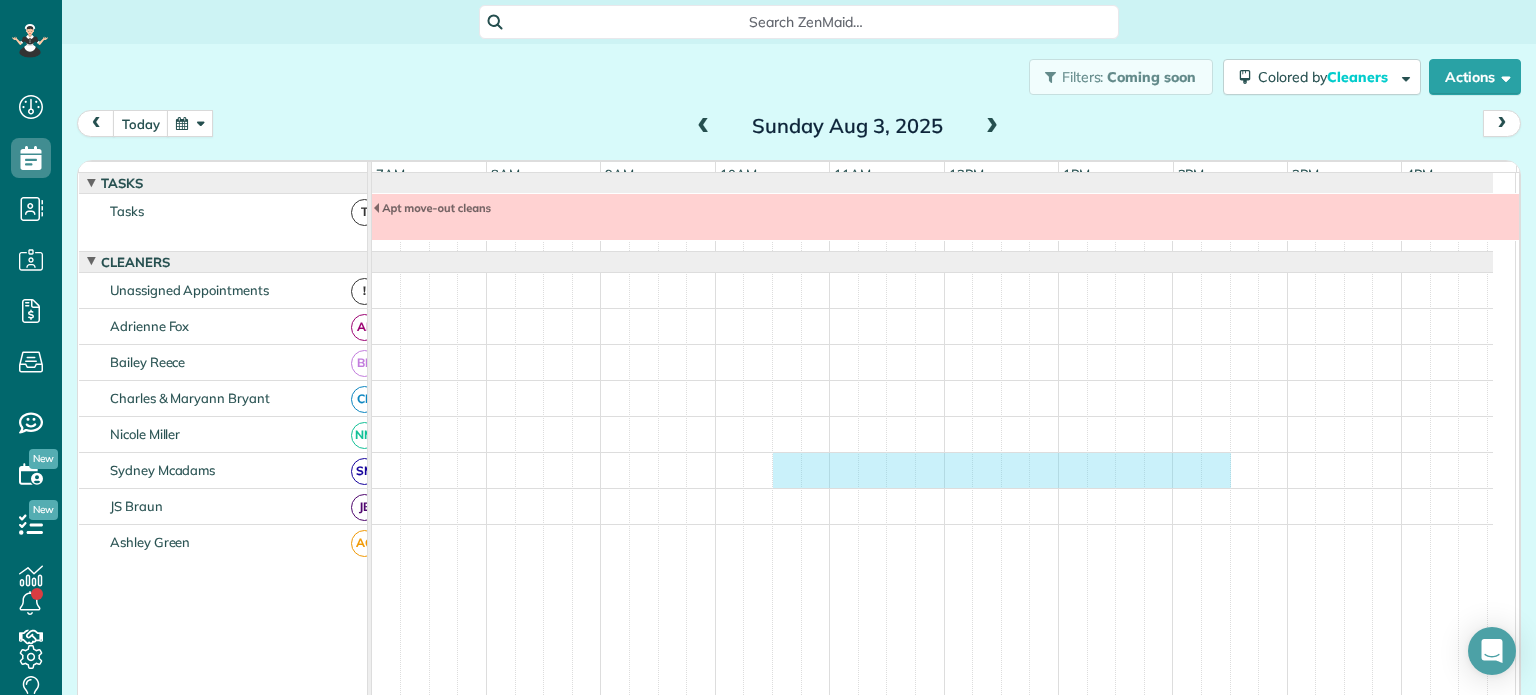 click on "Apt move-out cleans" at bounding box center (932, 513) 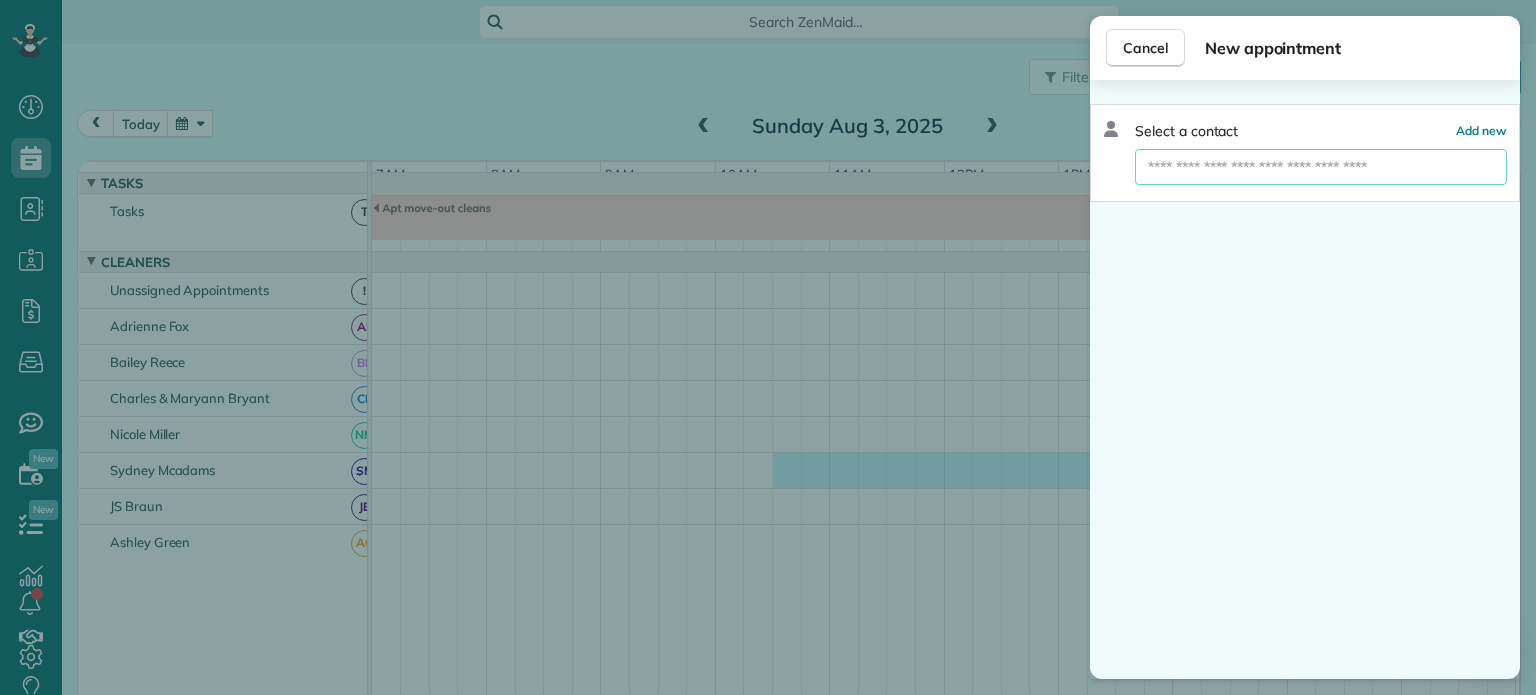 click at bounding box center (1321, 167) 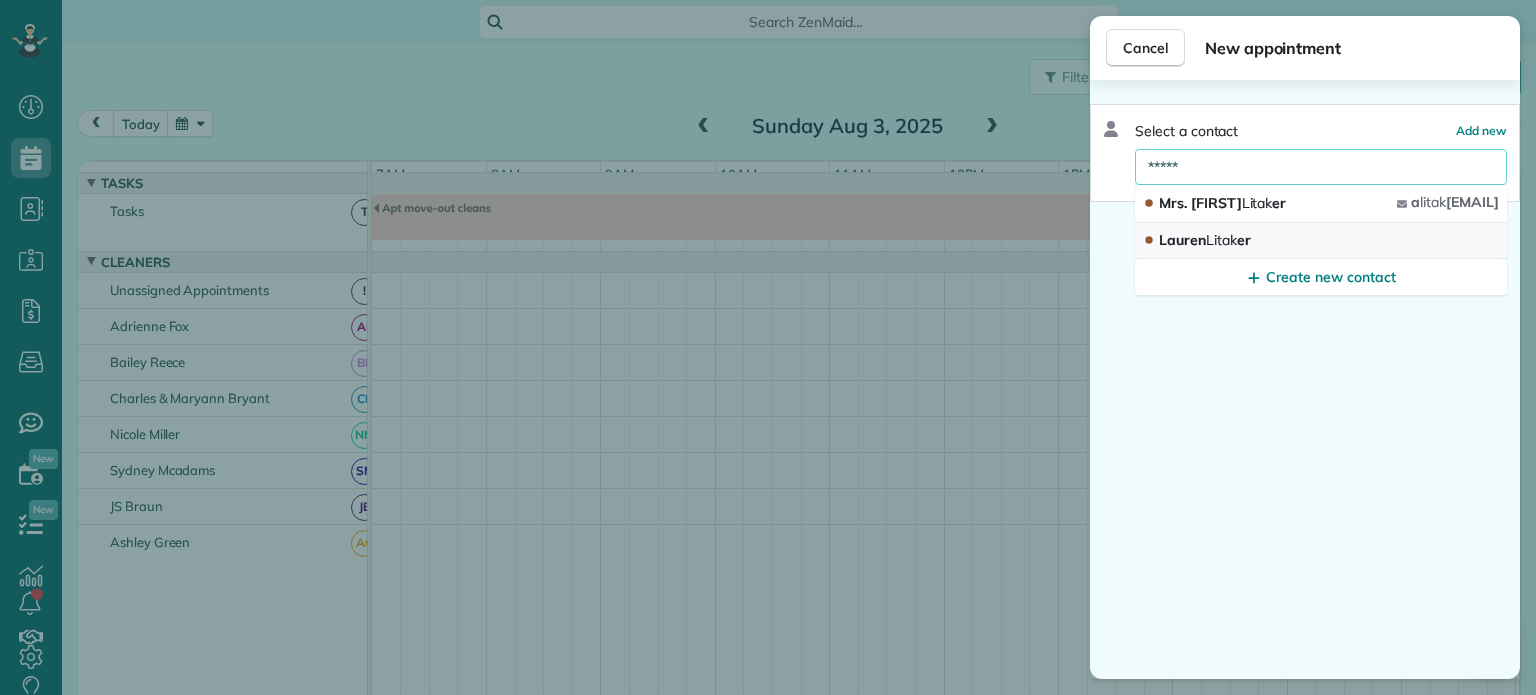 type on "*****" 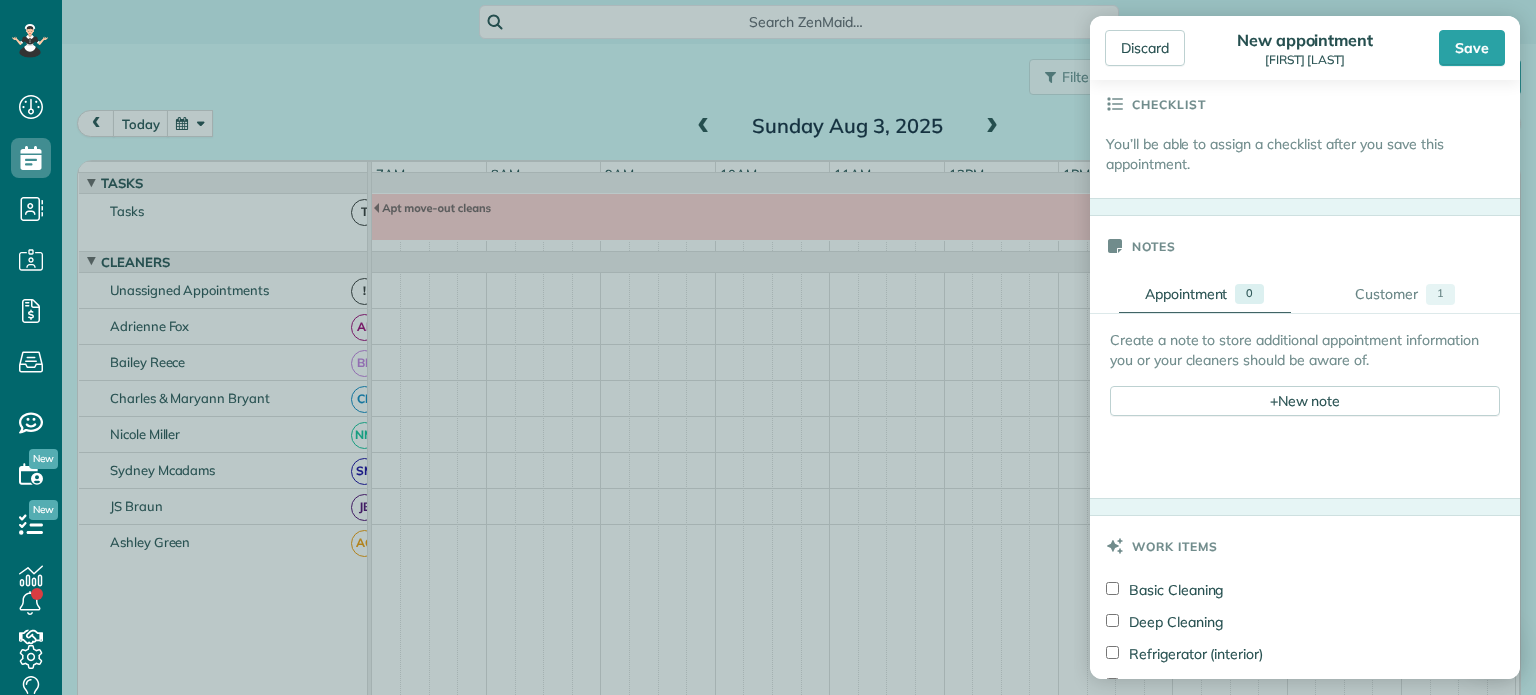 scroll, scrollTop: 600, scrollLeft: 0, axis: vertical 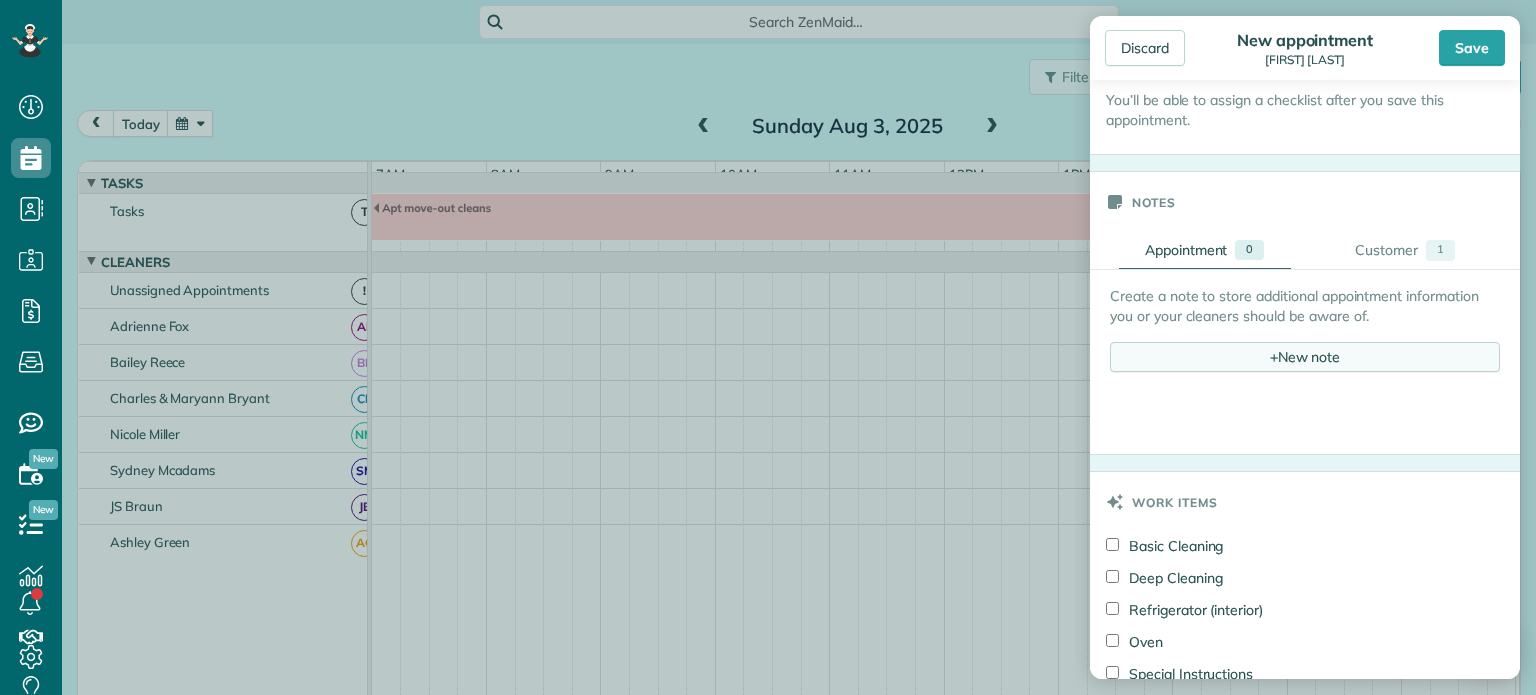 click on "+ New note" at bounding box center [1305, 357] 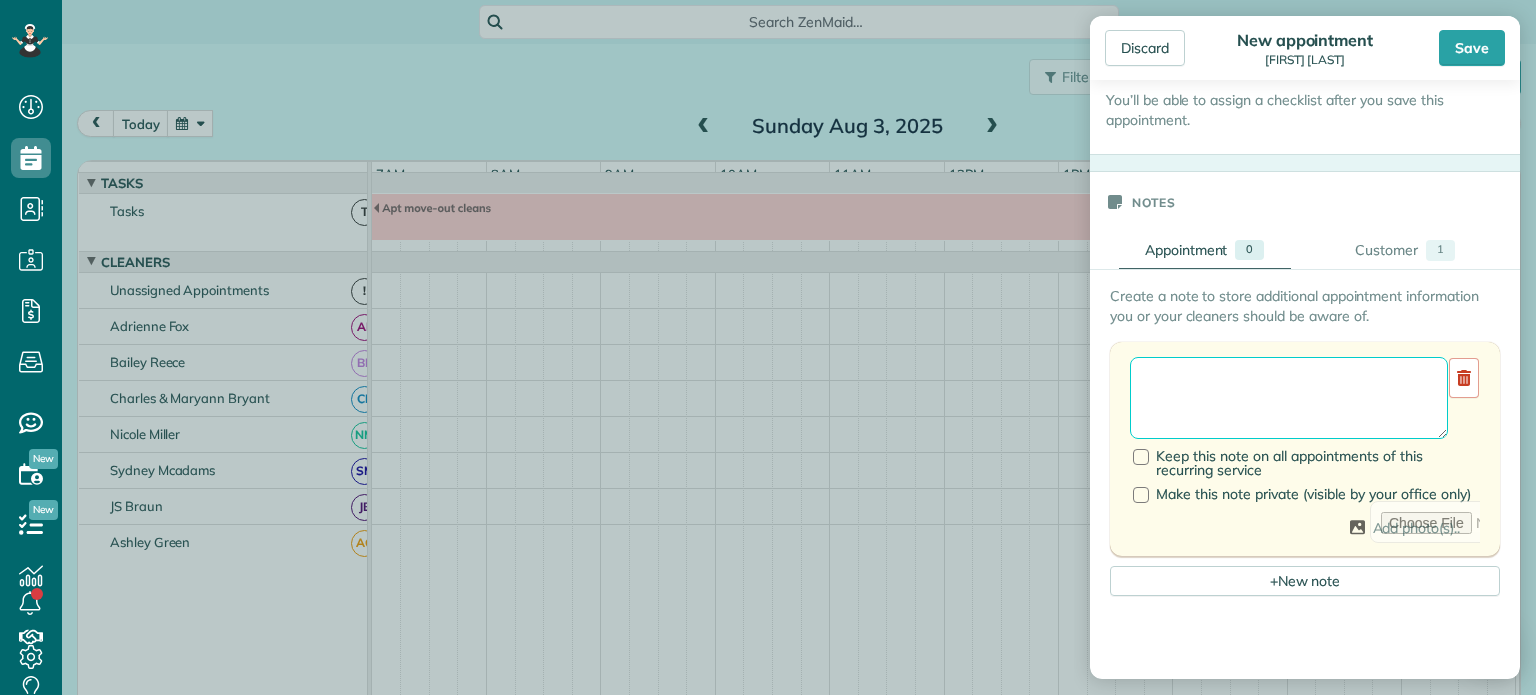 click at bounding box center (1289, 398) 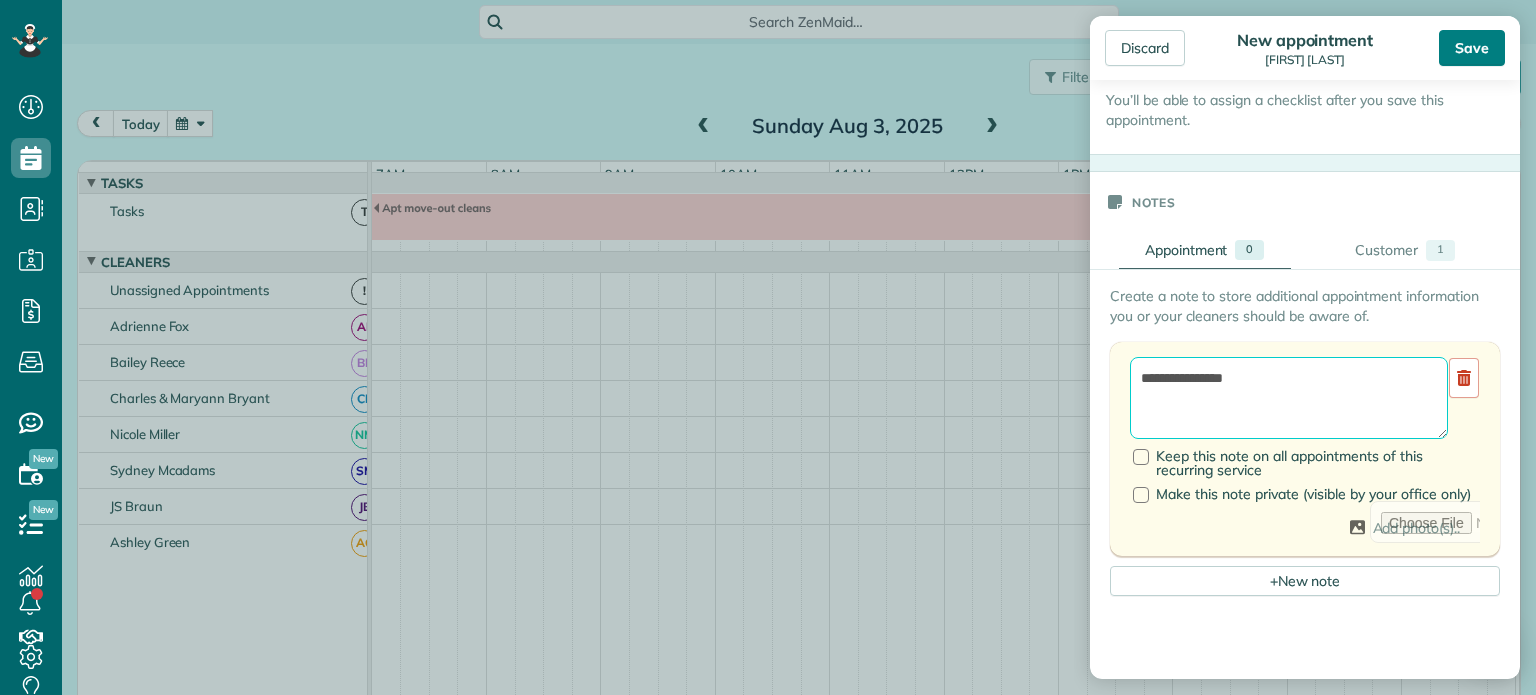 type on "**********" 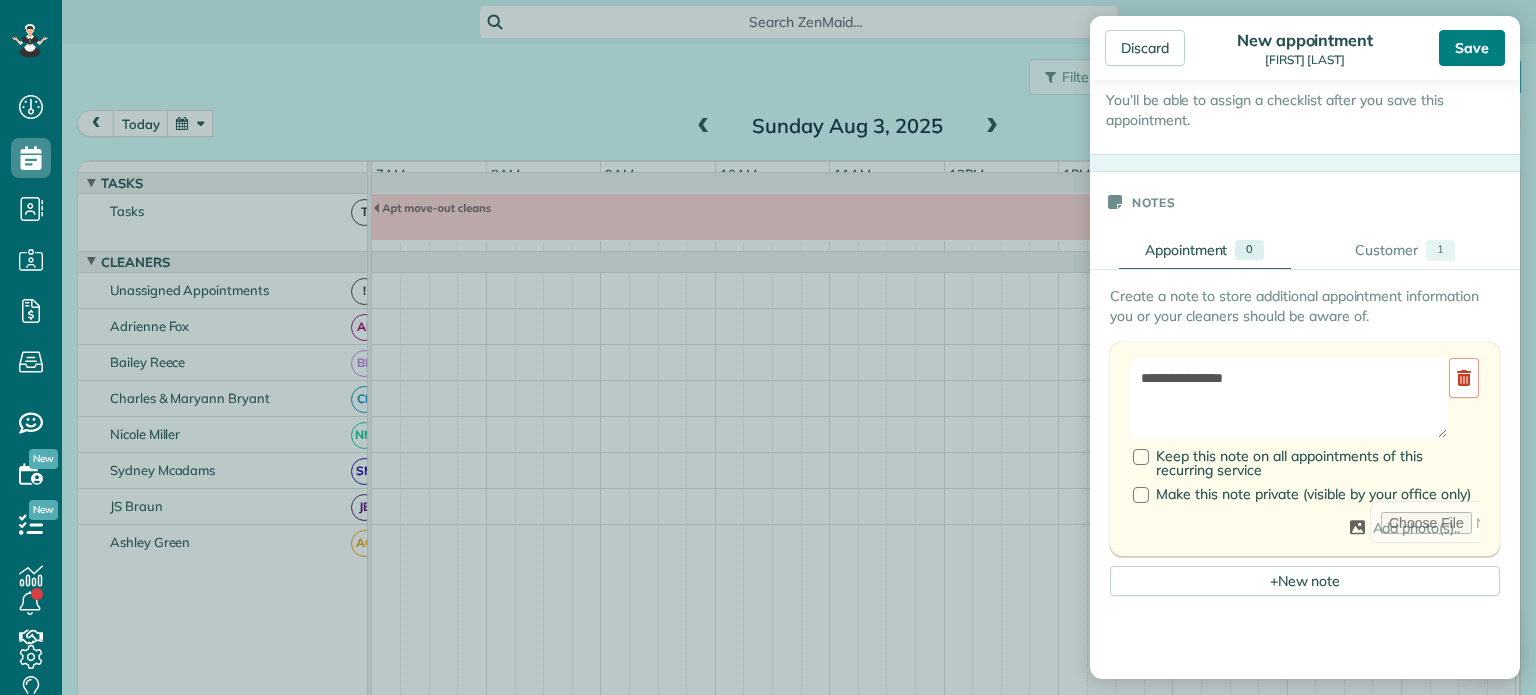 click on "Save" at bounding box center (1472, 48) 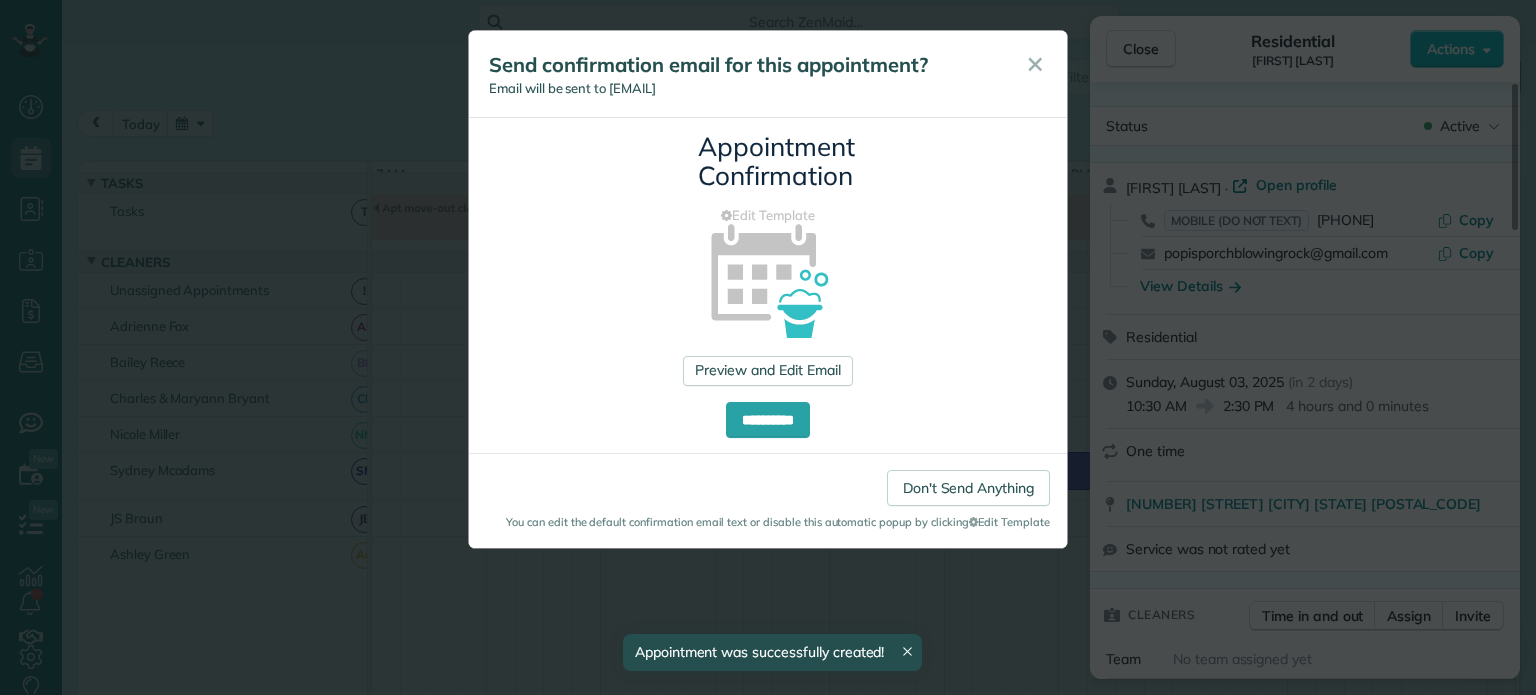drag, startPoint x: 1030, startPoint y: 67, endPoint x: 1054, endPoint y: 67, distance: 24 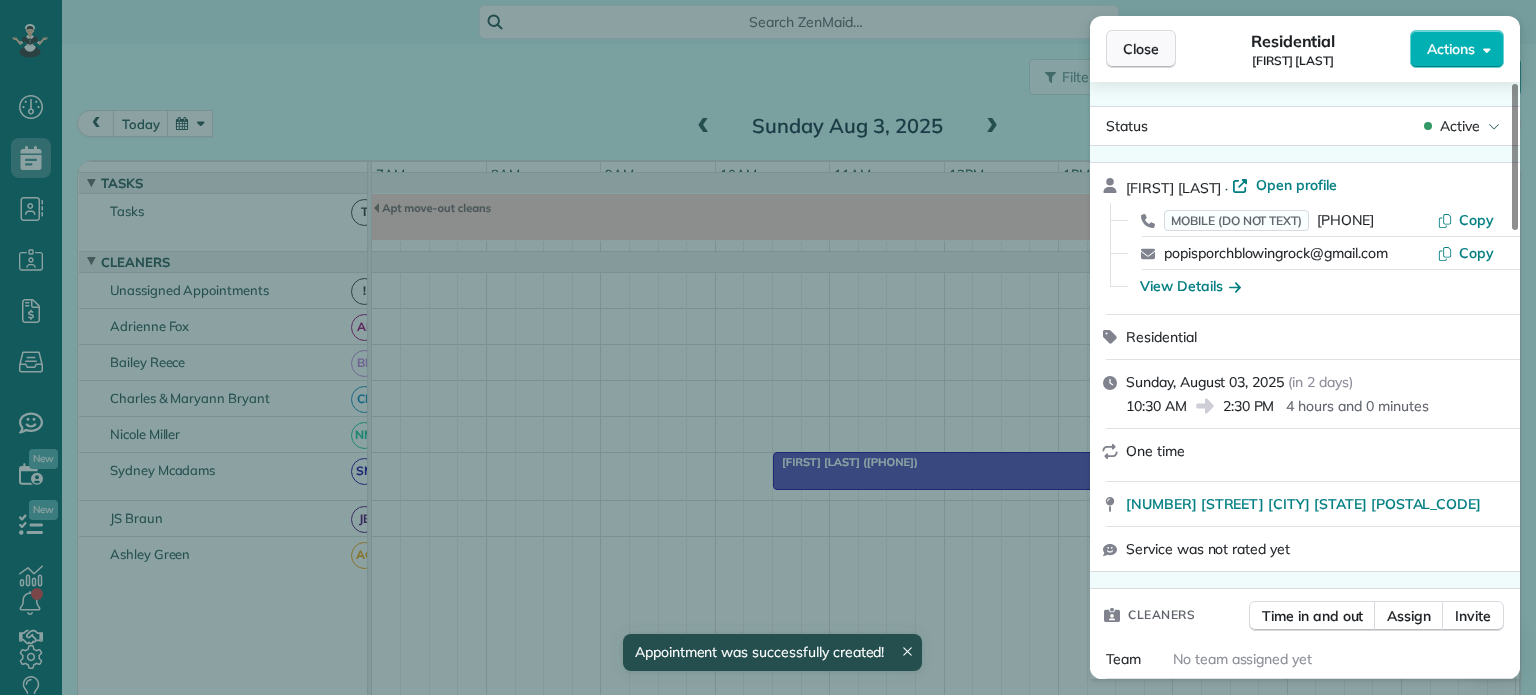 click on "Close" at bounding box center [1141, 49] 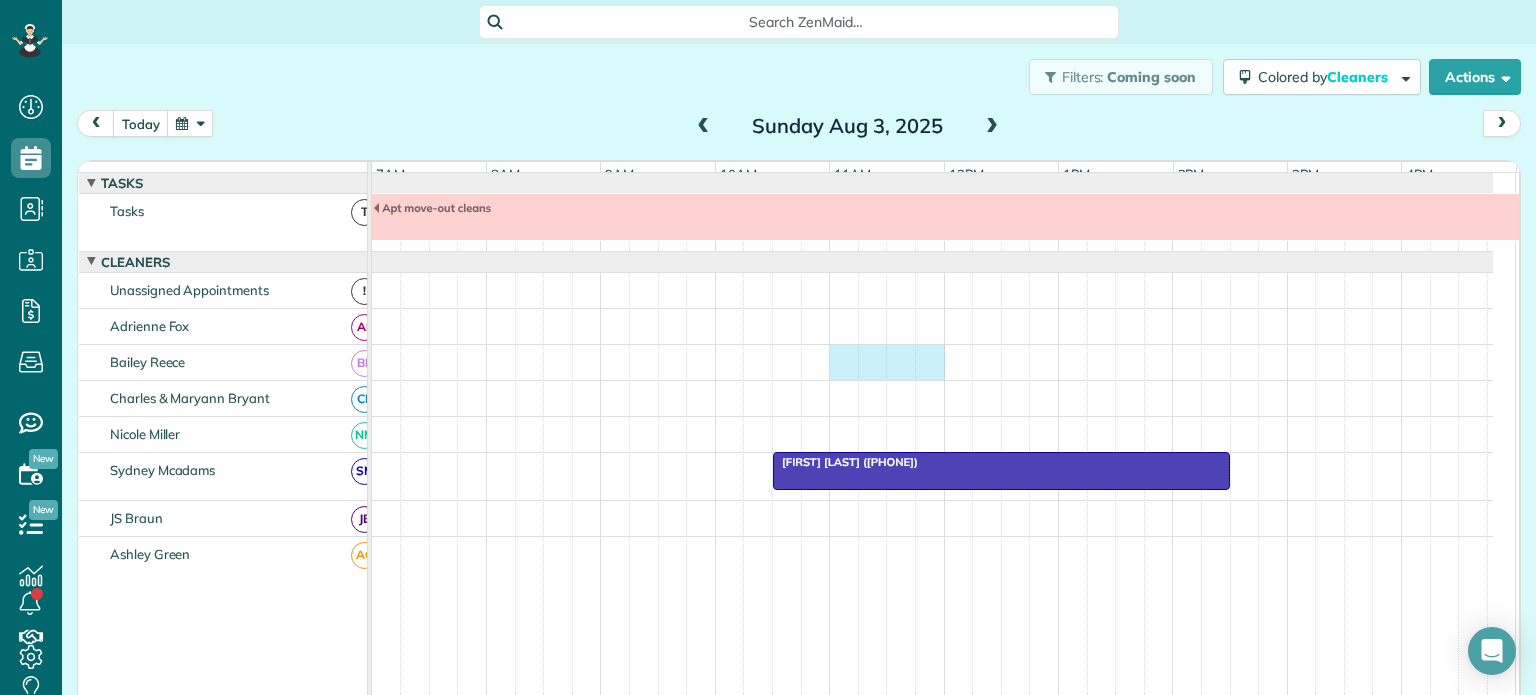 drag, startPoint x: 834, startPoint y: 367, endPoint x: 937, endPoint y: 379, distance: 103.69667 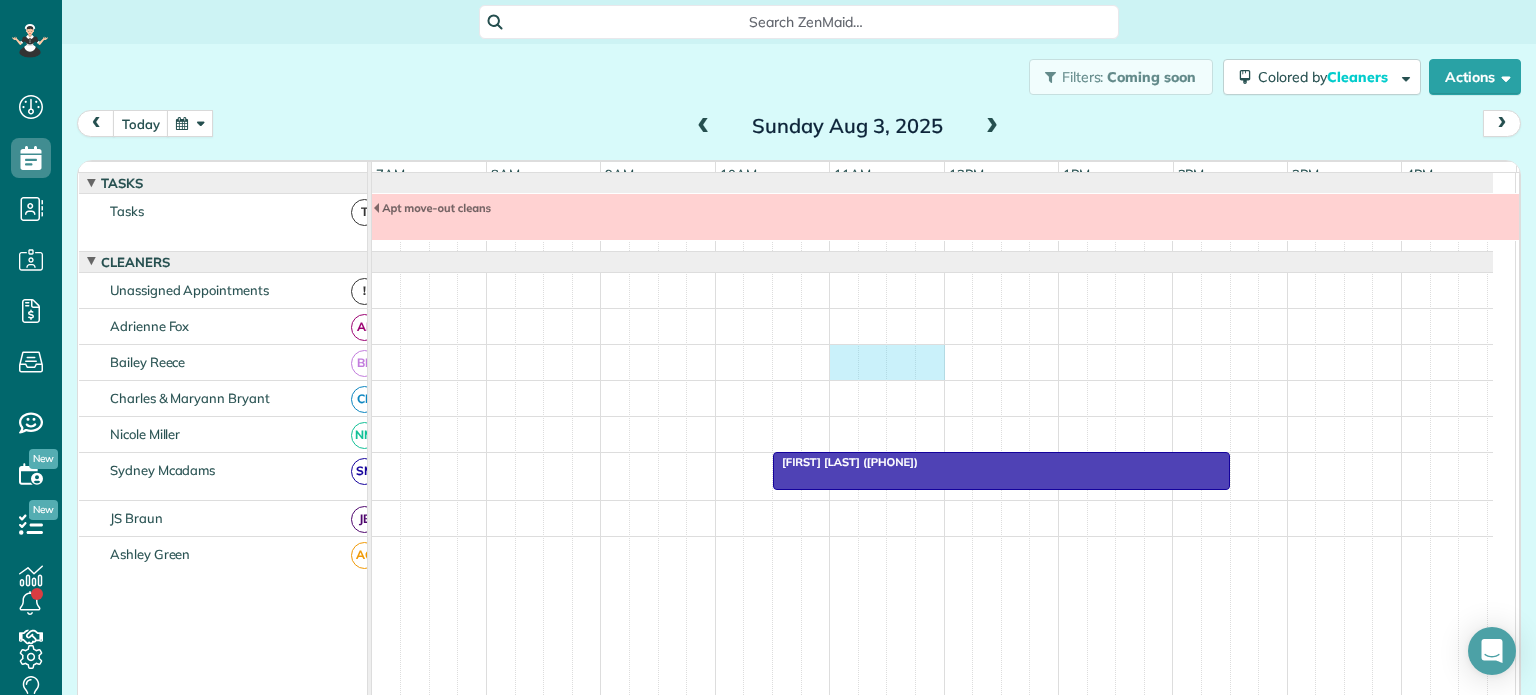 click at bounding box center (932, 362) 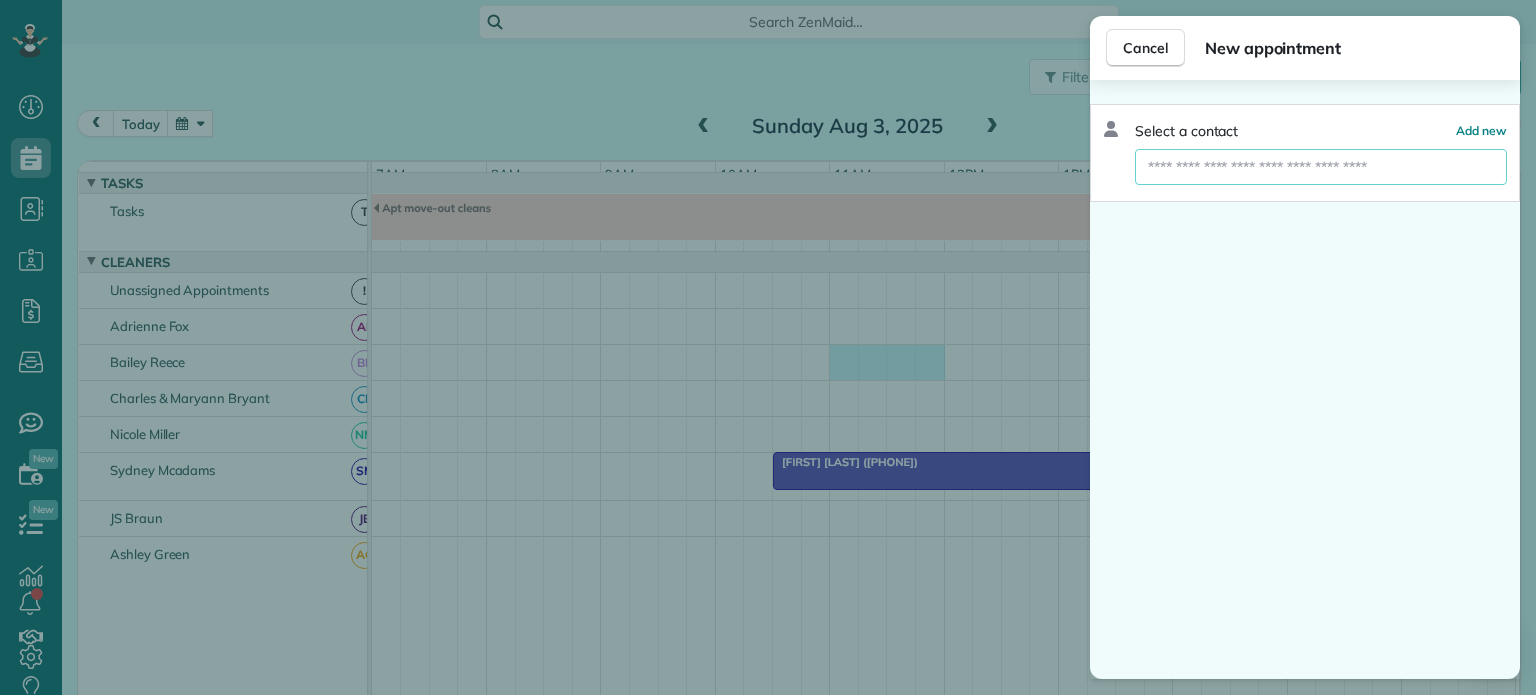 click at bounding box center [1321, 167] 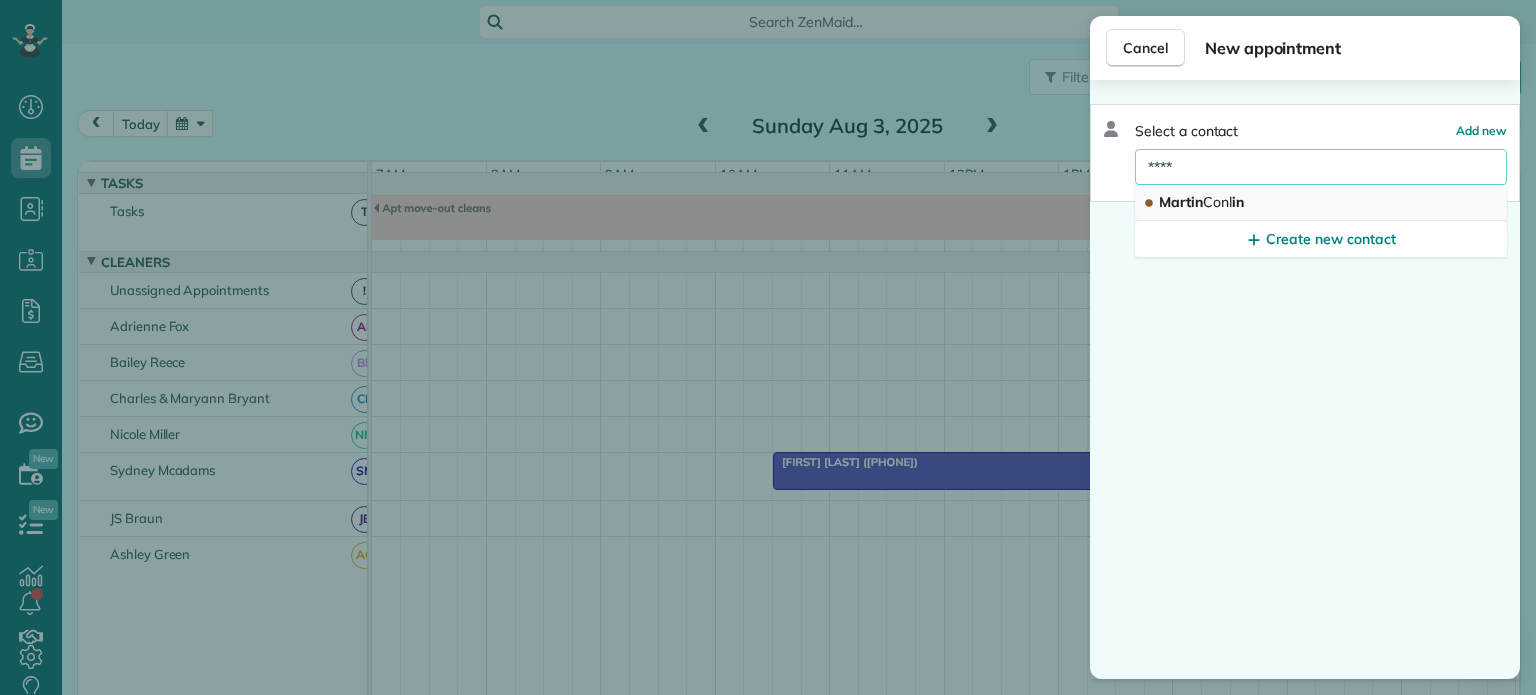 type on "****" 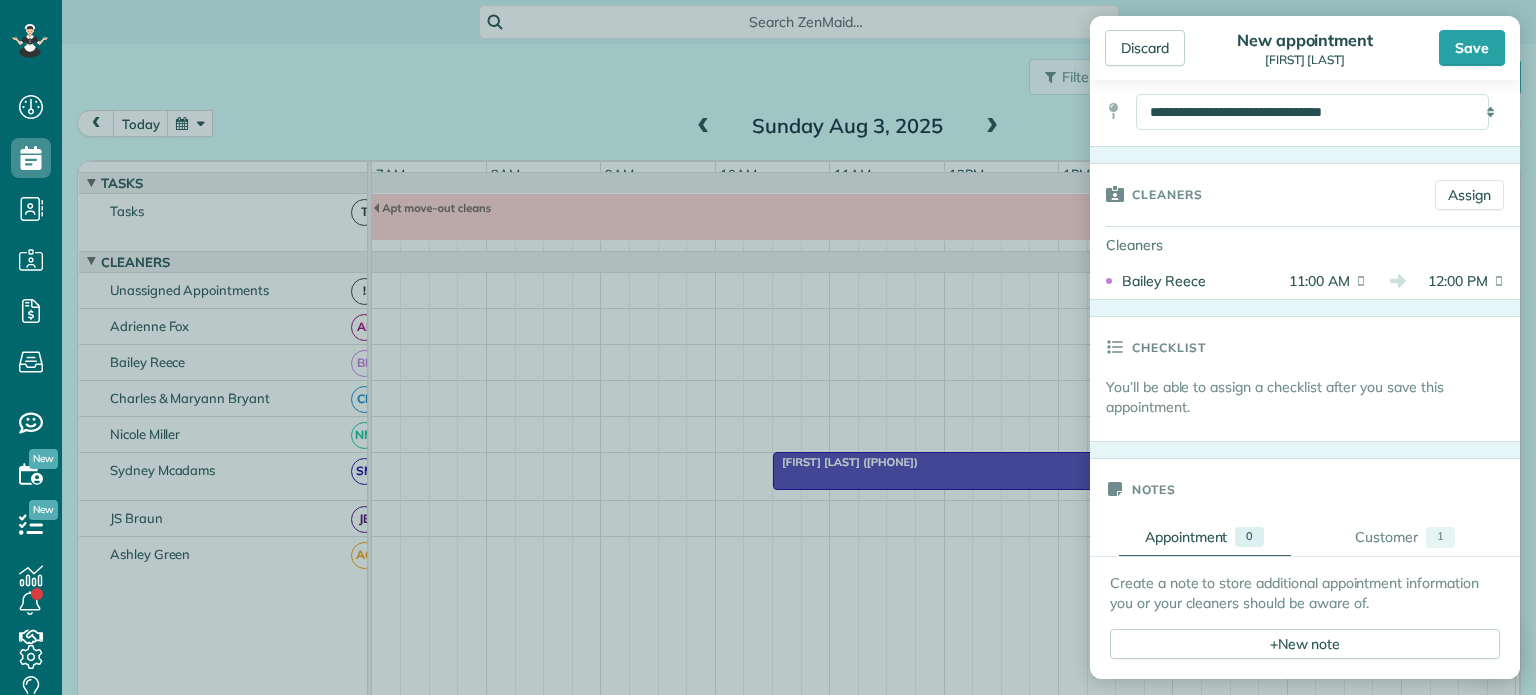 scroll, scrollTop: 400, scrollLeft: 0, axis: vertical 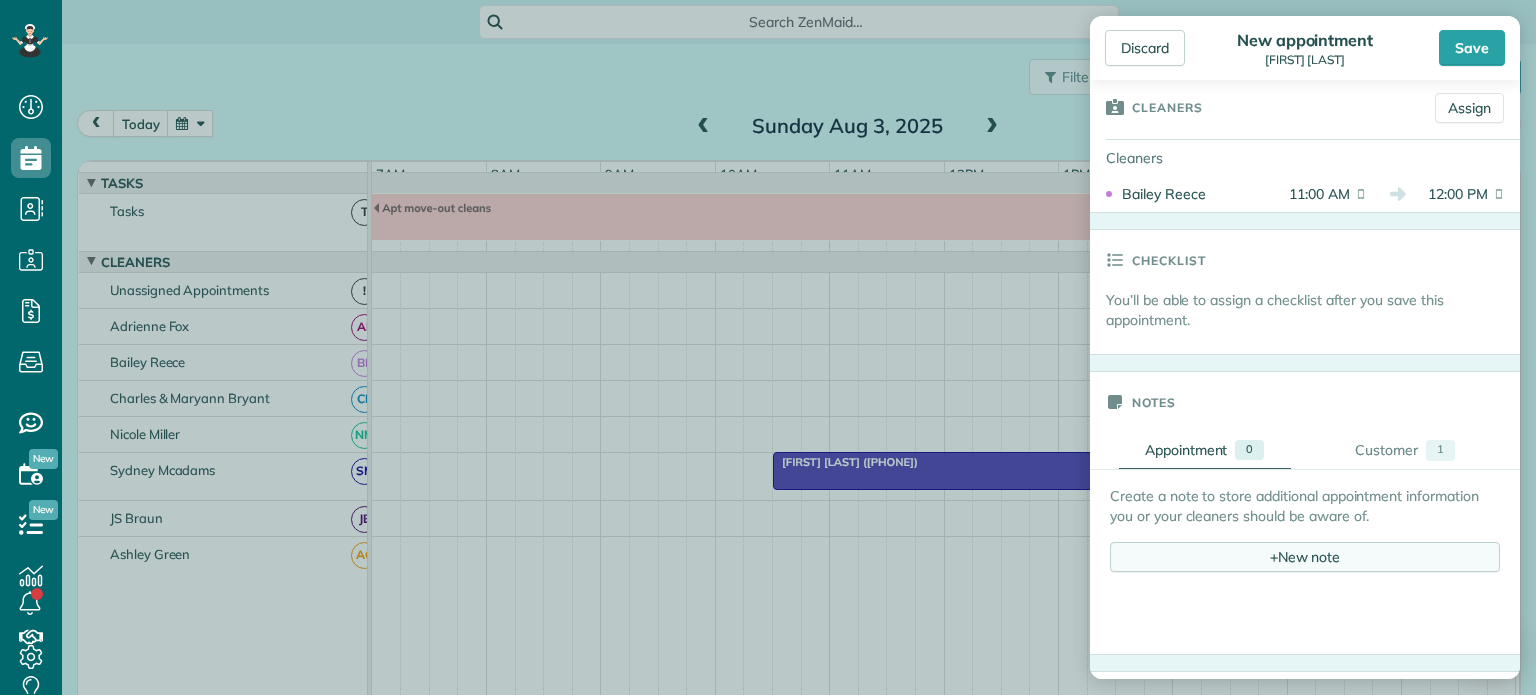 click on "+ New note" at bounding box center [1305, 557] 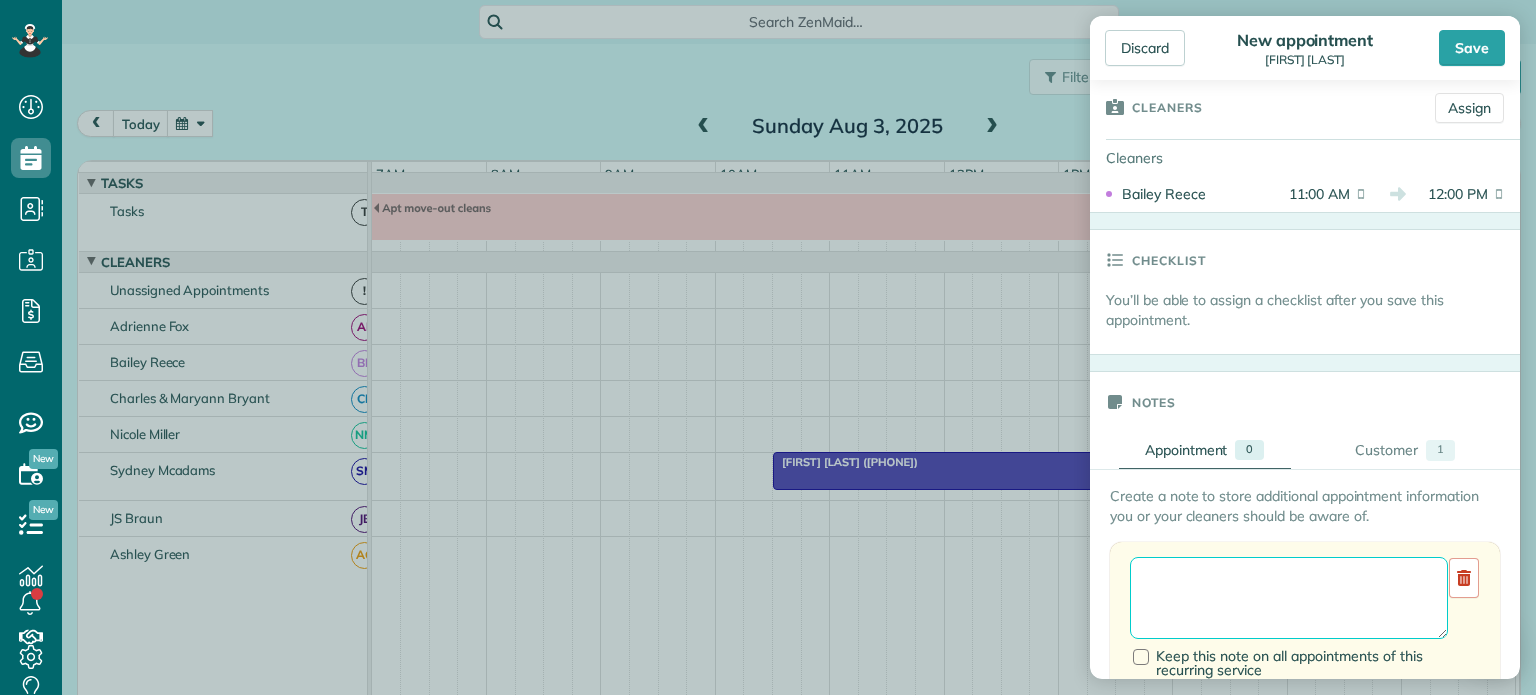 click at bounding box center (1289, 598) 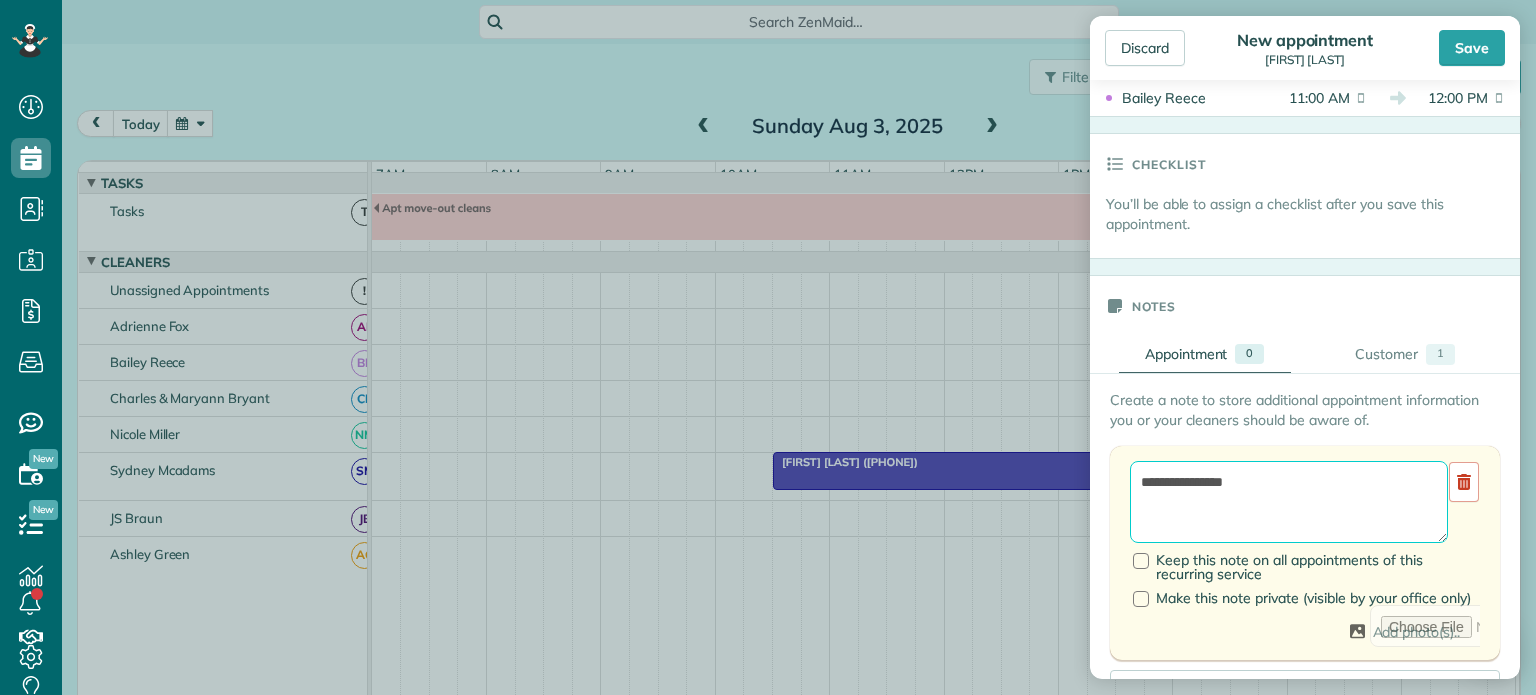 scroll, scrollTop: 600, scrollLeft: 0, axis: vertical 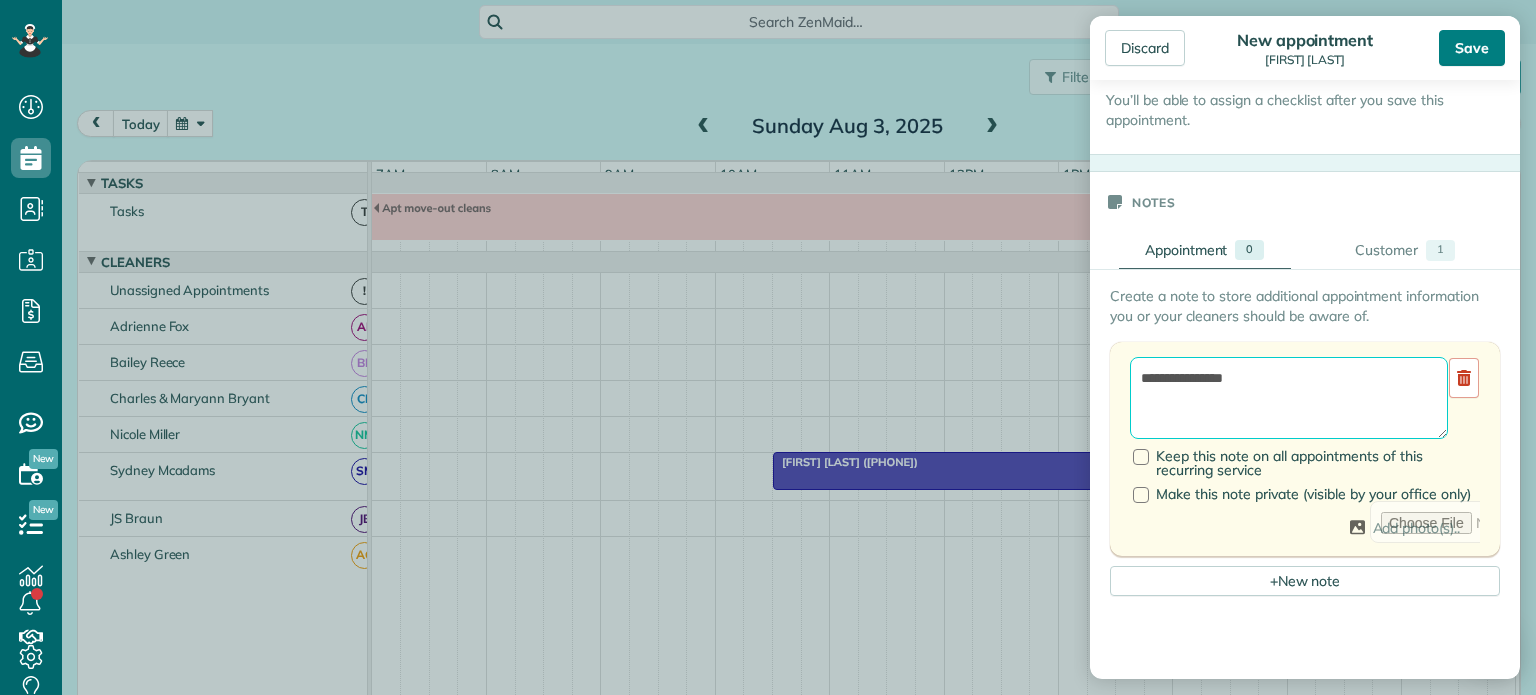 type on "**********" 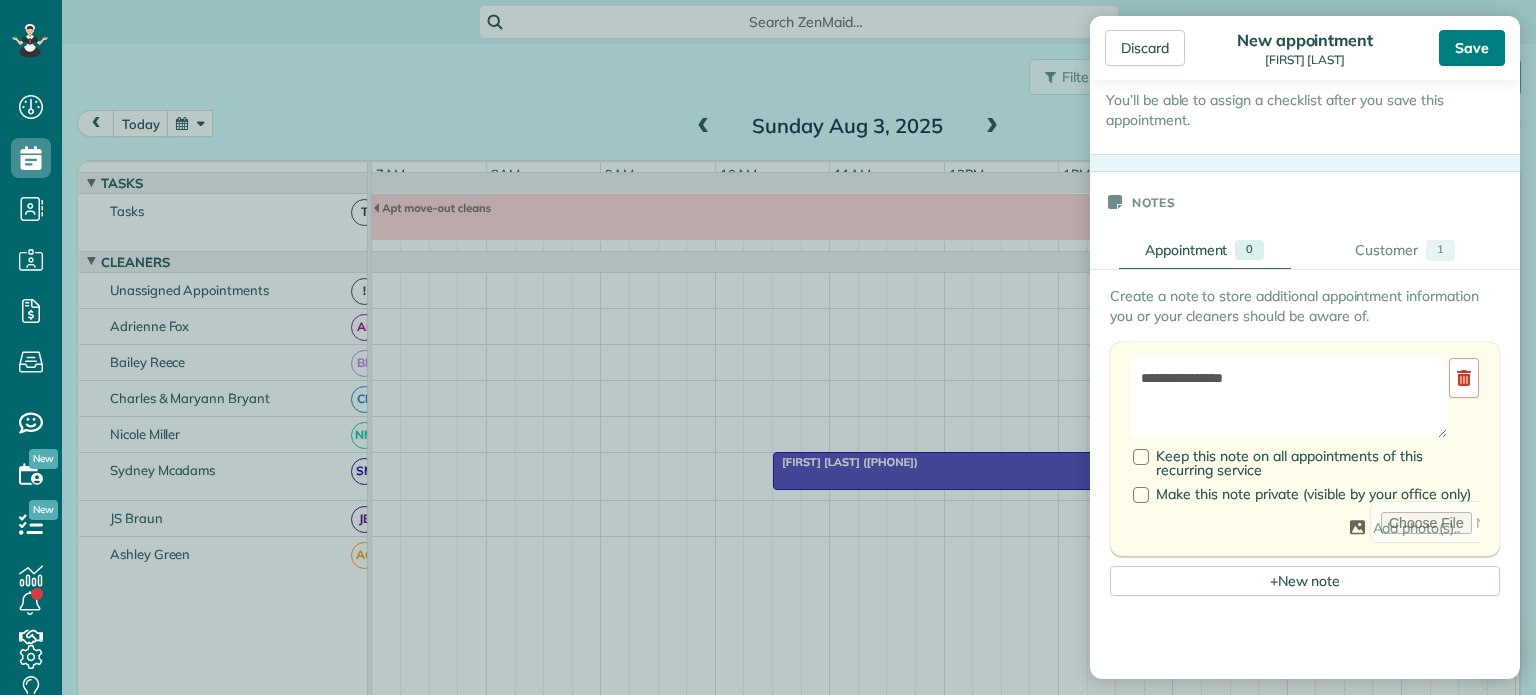 click on "Save" at bounding box center [1472, 48] 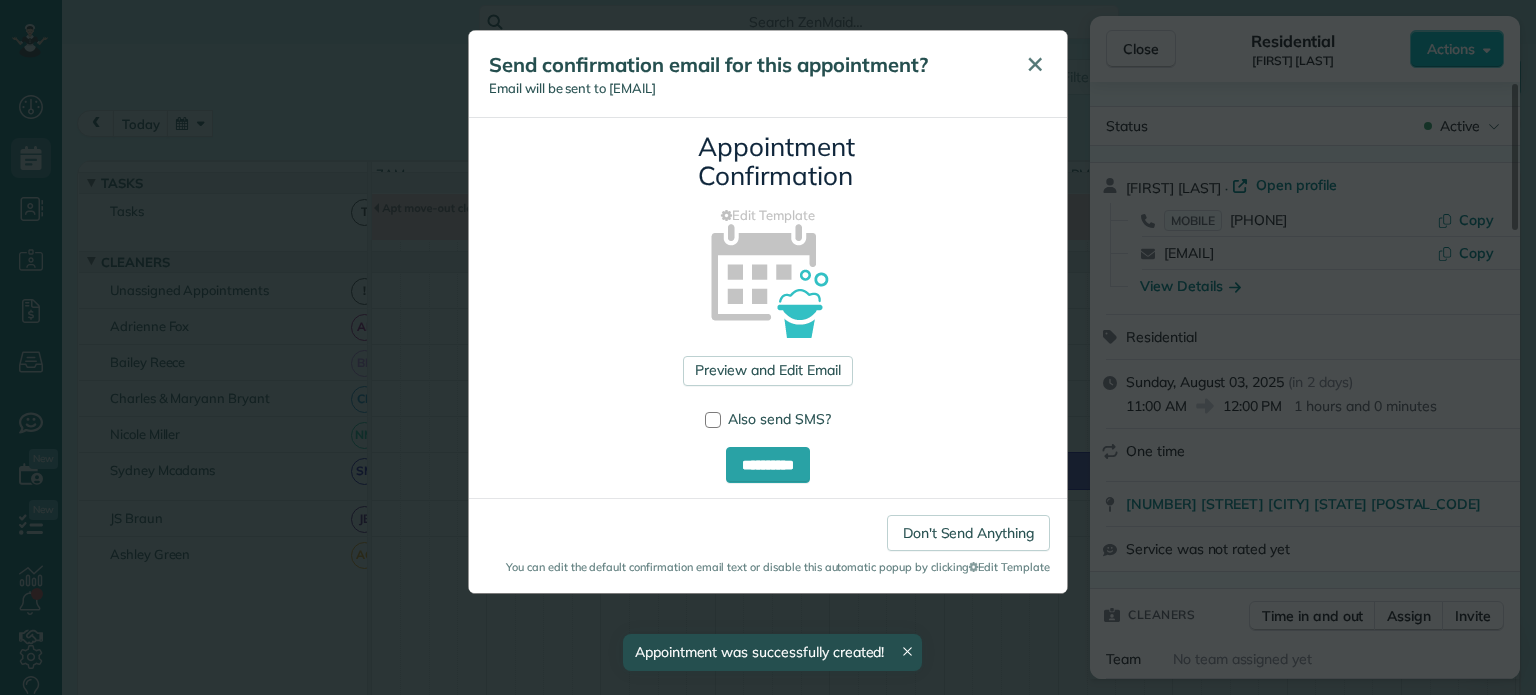 click on "✕" at bounding box center (1035, 64) 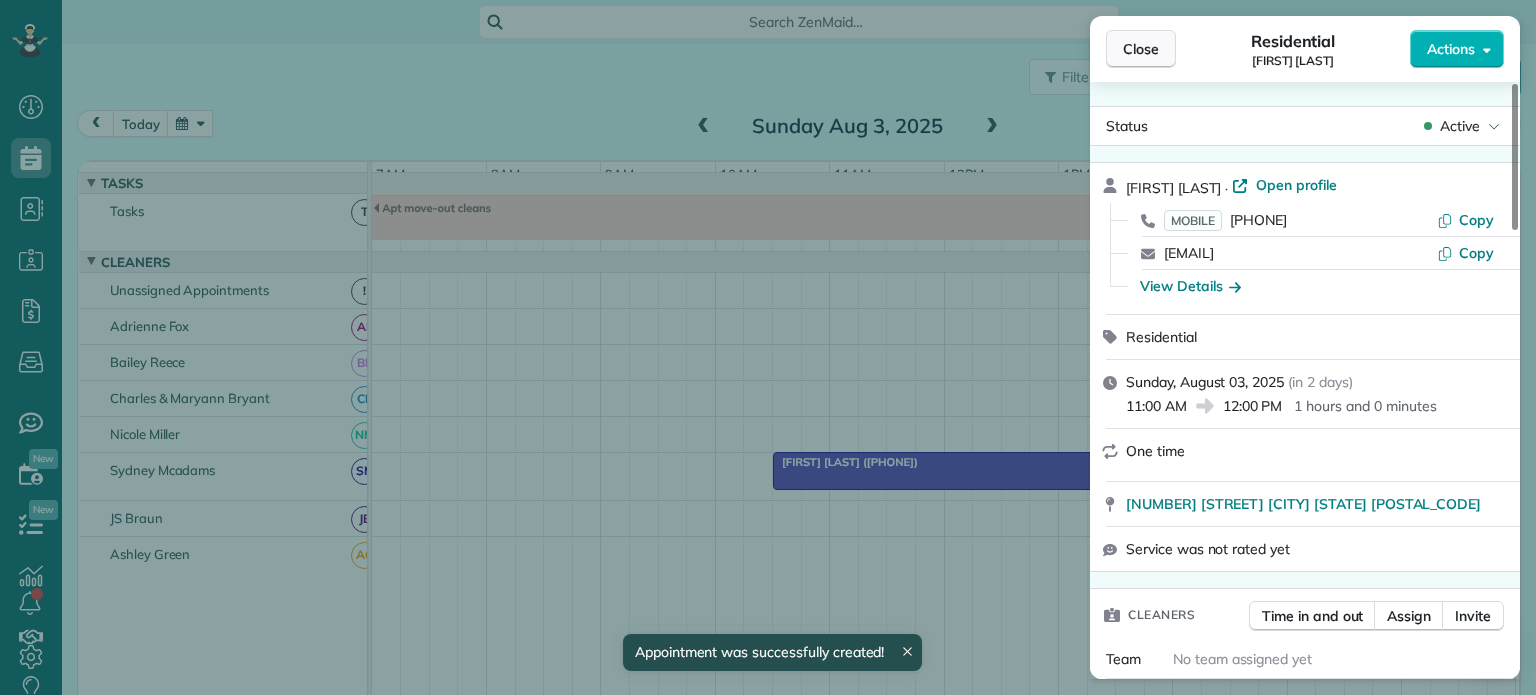 click on "Close" at bounding box center [1141, 49] 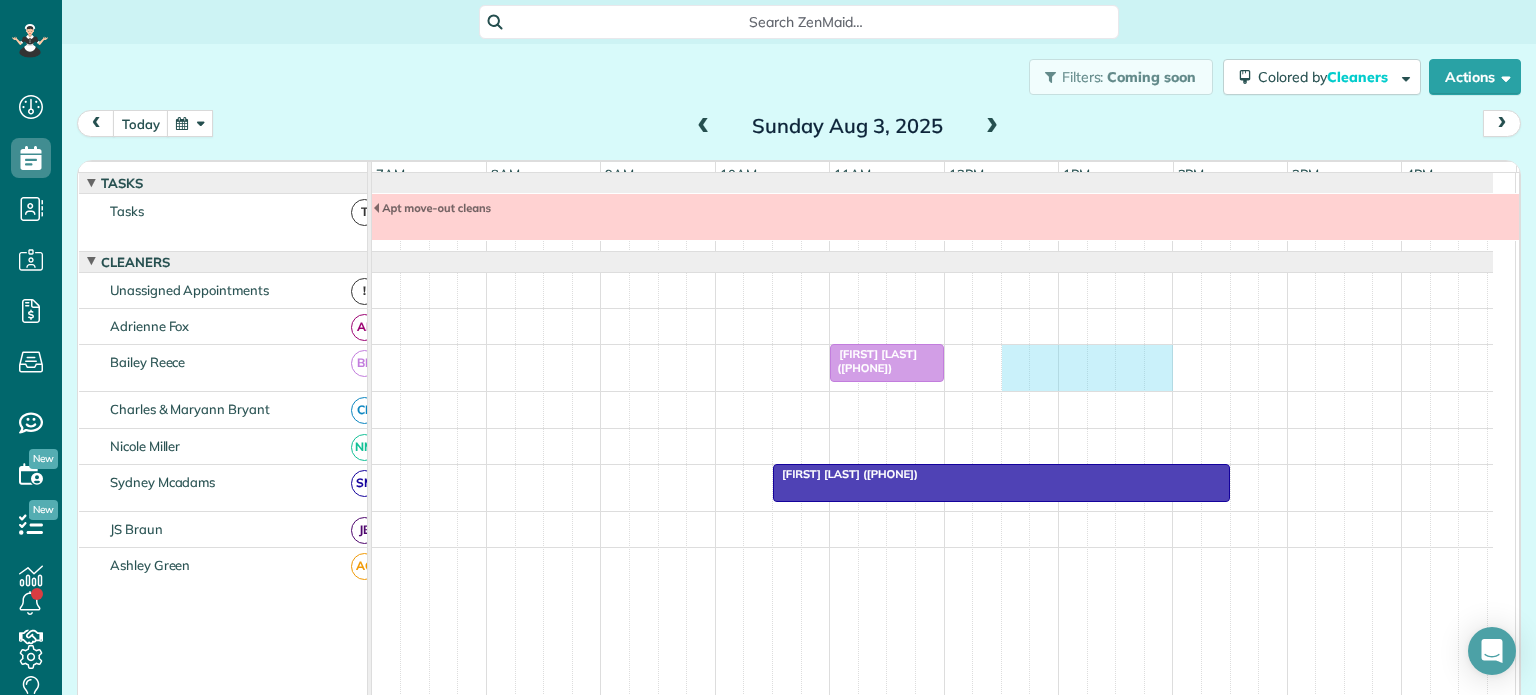 drag, startPoint x: 1008, startPoint y: 369, endPoint x: 1164, endPoint y: 371, distance: 156.01282 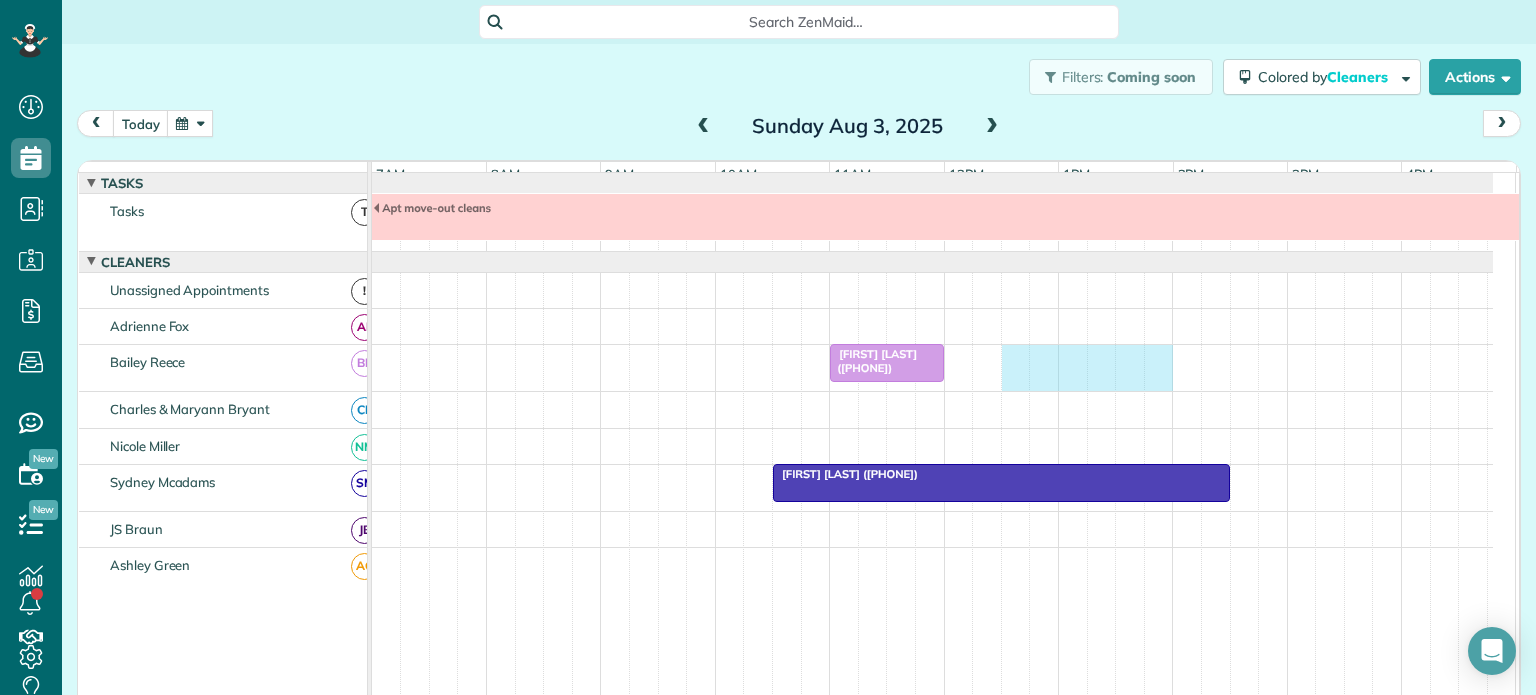 click on "[FIRST] [LAST] ([PHONE])" at bounding box center (932, 368) 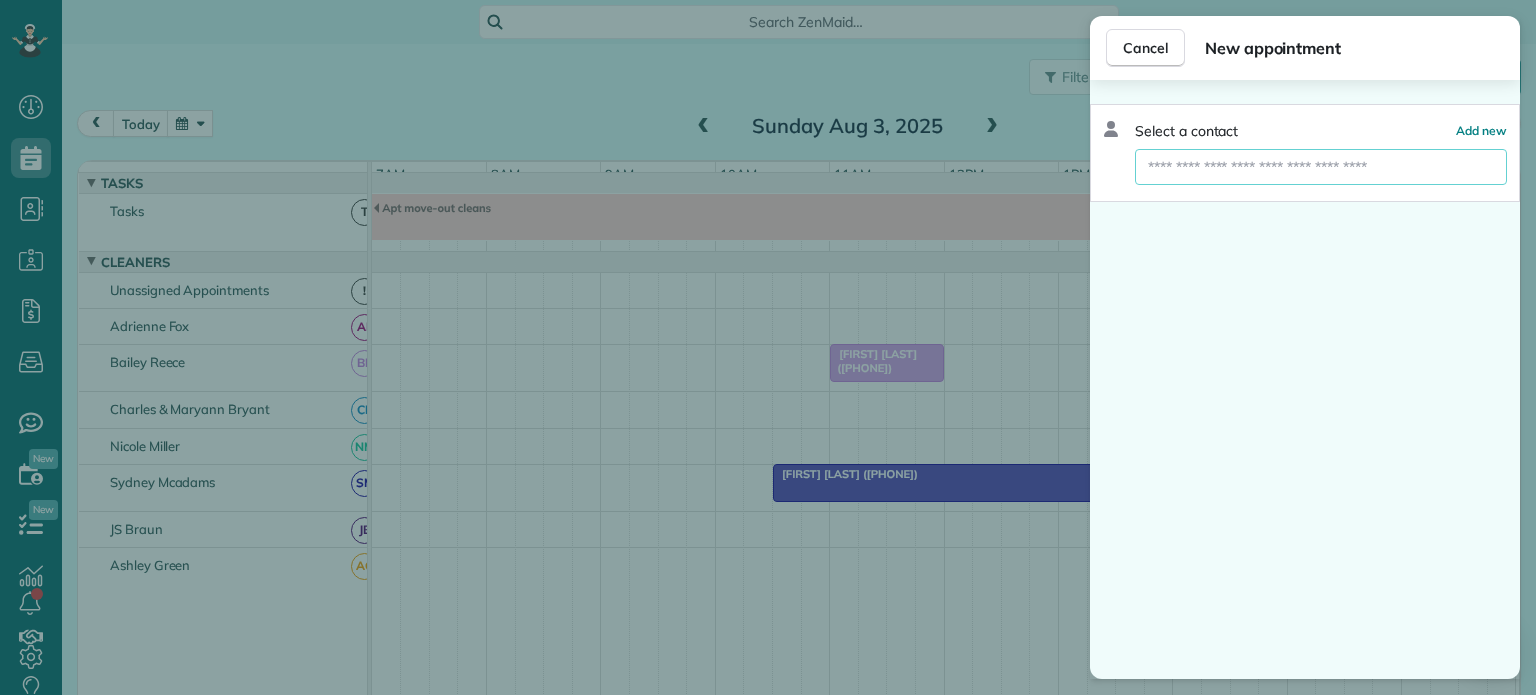 click at bounding box center (1321, 167) 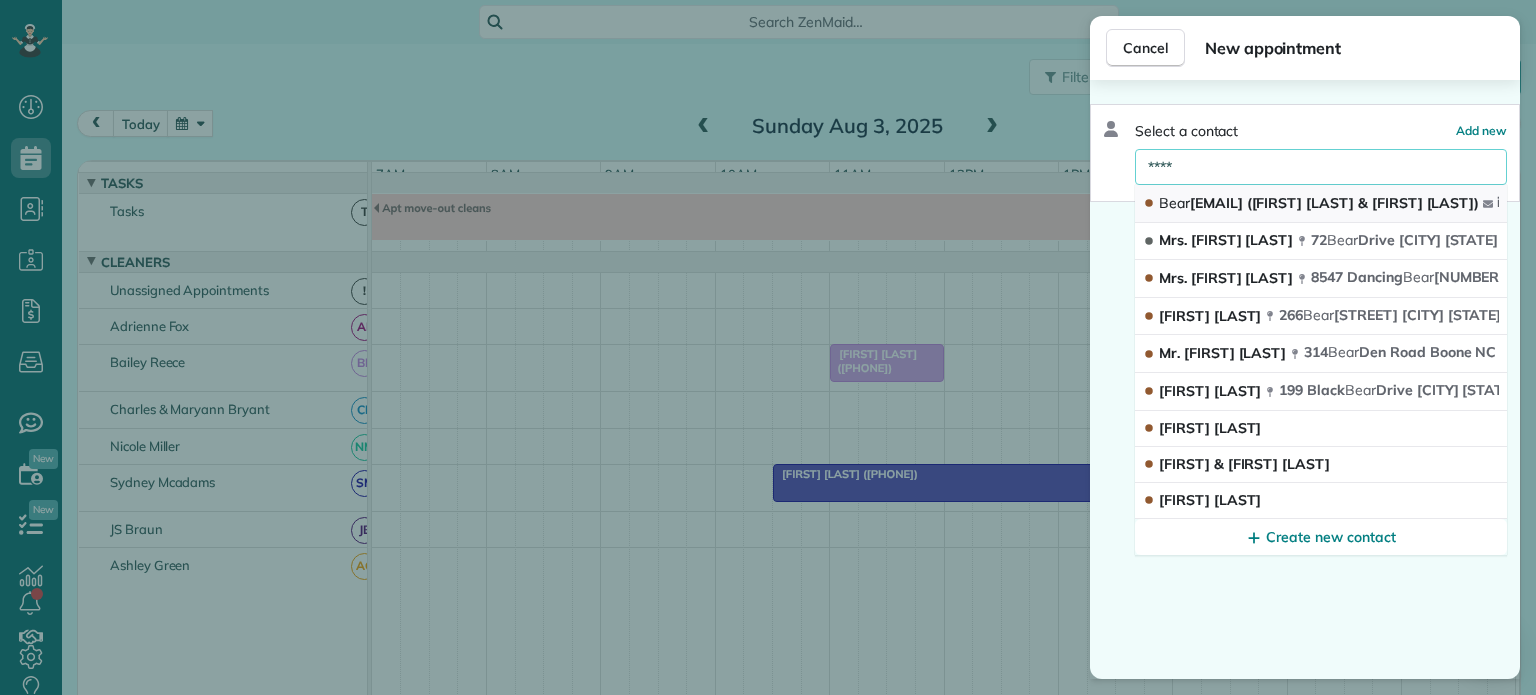 type on "****" 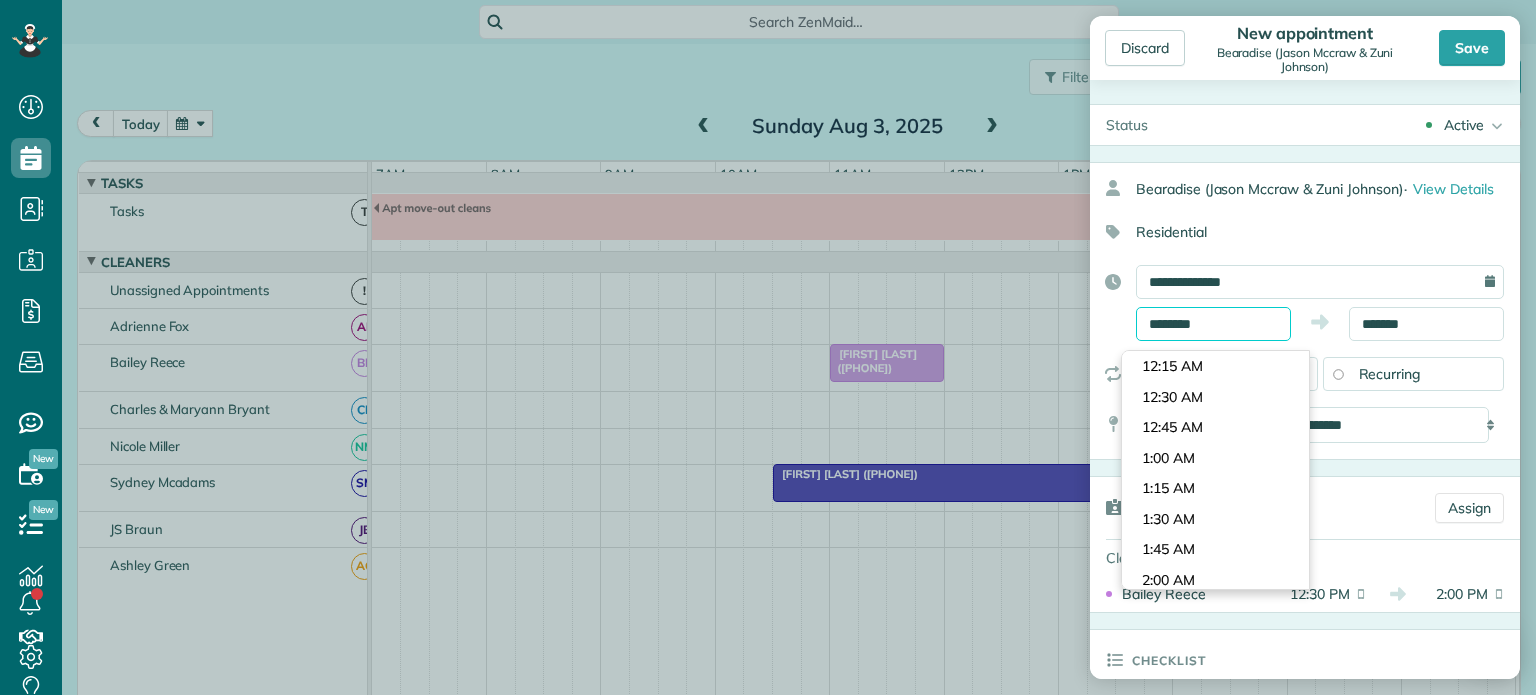 click on "********" at bounding box center [1213, 324] 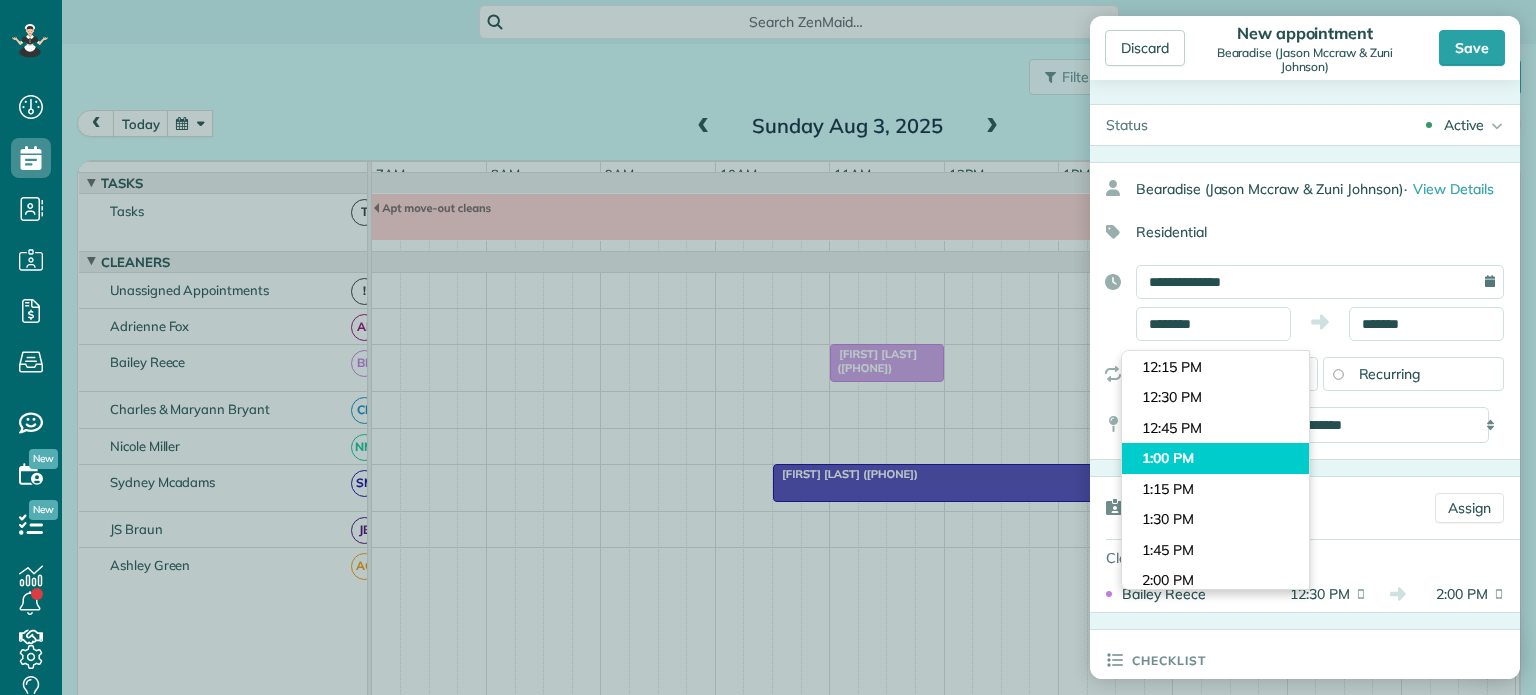 type on "*******" 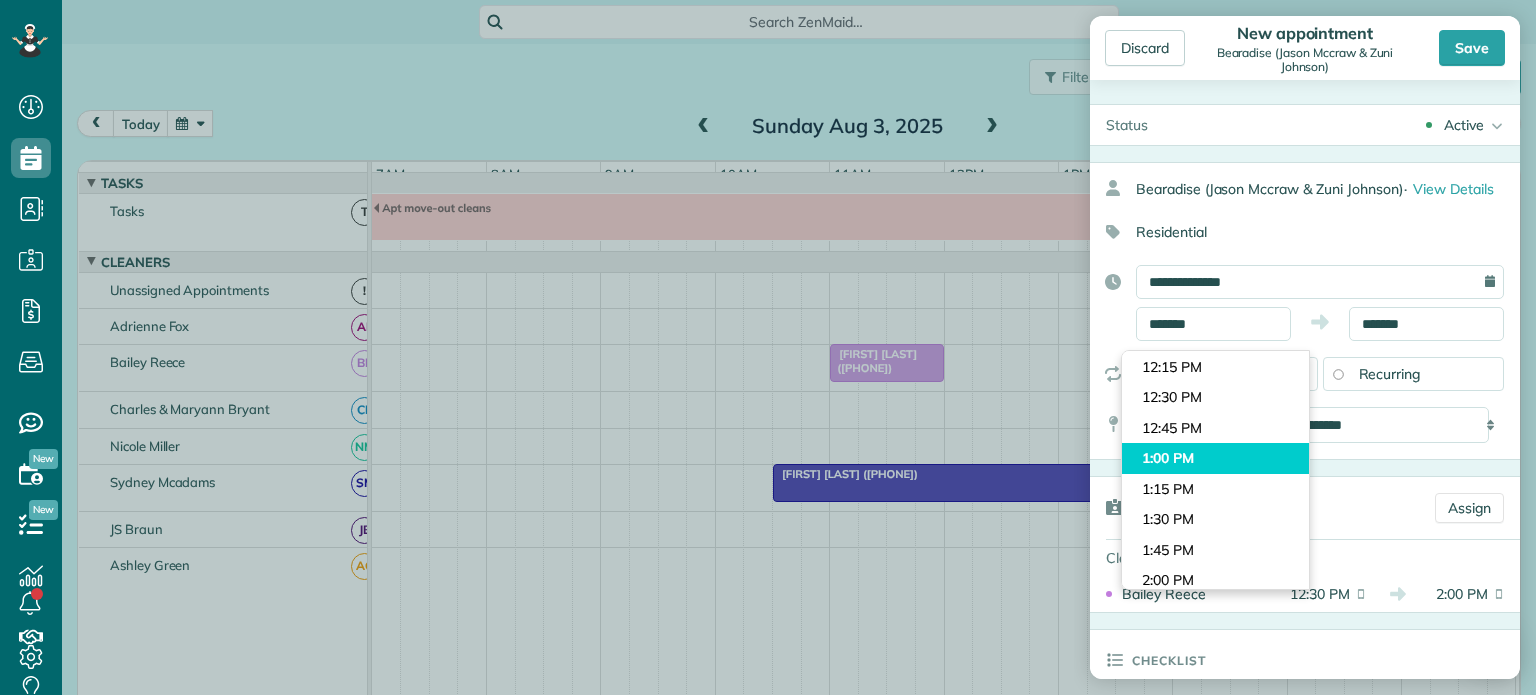 click on "Dashboard
Scheduling
Calendar View
List View
Dispatch View - Weekly scheduling (Beta)" at bounding box center [768, 347] 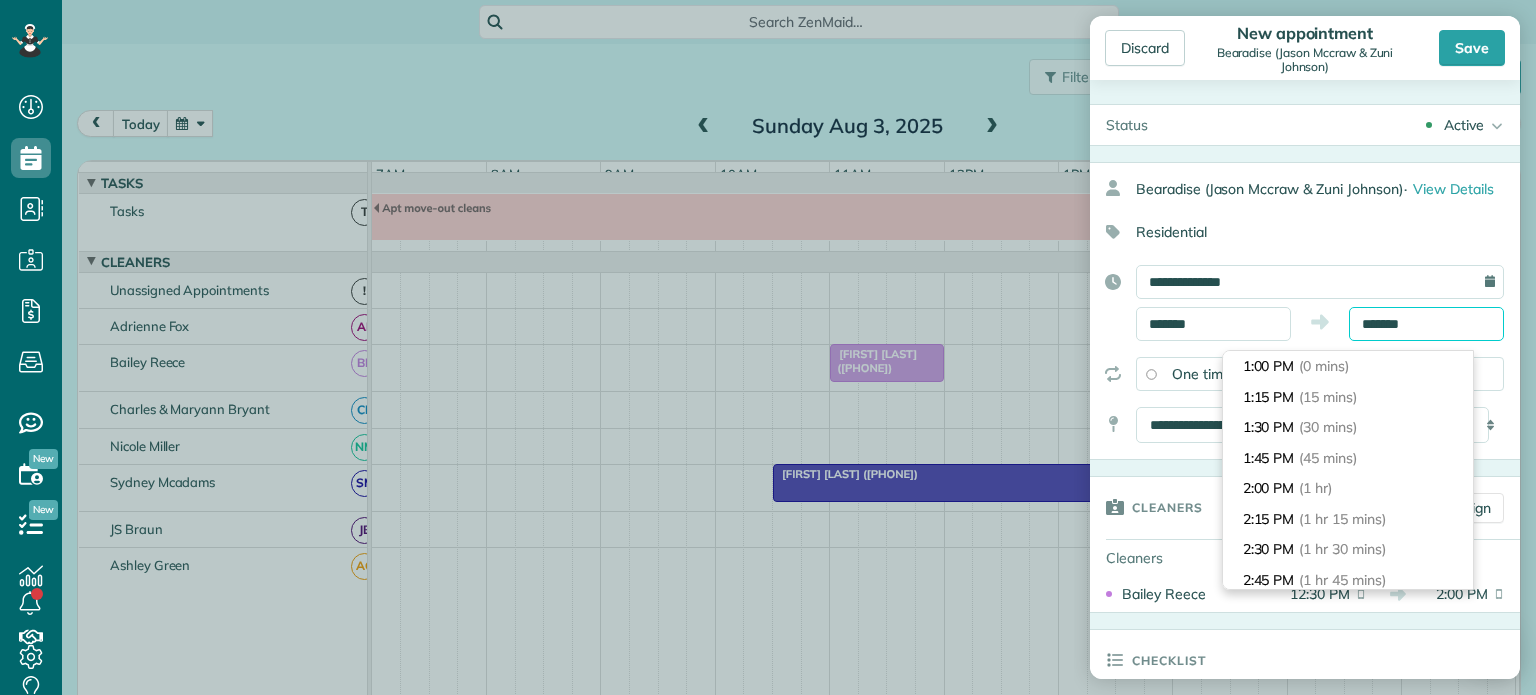 click on "*******" at bounding box center (1426, 324) 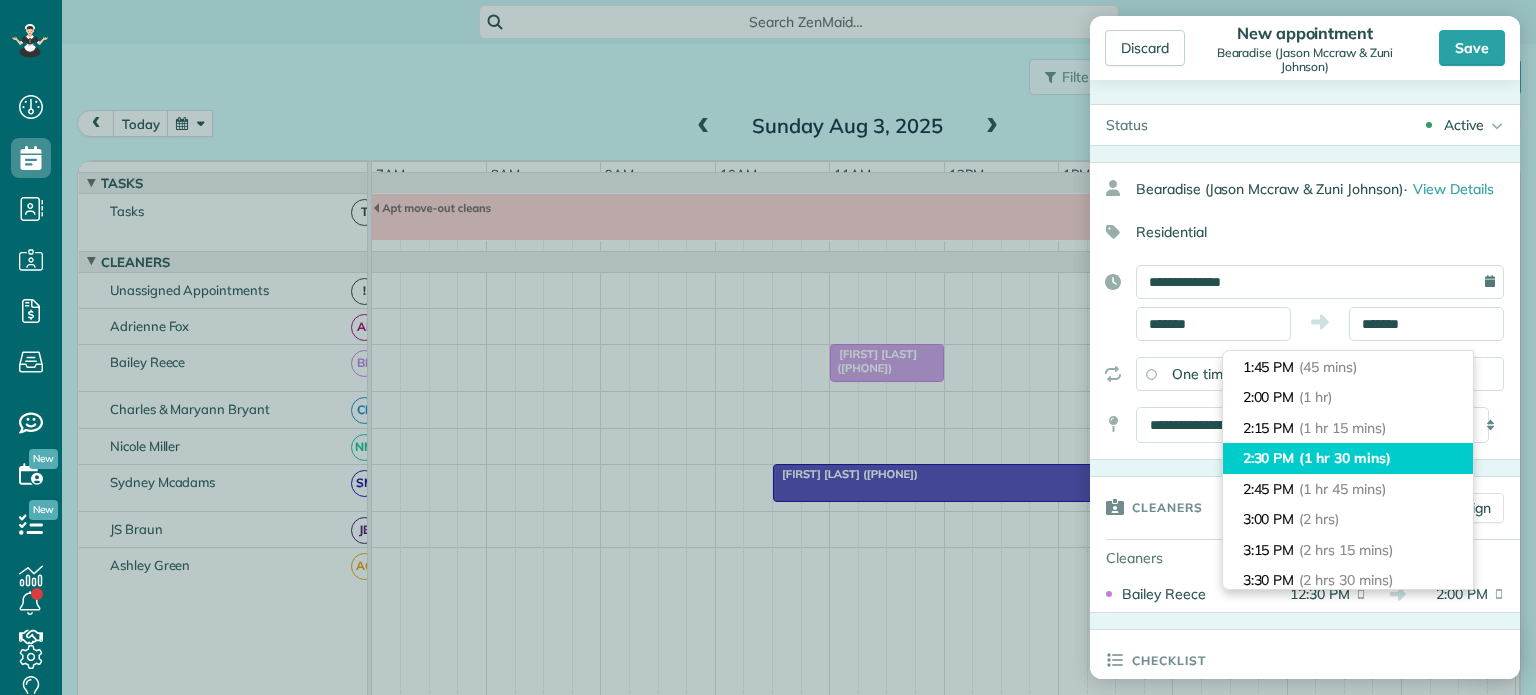 type on "*******" 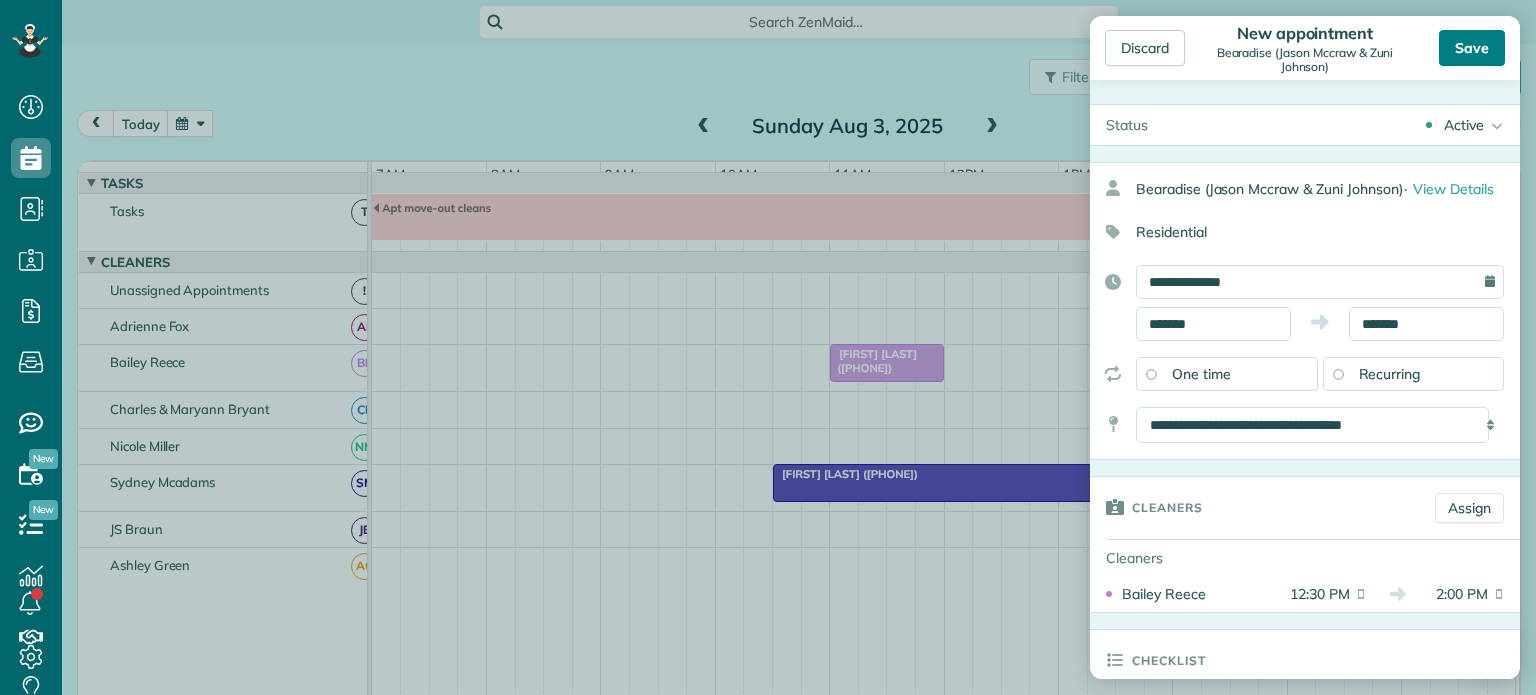 click on "Save" at bounding box center (1472, 48) 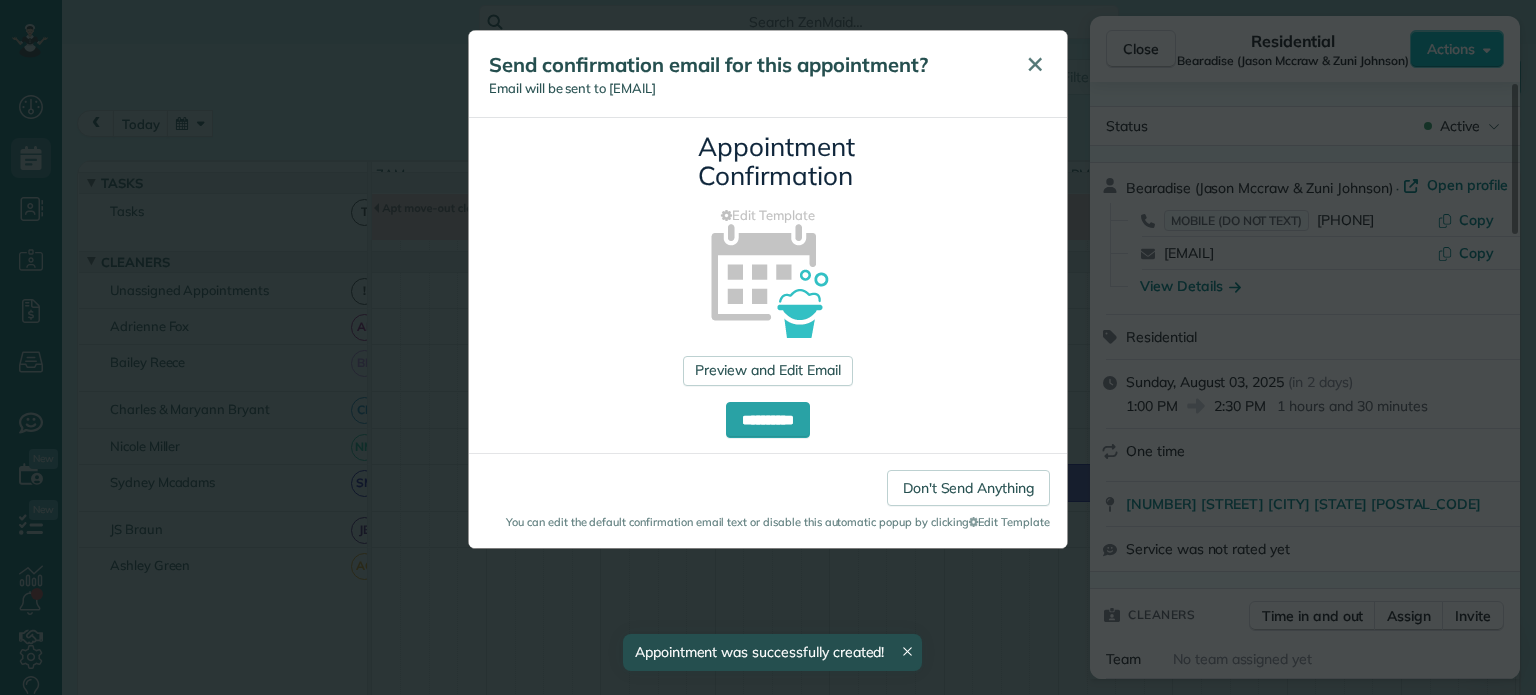 click on "✕" at bounding box center (1035, 64) 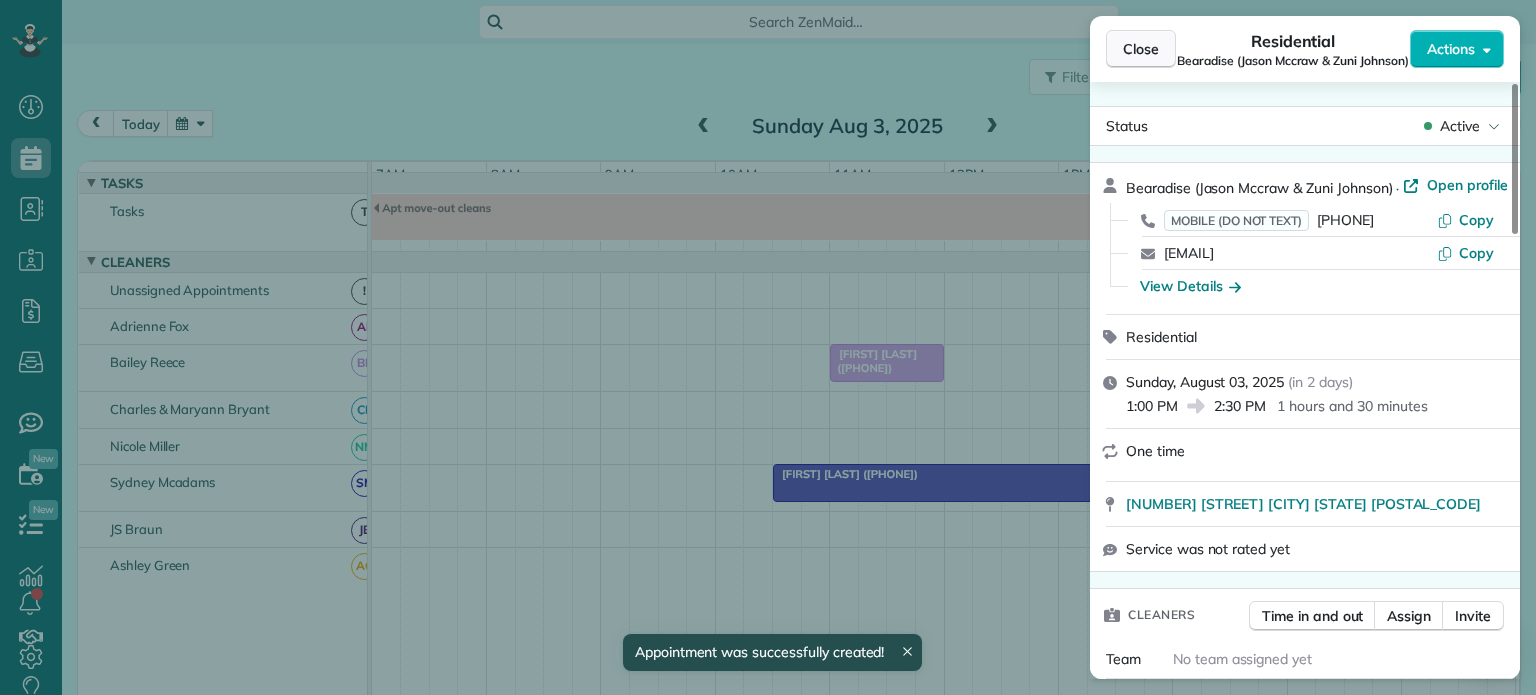 click on "Close" at bounding box center (1141, 49) 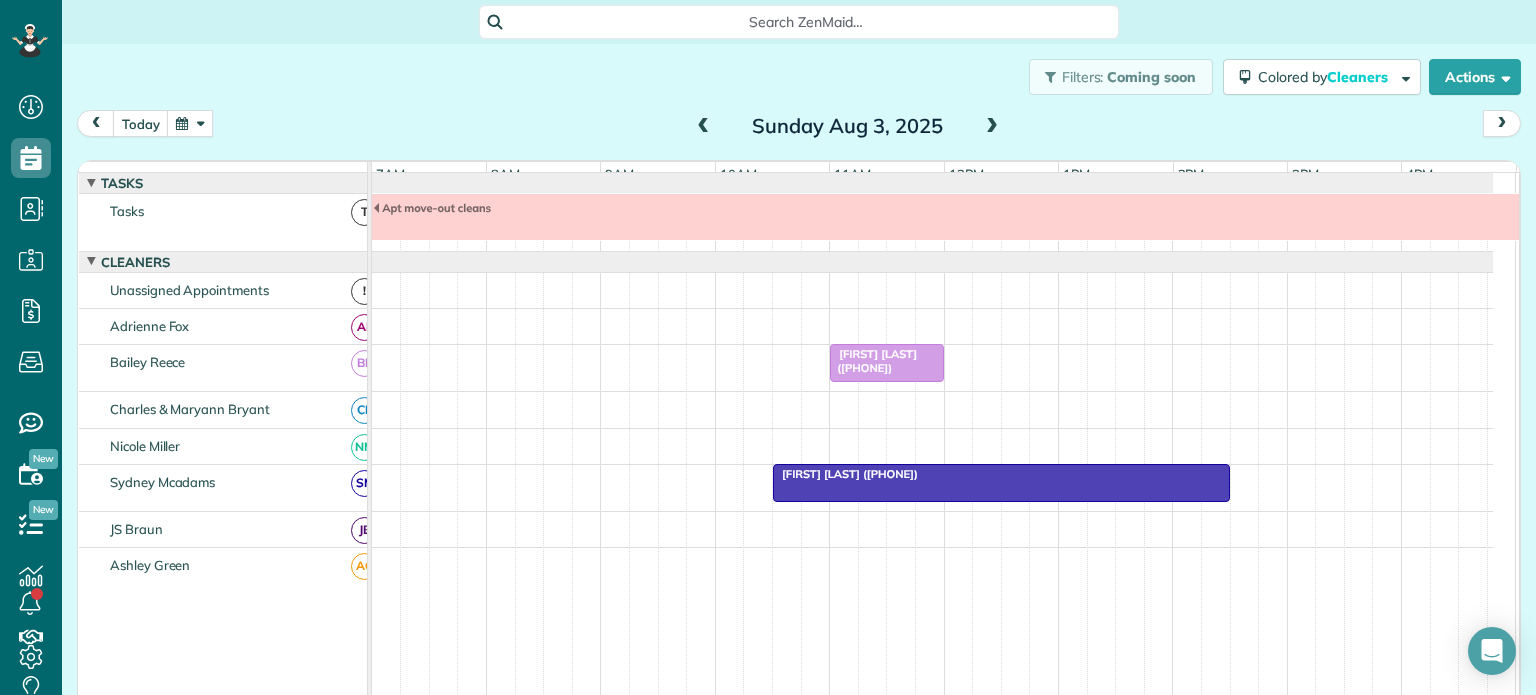 scroll, scrollTop: 56, scrollLeft: 0, axis: vertical 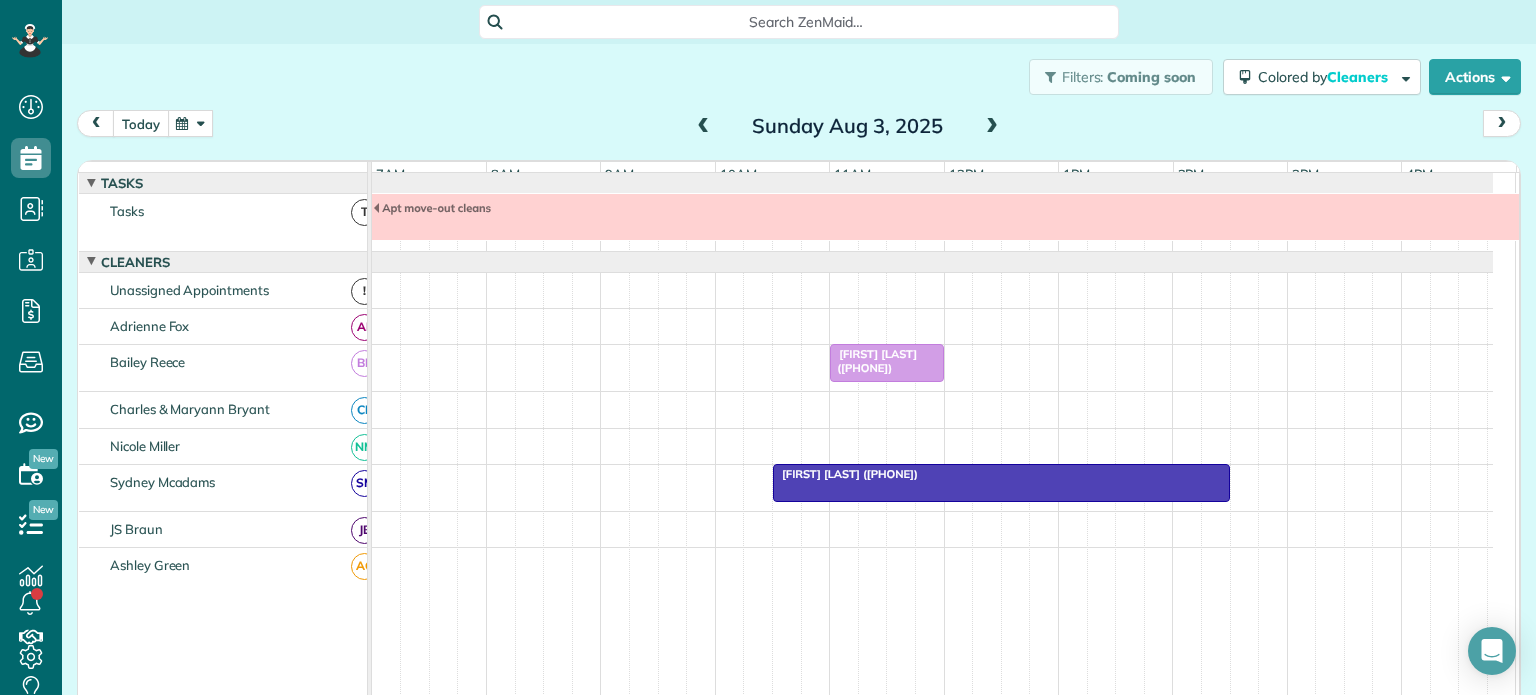 click on "today" at bounding box center (141, 123) 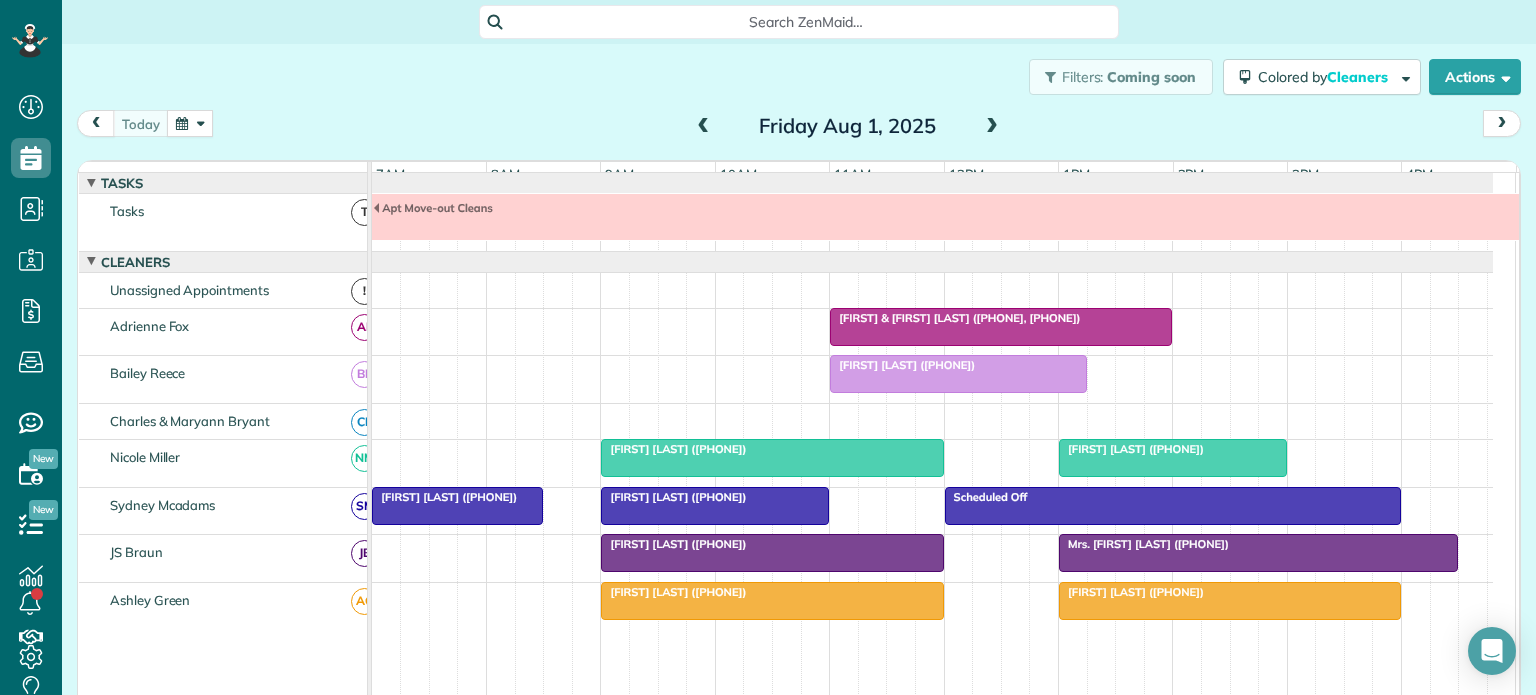 scroll, scrollTop: 21, scrollLeft: 0, axis: vertical 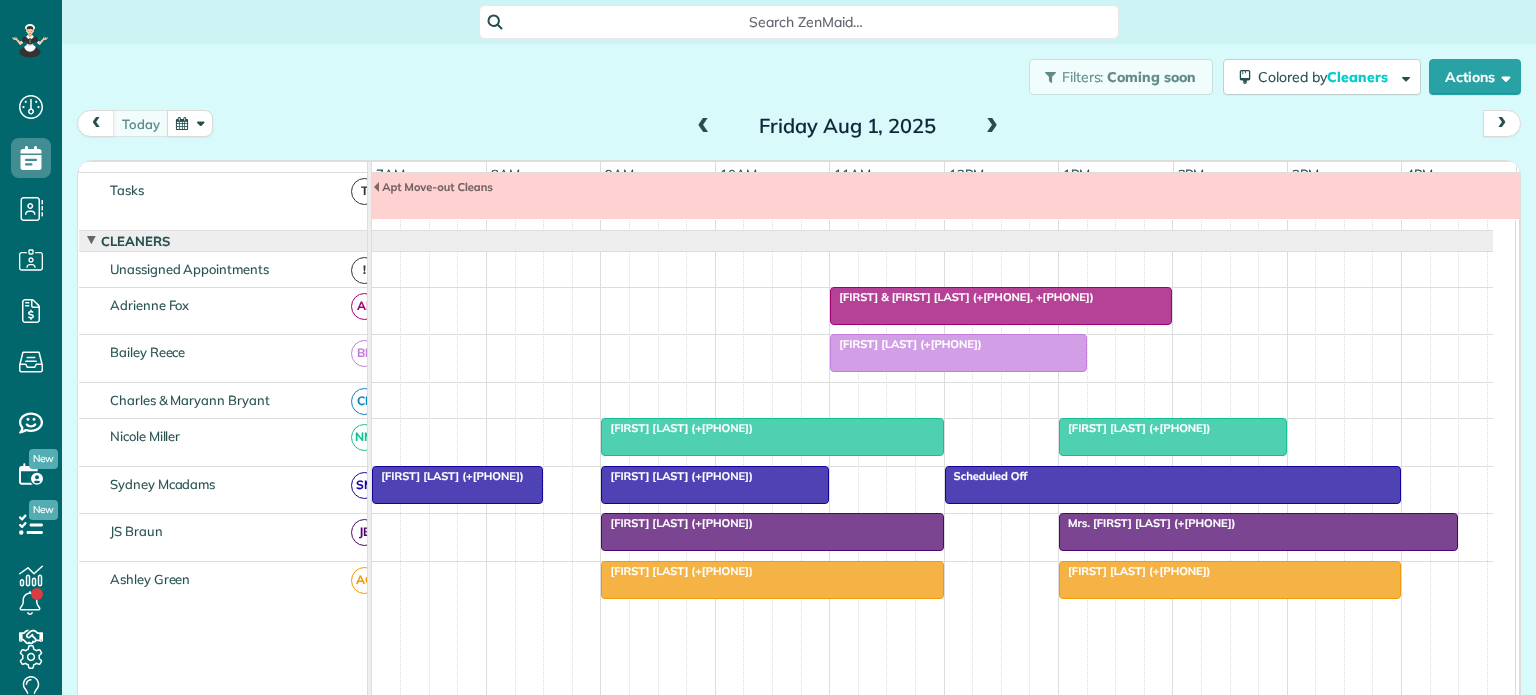 click at bounding box center [992, 127] 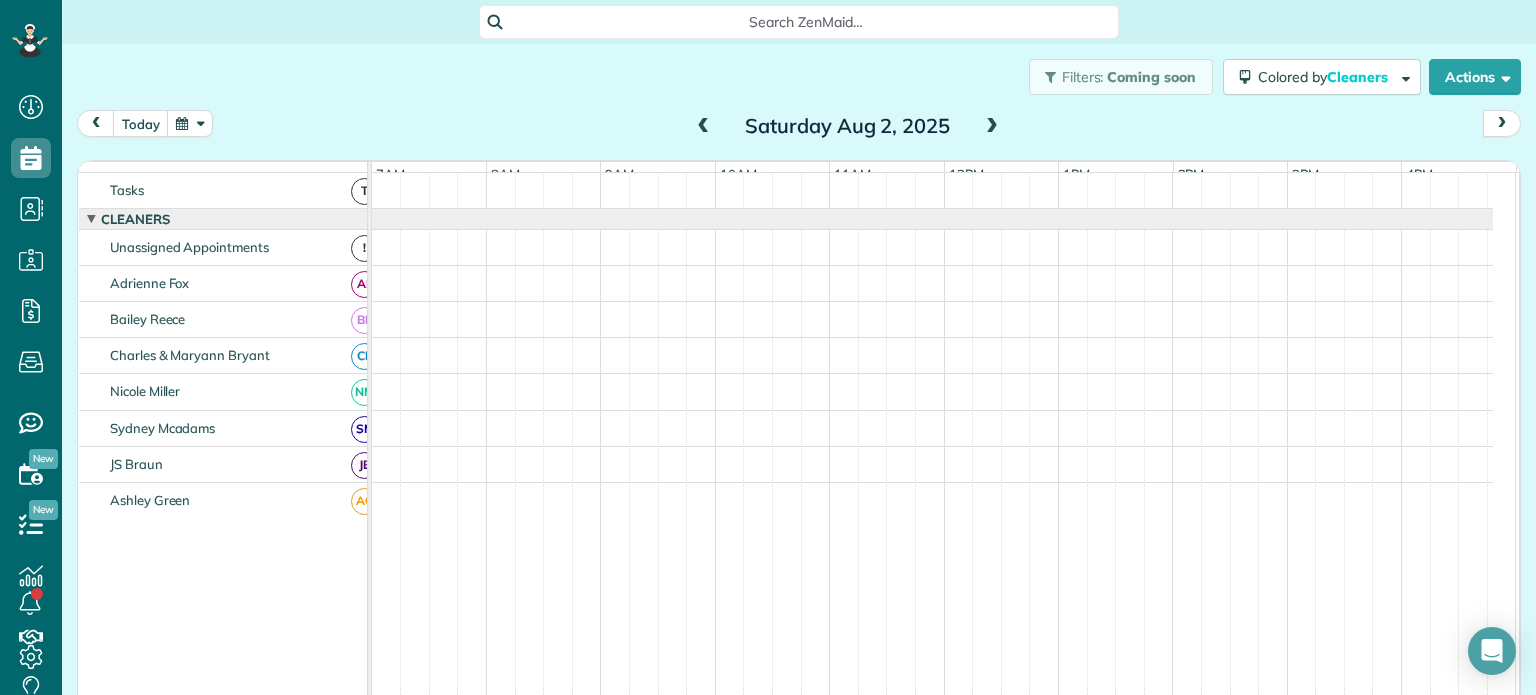 scroll, scrollTop: 0, scrollLeft: 0, axis: both 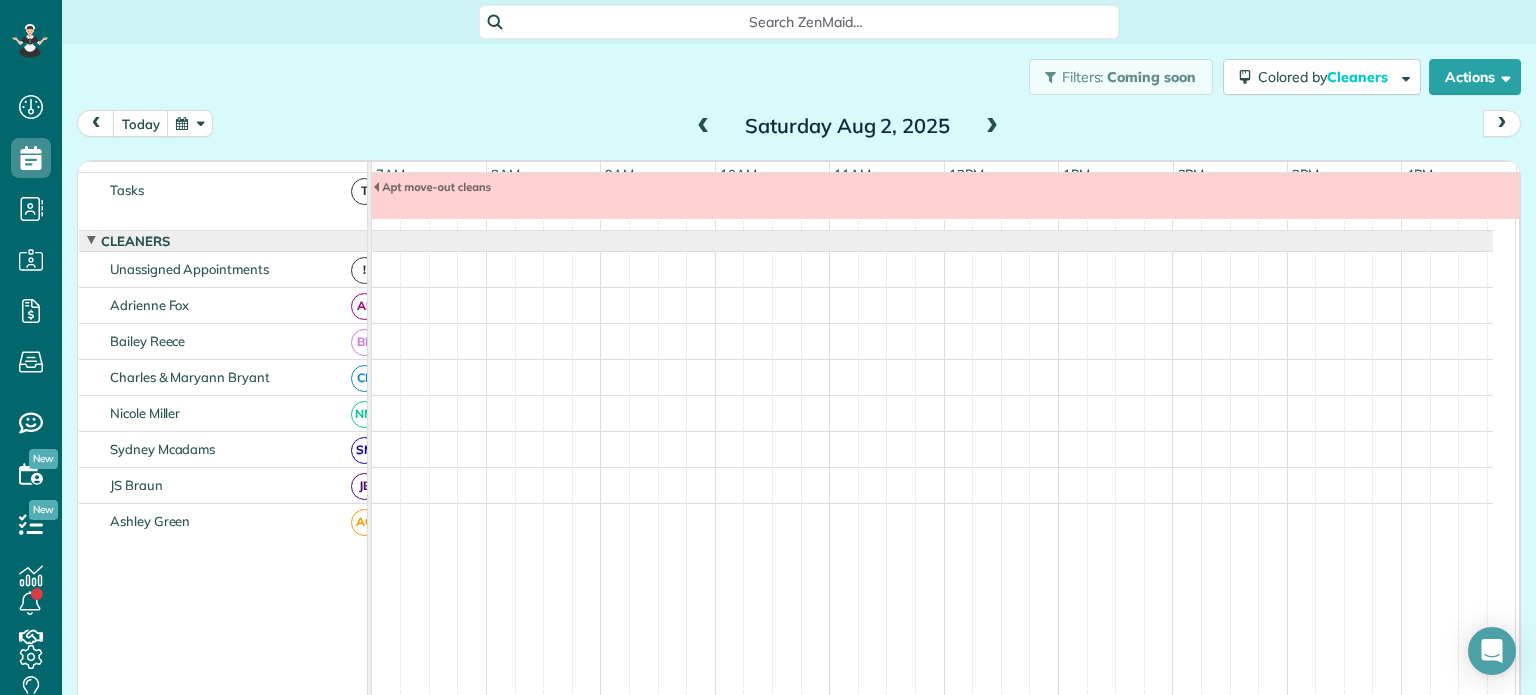click at bounding box center (992, 127) 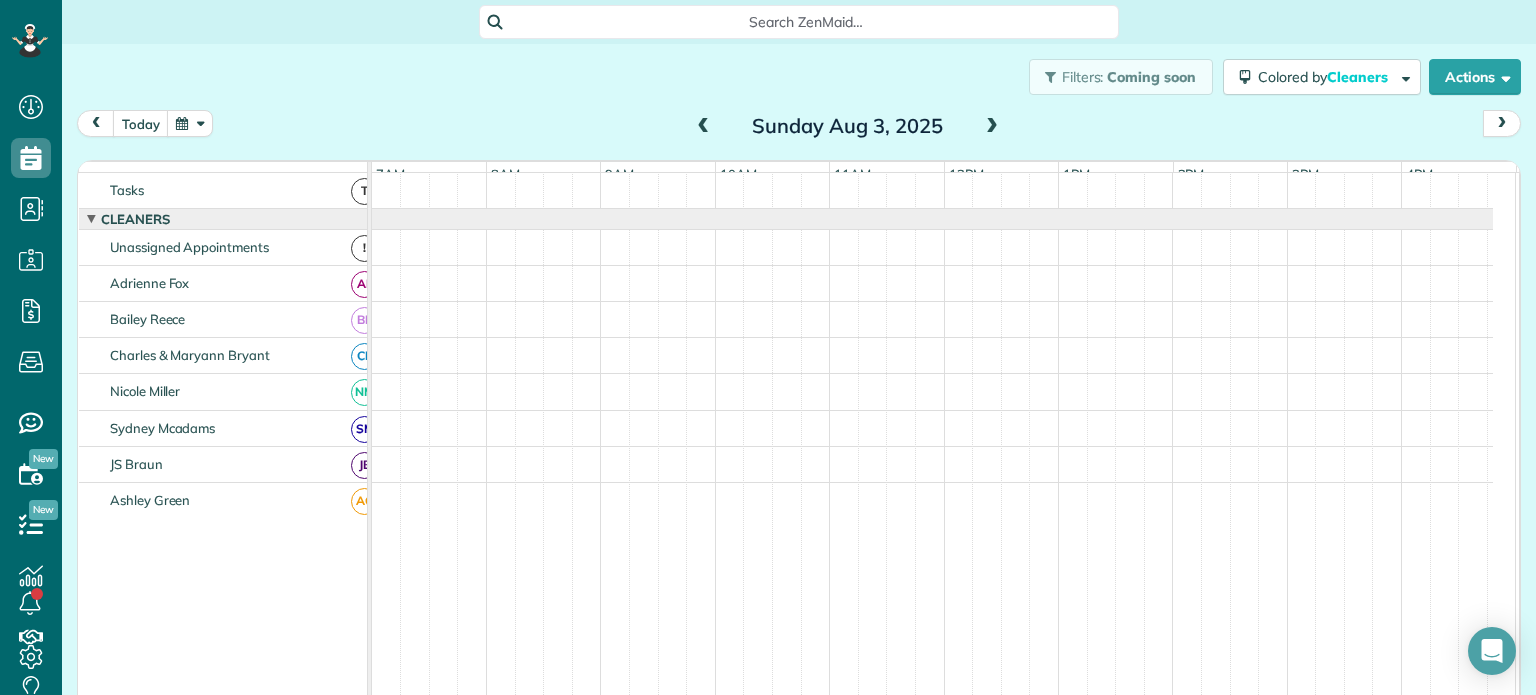 scroll, scrollTop: 0, scrollLeft: 0, axis: both 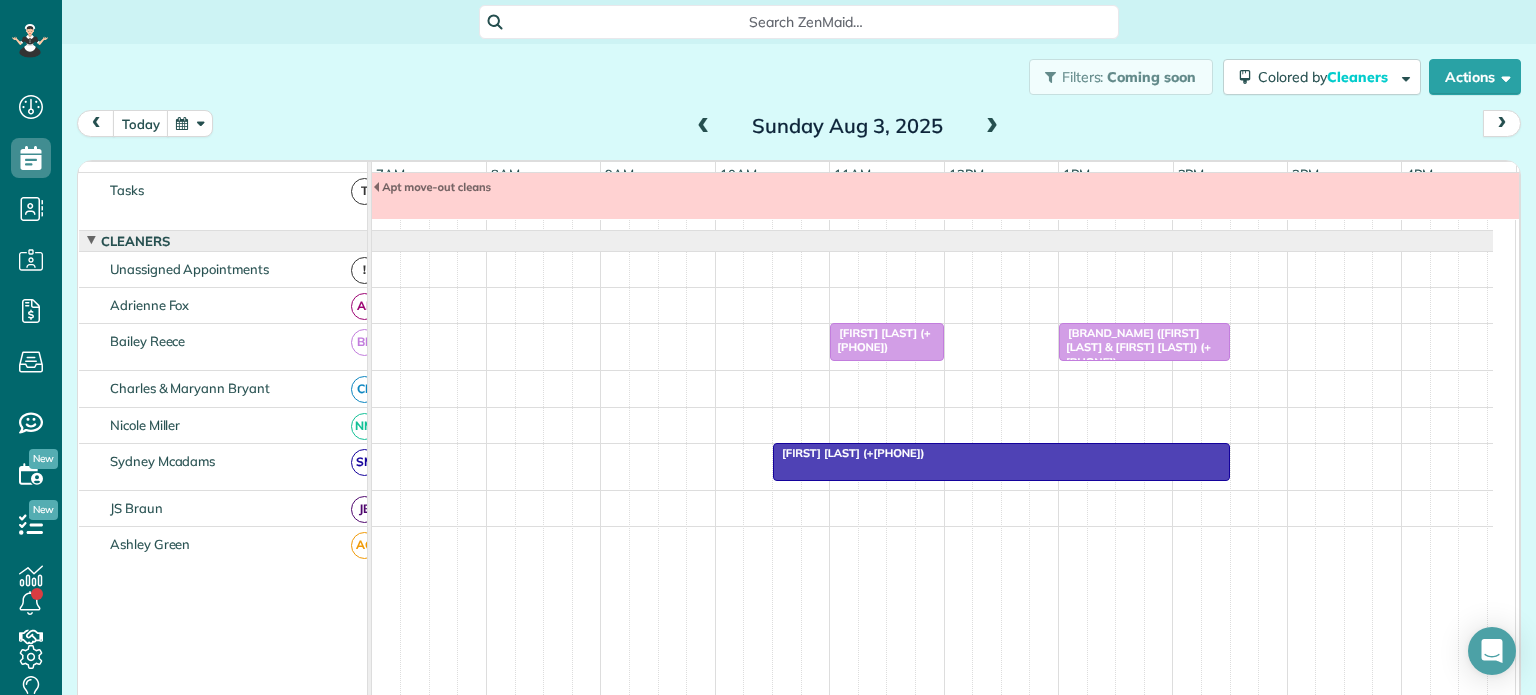 click at bounding box center (992, 127) 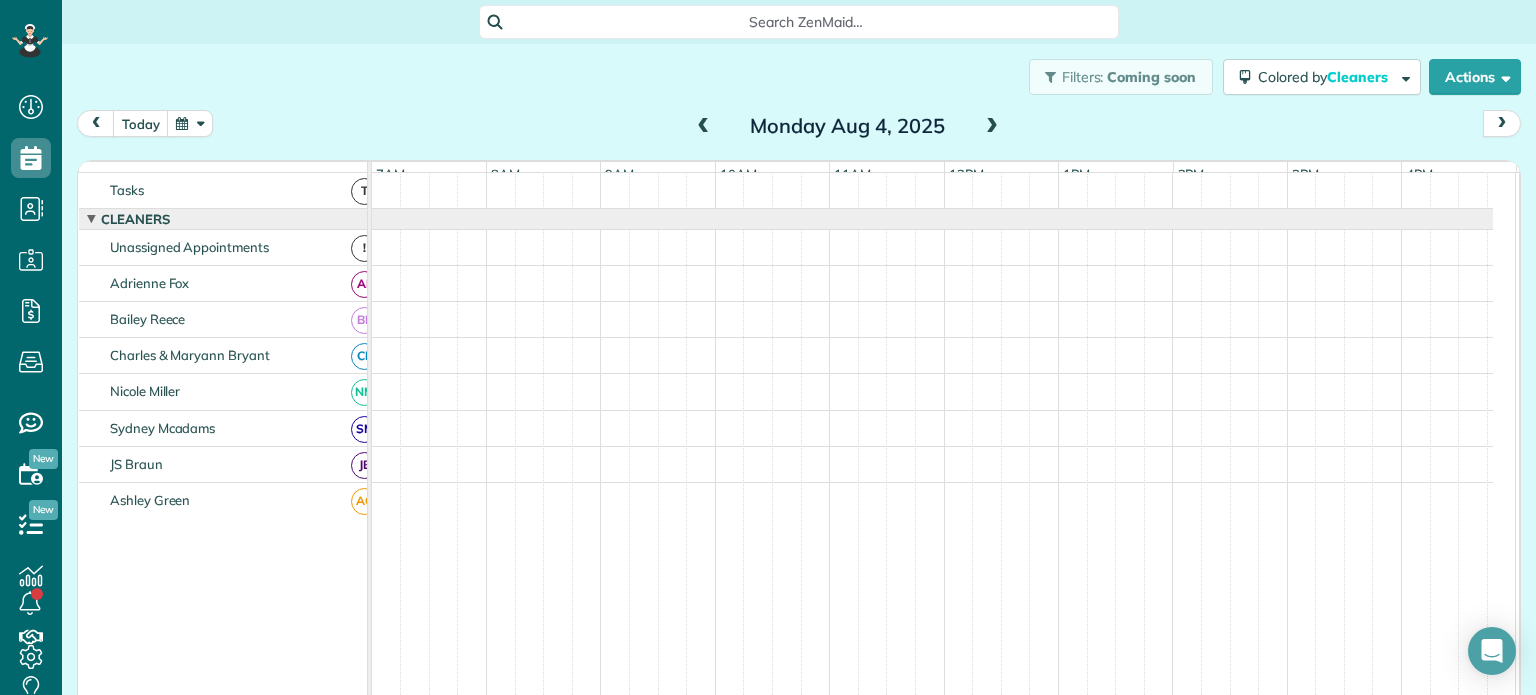 scroll, scrollTop: 0, scrollLeft: 0, axis: both 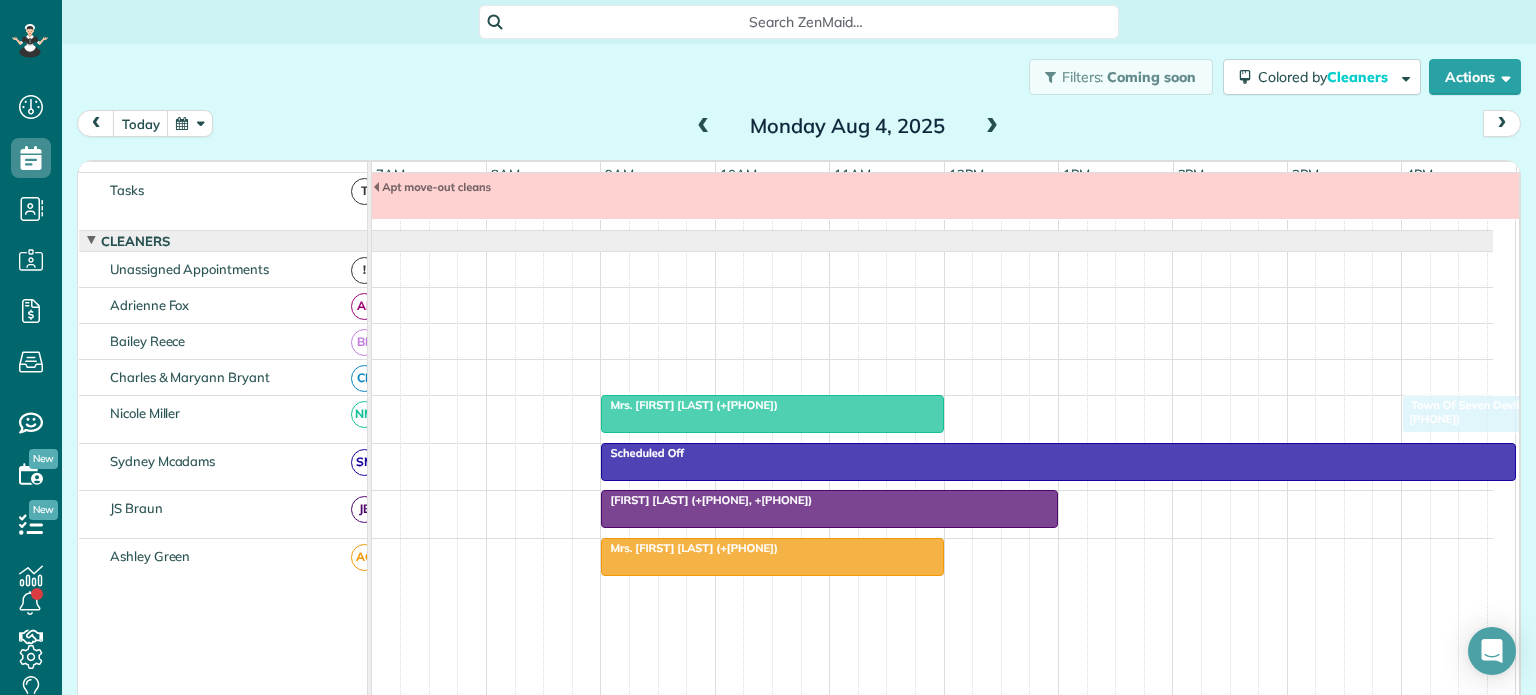 drag, startPoint x: 1213, startPoint y: 421, endPoint x: 1428, endPoint y: 415, distance: 215.08371 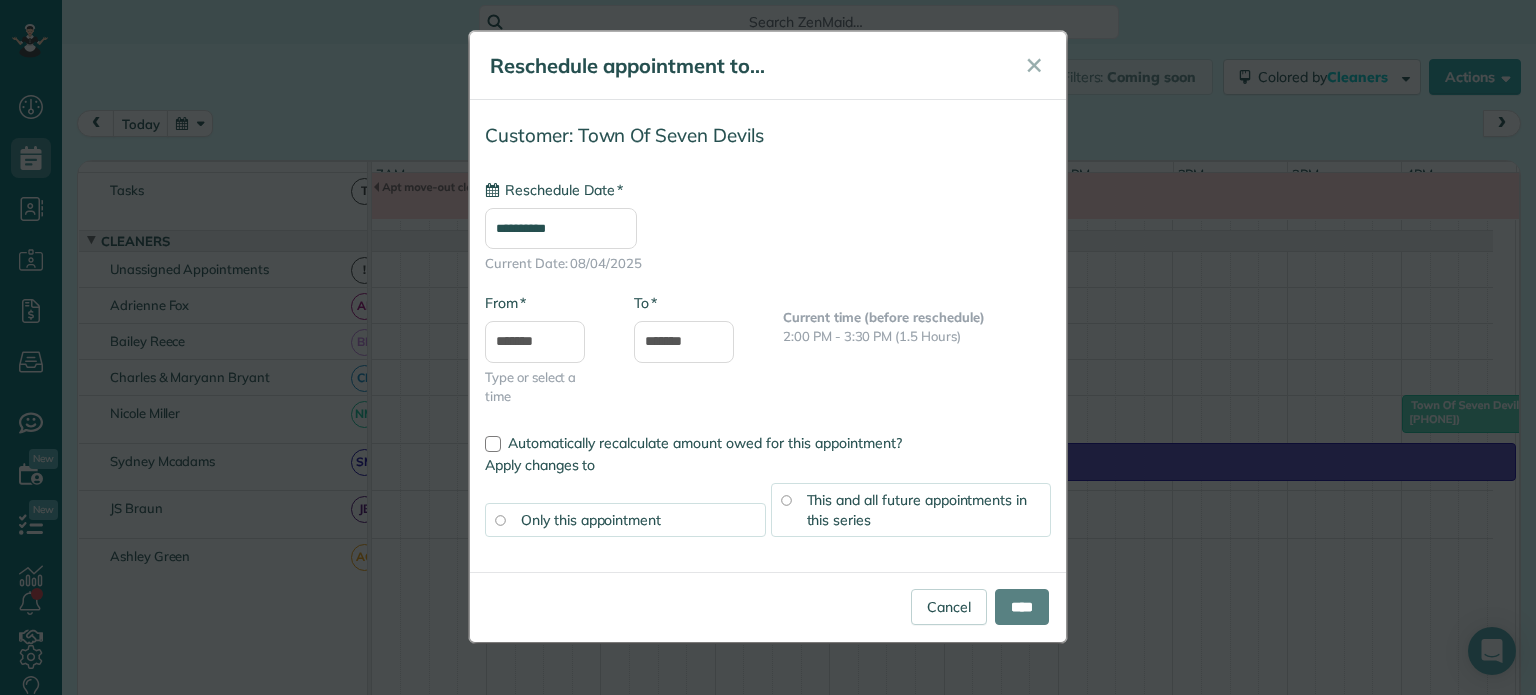 type on "**********" 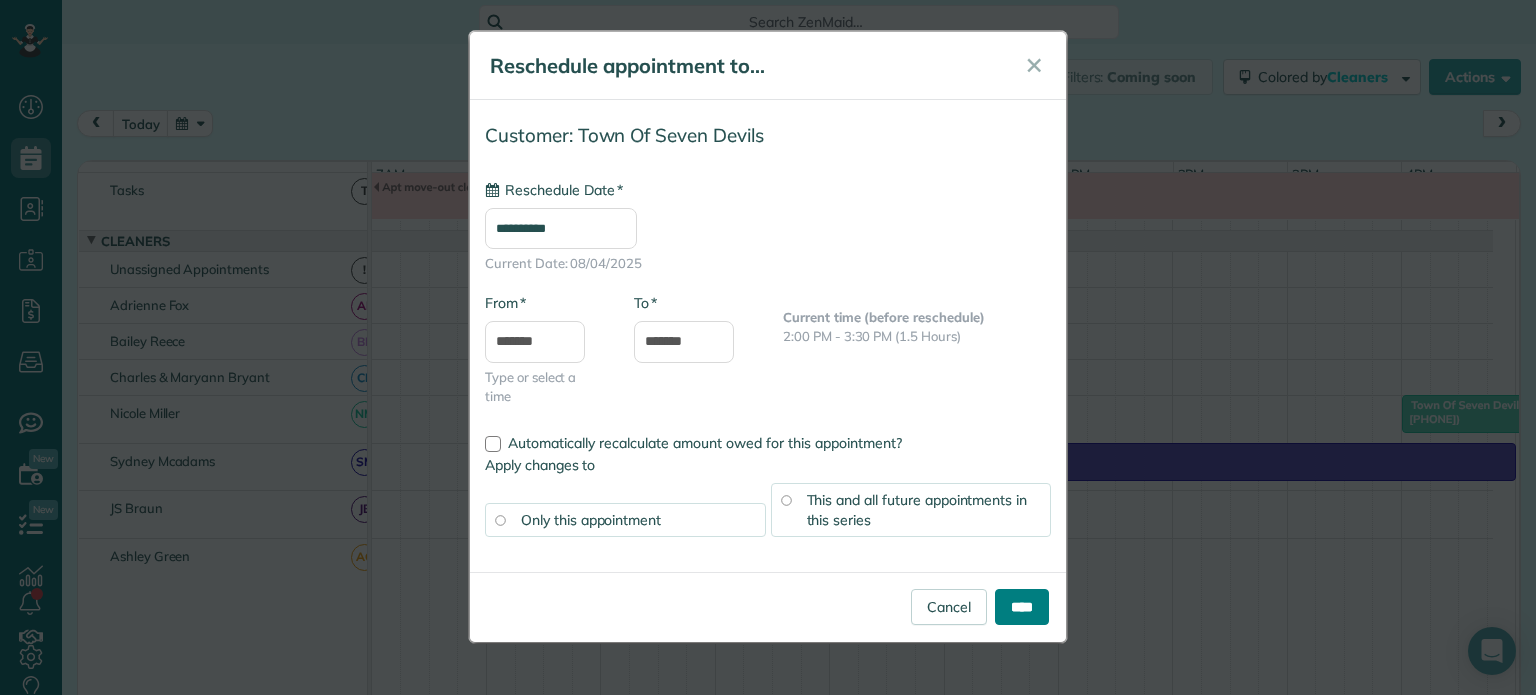 click on "****" at bounding box center (1022, 607) 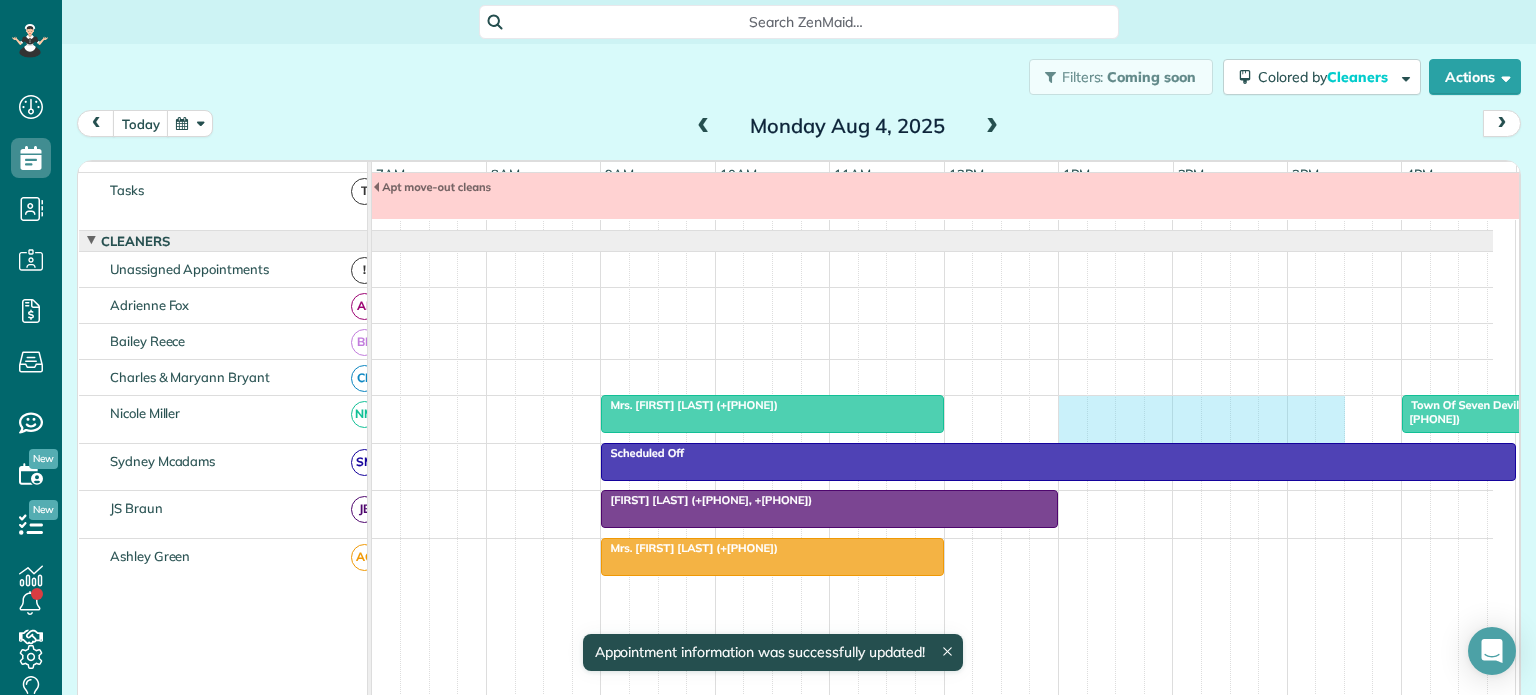 drag, startPoint x: 1065, startPoint y: 416, endPoint x: 1319, endPoint y: 435, distance: 254.70964 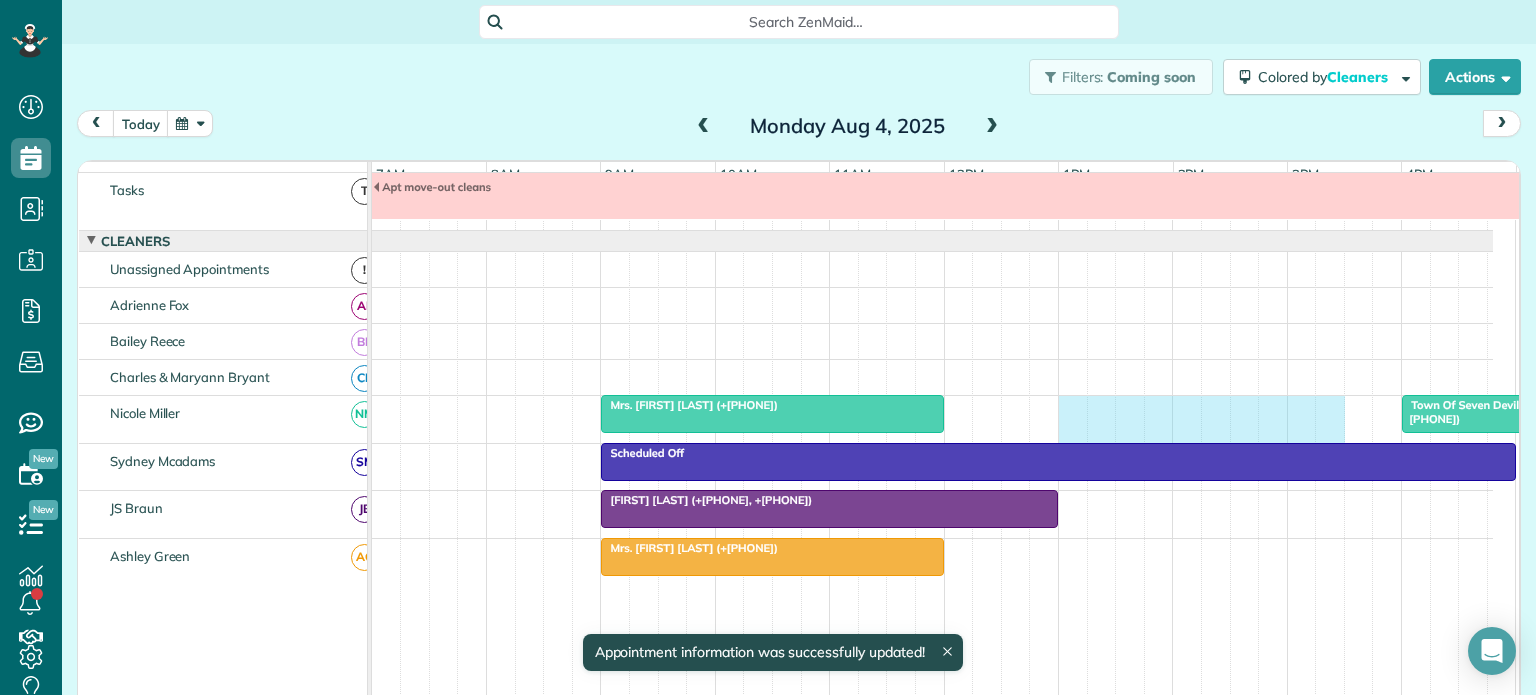 click on "Town Of Seven Devils (+18289635343) Mrs. Kimberly Skiles (+18472246334)" at bounding box center [932, 419] 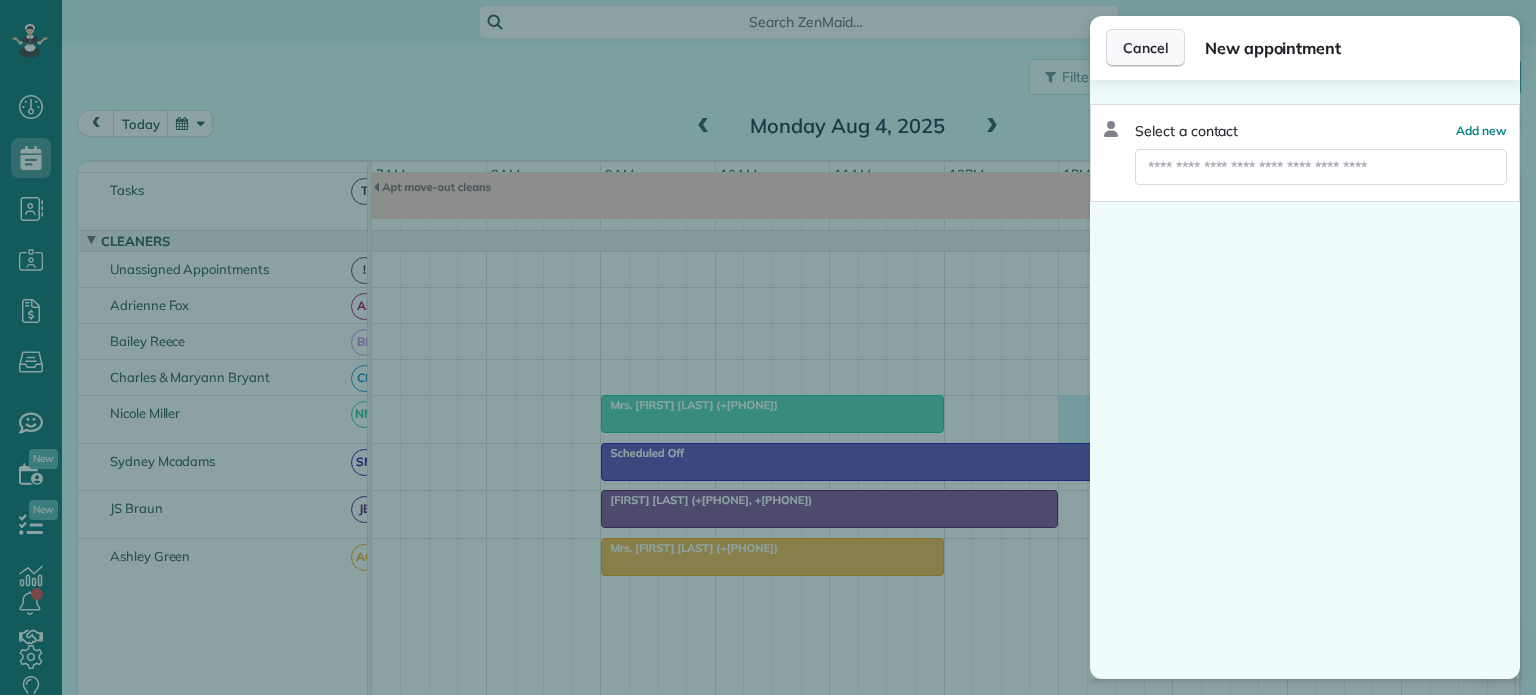 click on "Cancel" at bounding box center (1145, 48) 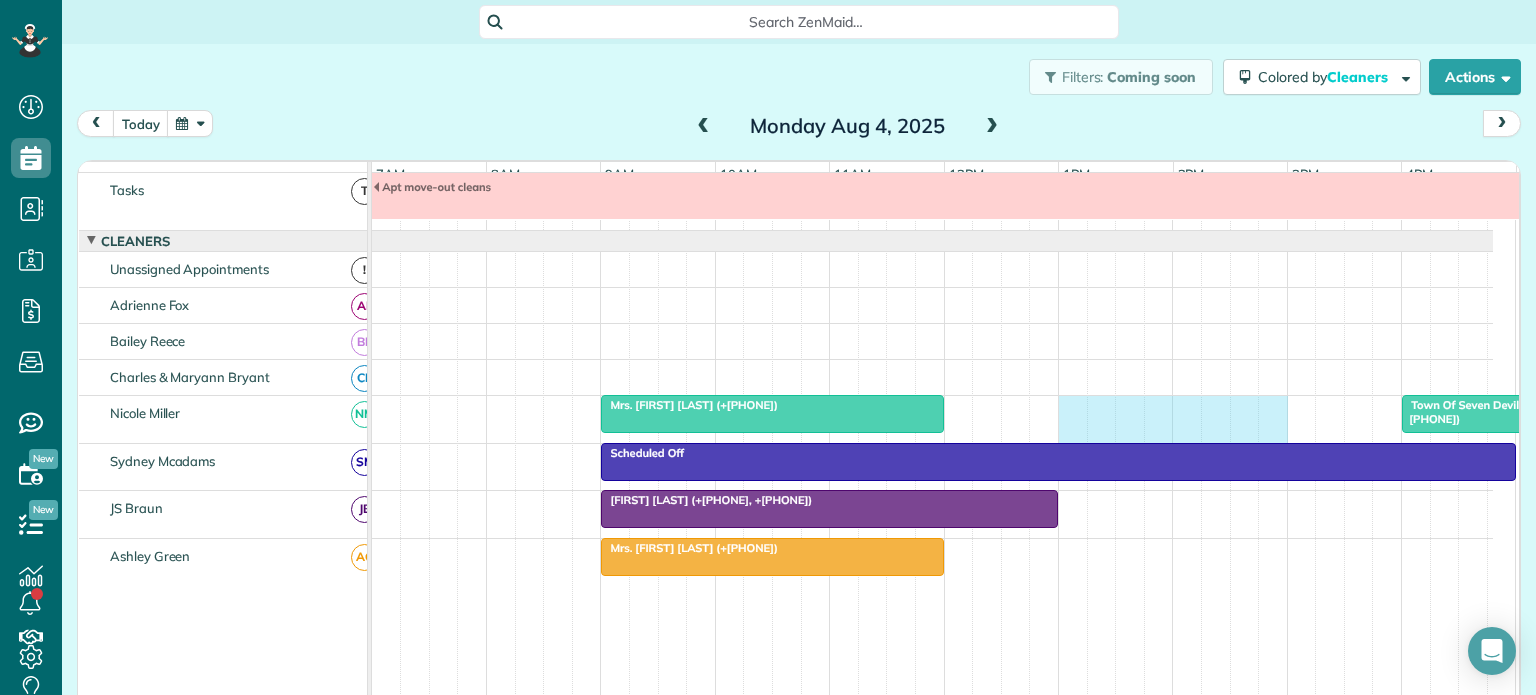 drag, startPoint x: 1069, startPoint y: 417, endPoint x: 1264, endPoint y: 420, distance: 195.02307 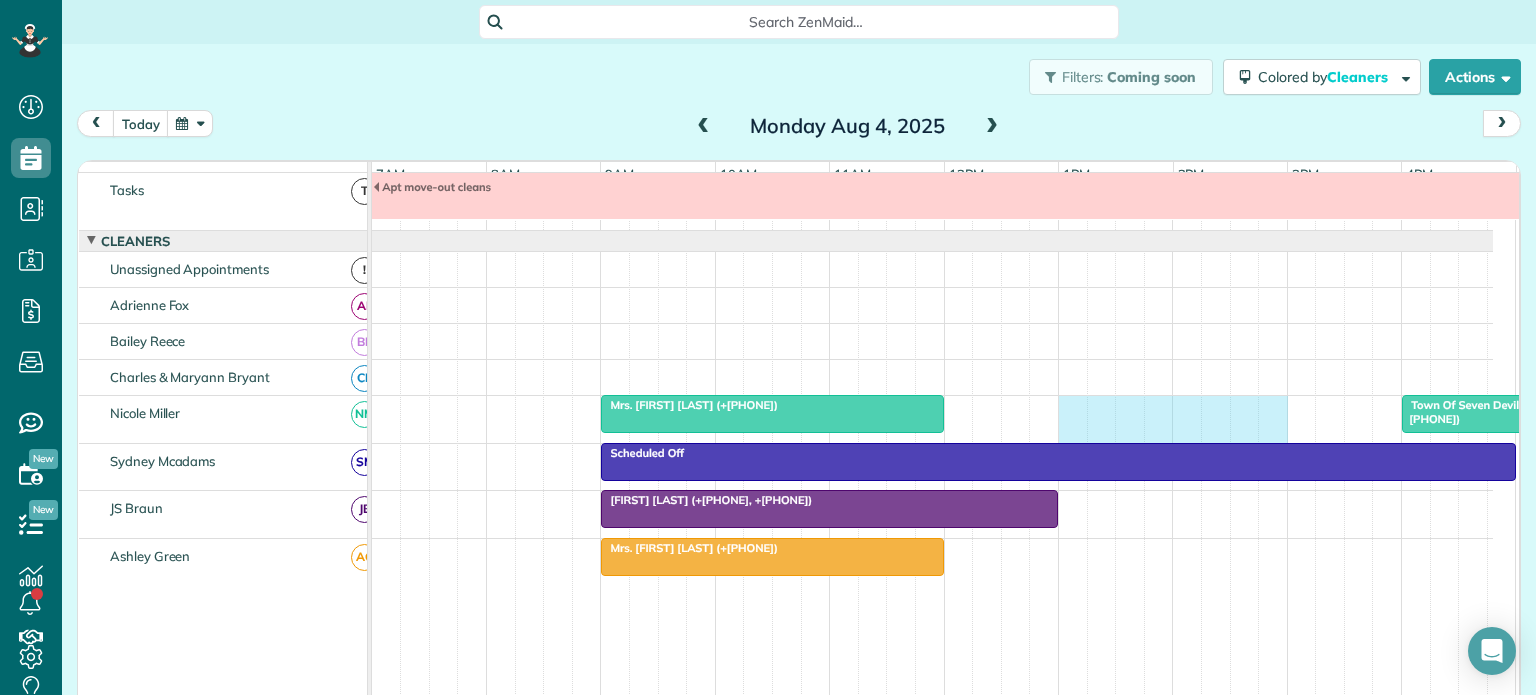 click on "Town Of Seven Devils (+18289635343) Mrs. Kimberly Skiles (+18472246334)" at bounding box center (932, 419) 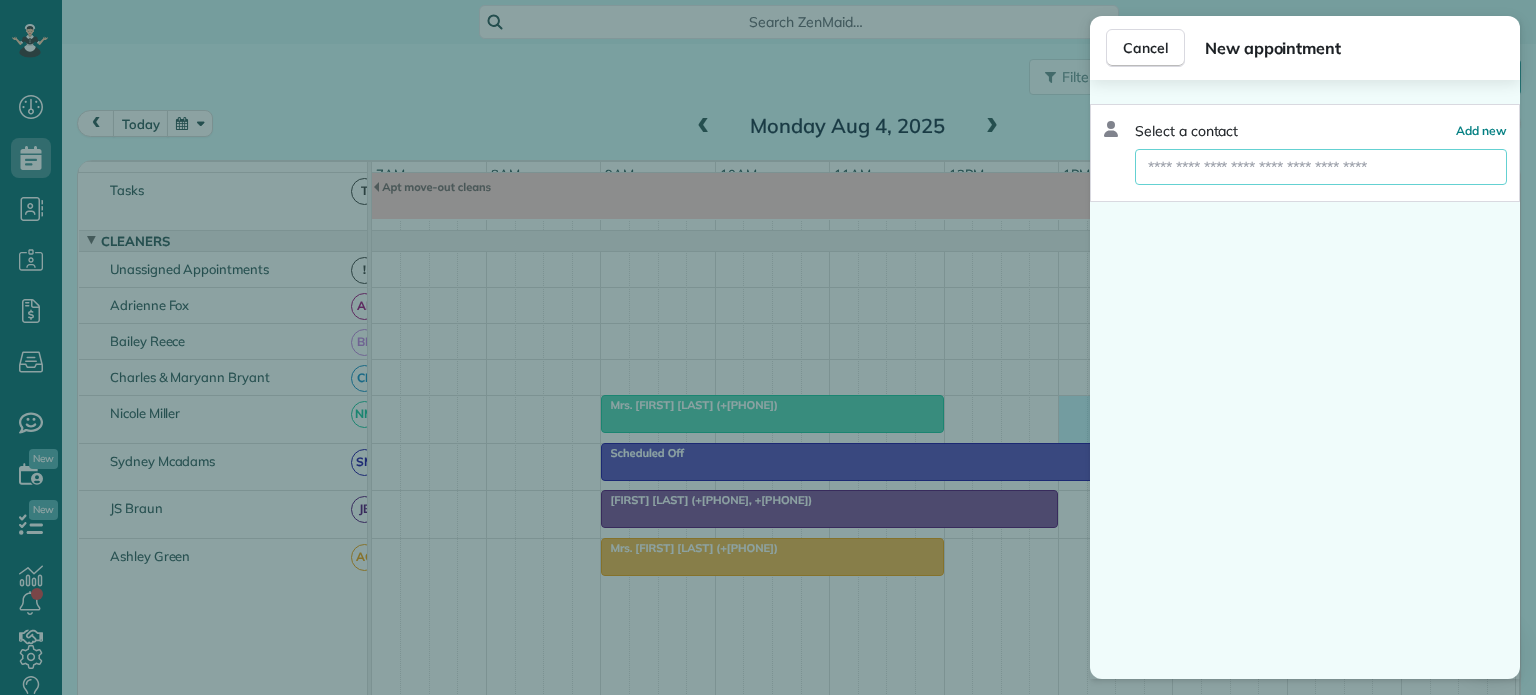 click at bounding box center [1321, 167] 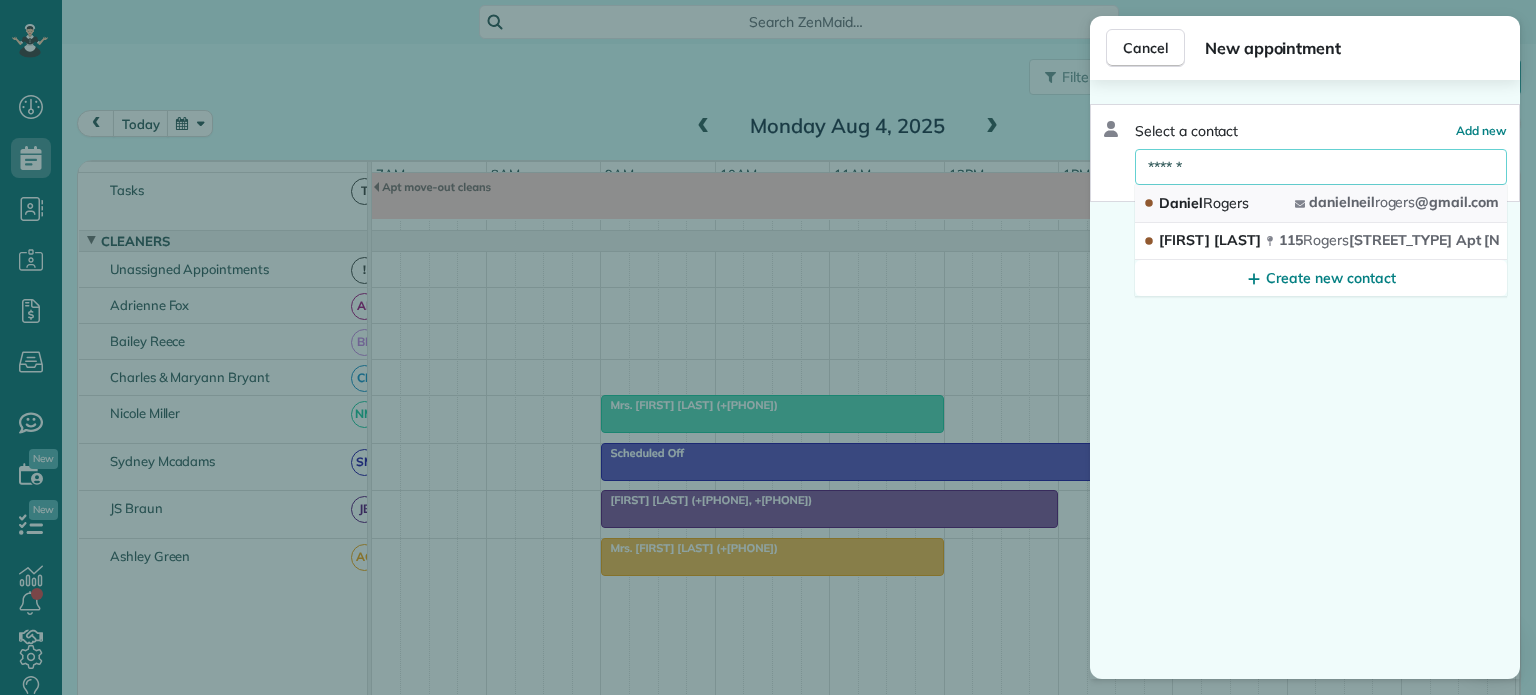 type on "******" 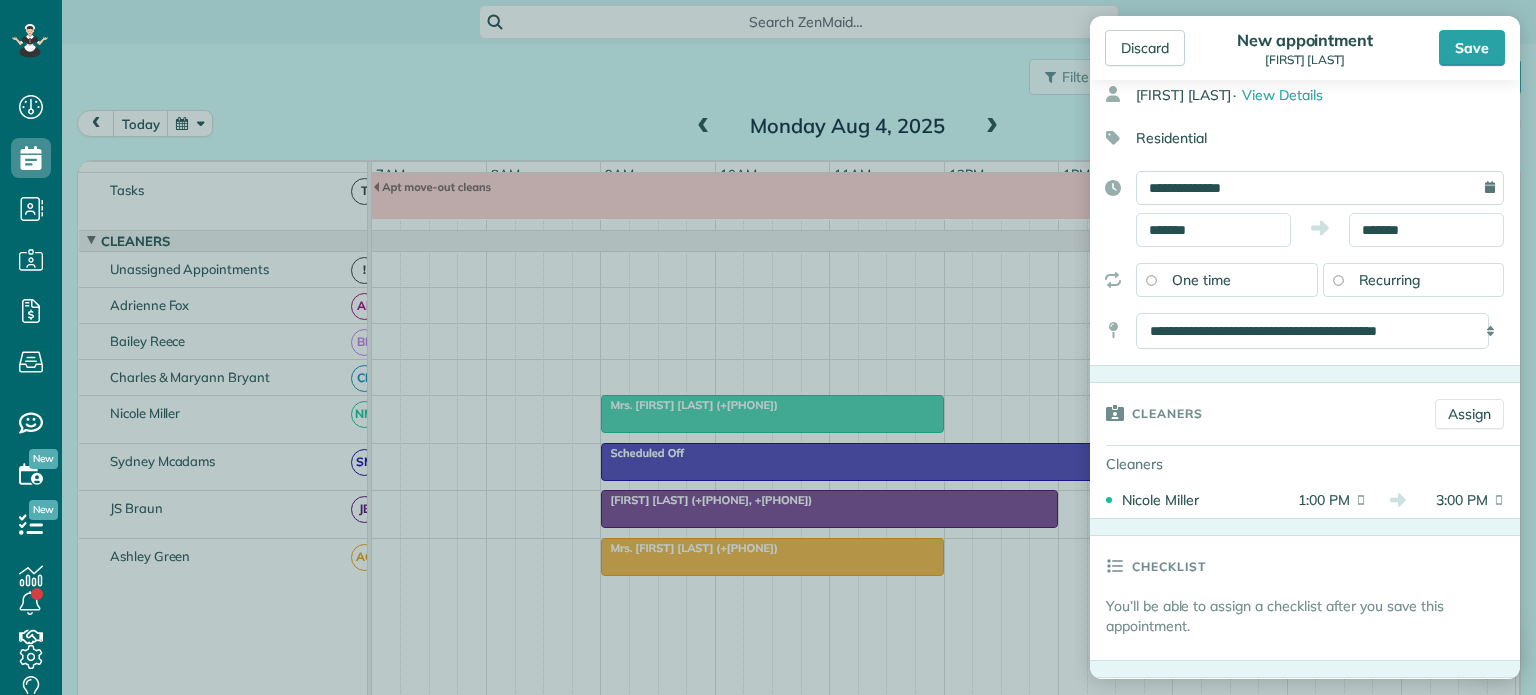 scroll, scrollTop: 200, scrollLeft: 0, axis: vertical 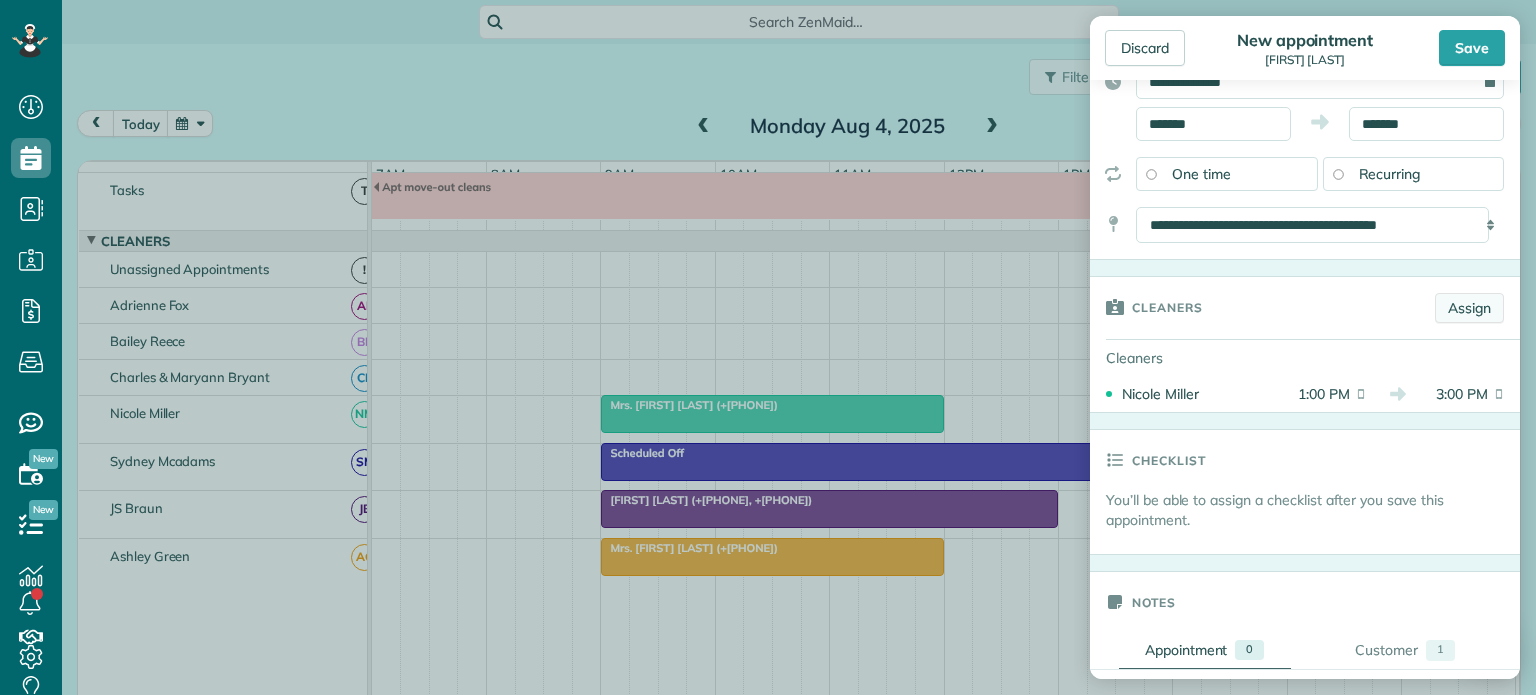 click on "Assign" at bounding box center [1469, 308] 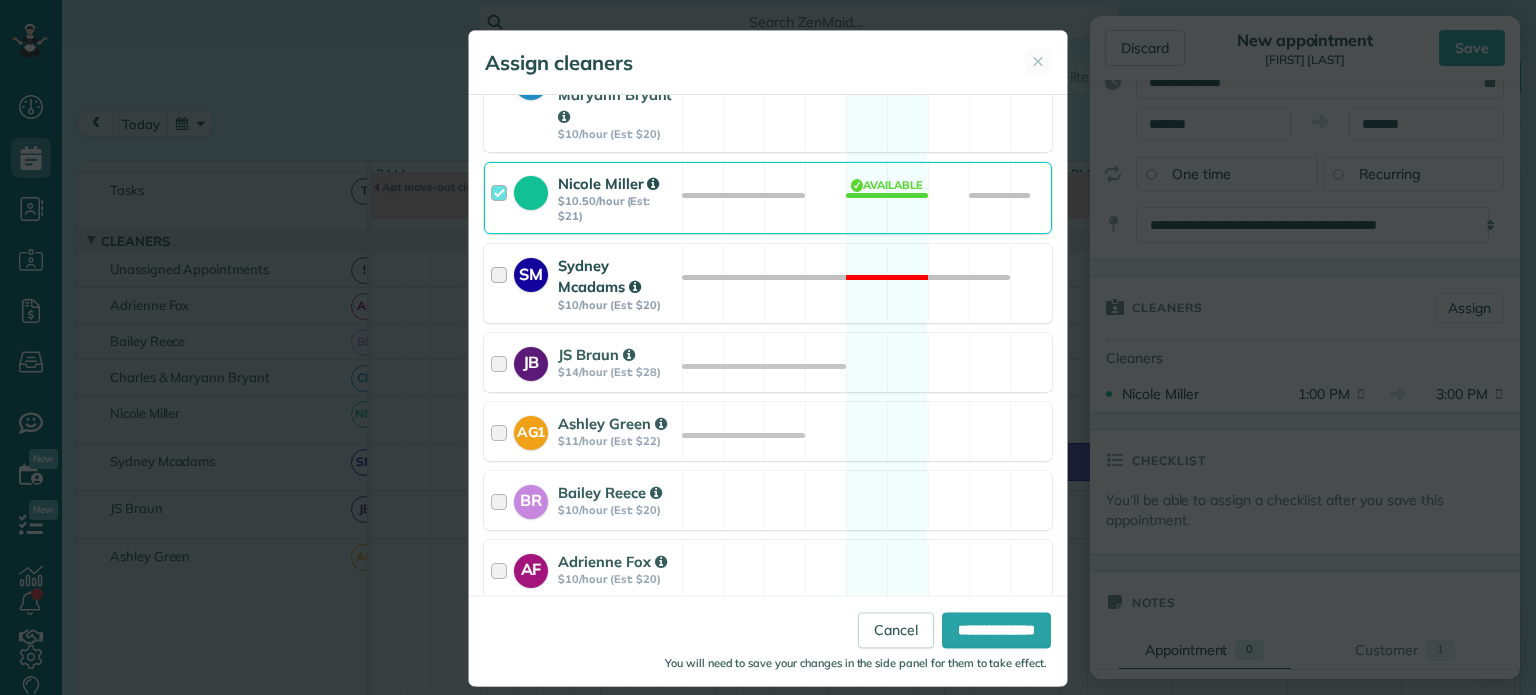 scroll, scrollTop: 384, scrollLeft: 0, axis: vertical 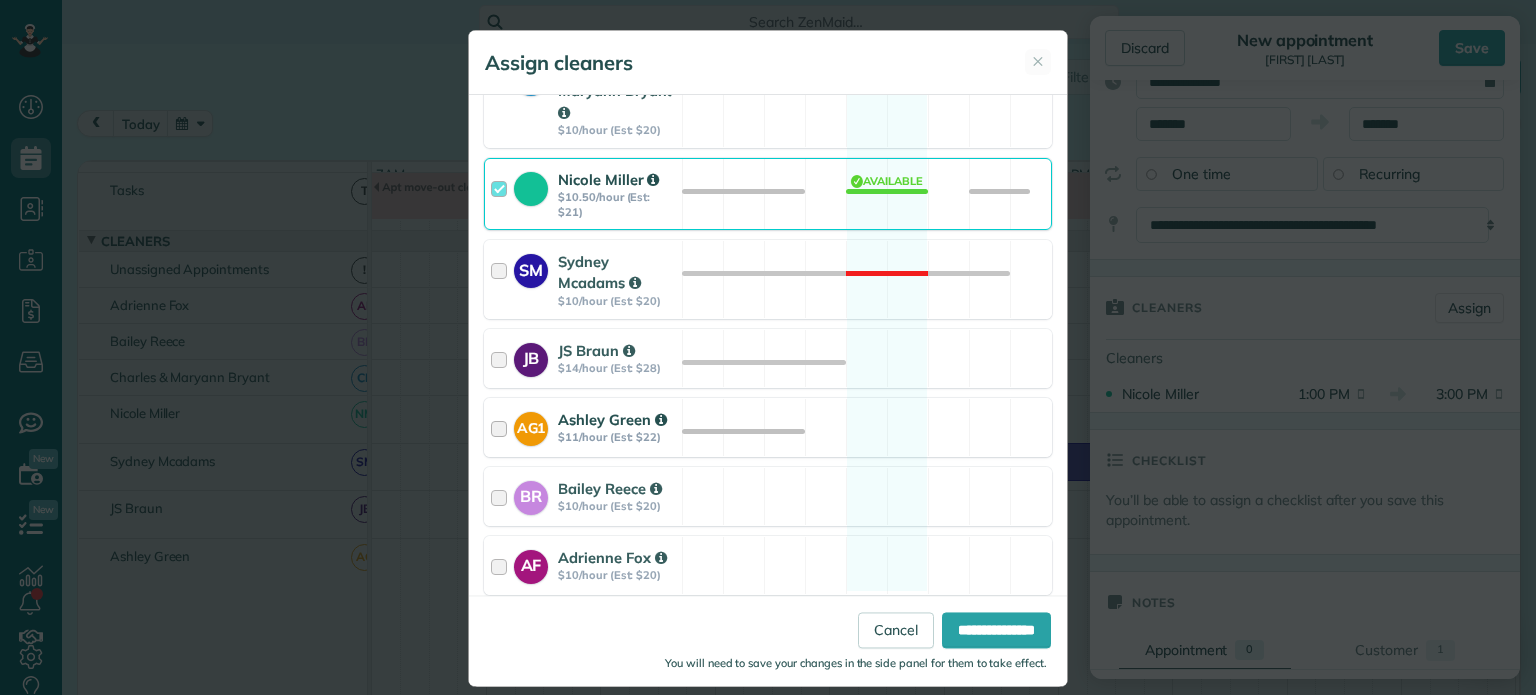 click at bounding box center [502, 427] 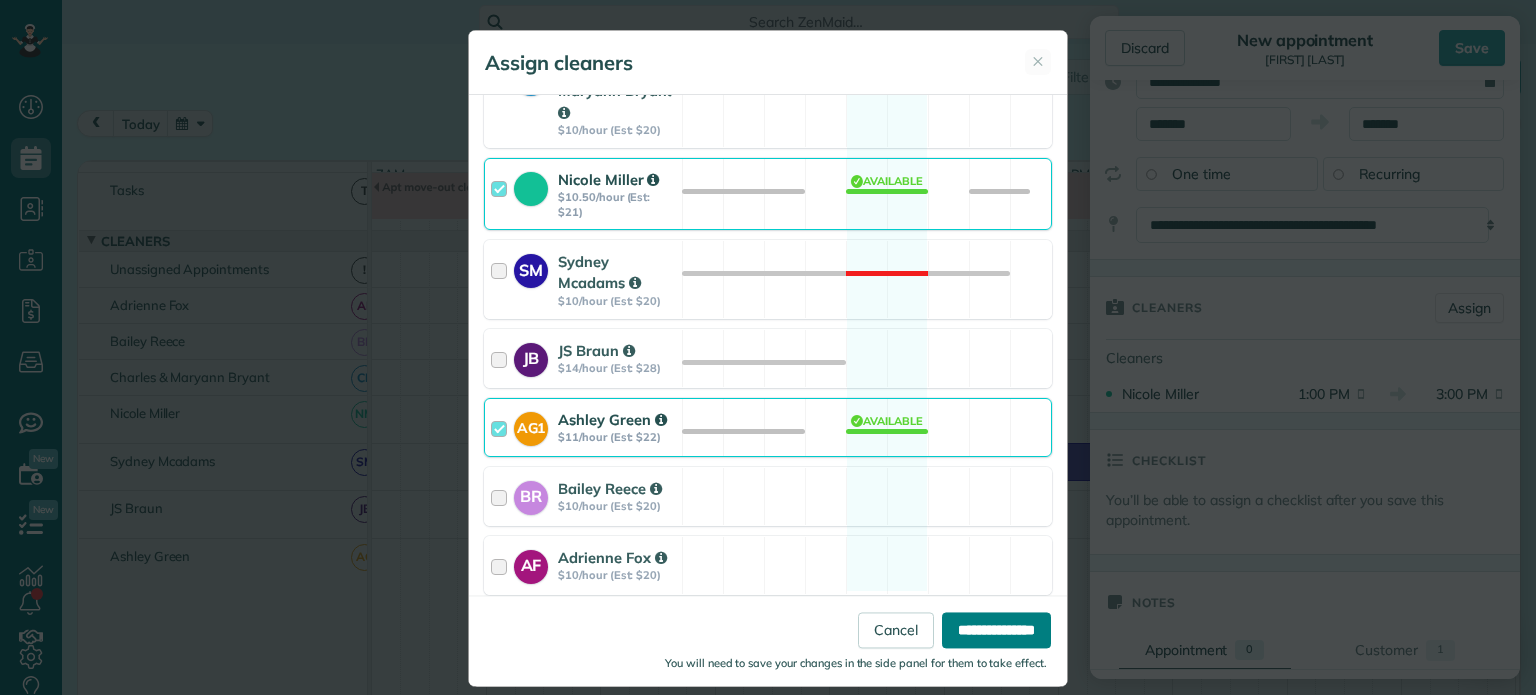 click on "**********" at bounding box center [996, 631] 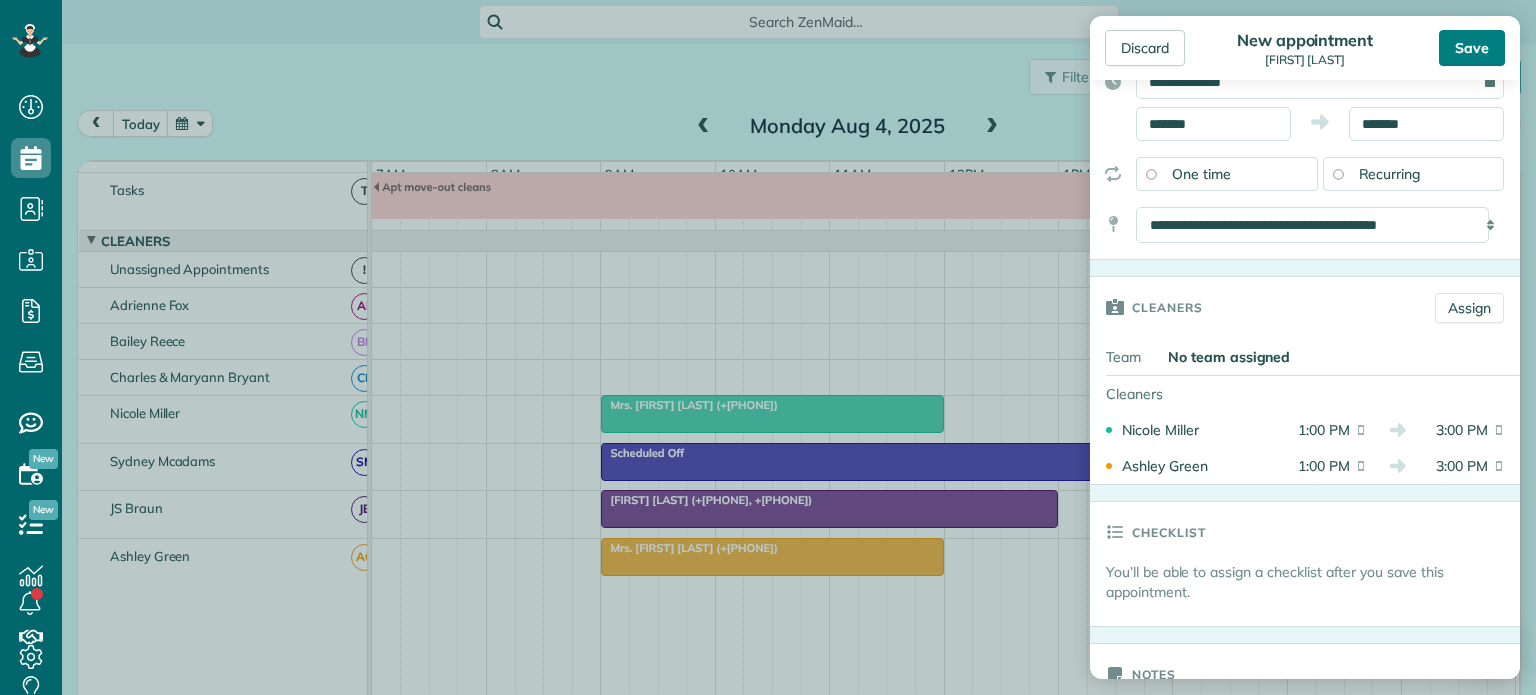 click on "Save" at bounding box center [1472, 48] 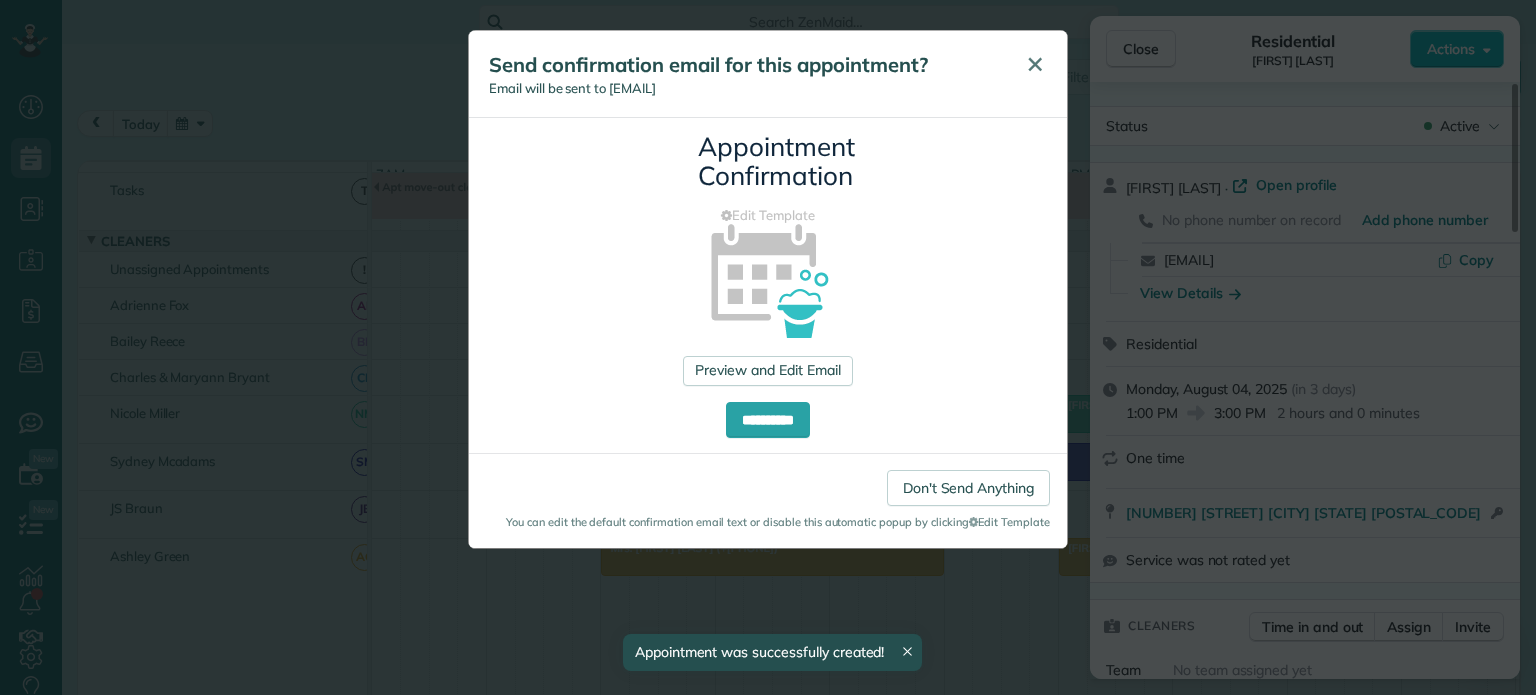 click on "✕" at bounding box center (1035, 64) 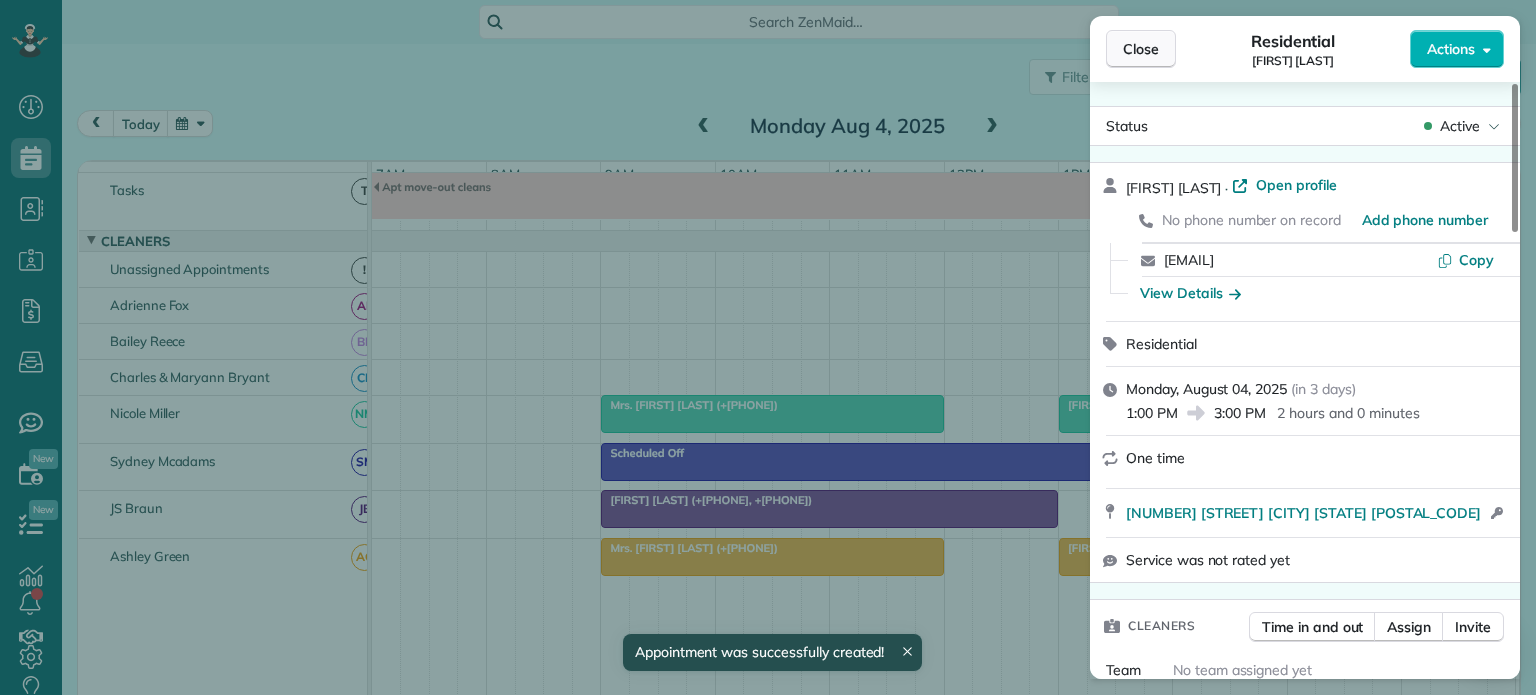 click on "Close" at bounding box center (1141, 49) 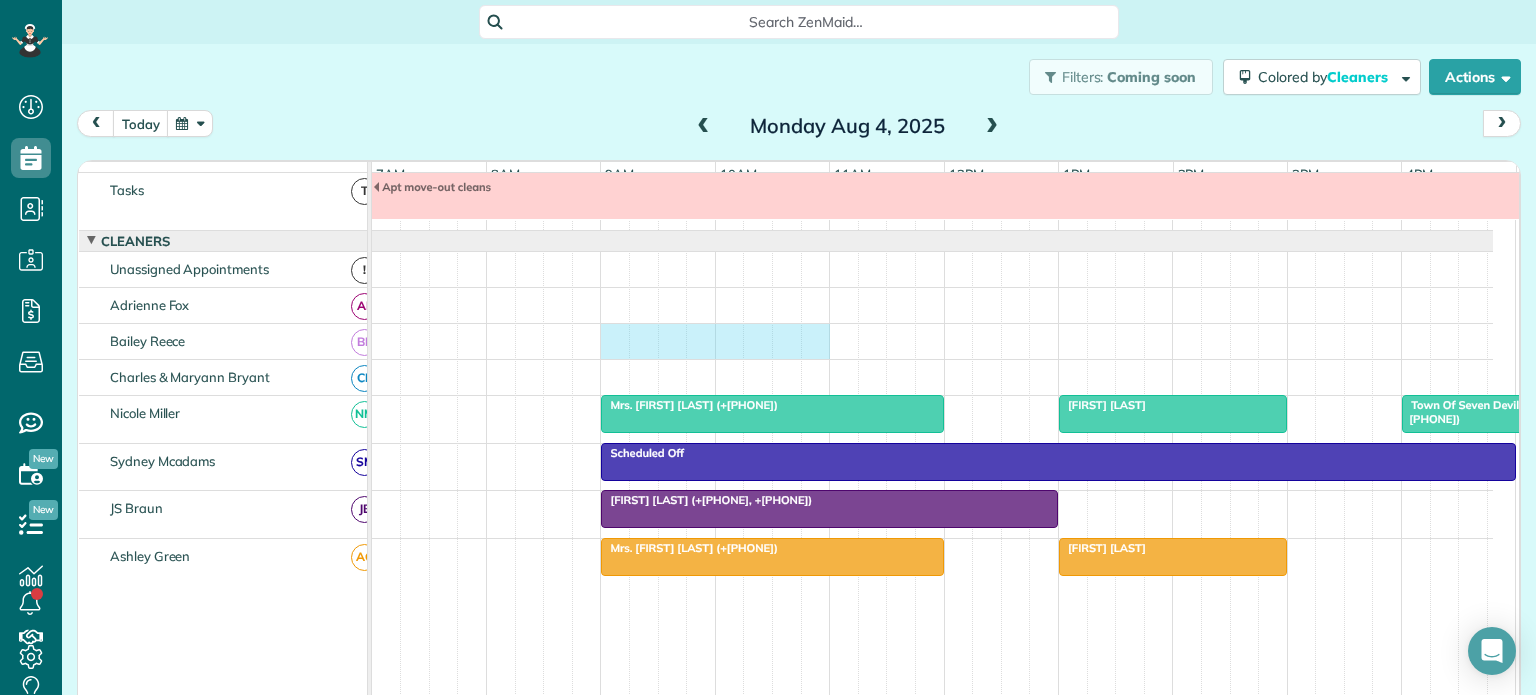 drag, startPoint x: 606, startPoint y: 345, endPoint x: 812, endPoint y: 364, distance: 206.87436 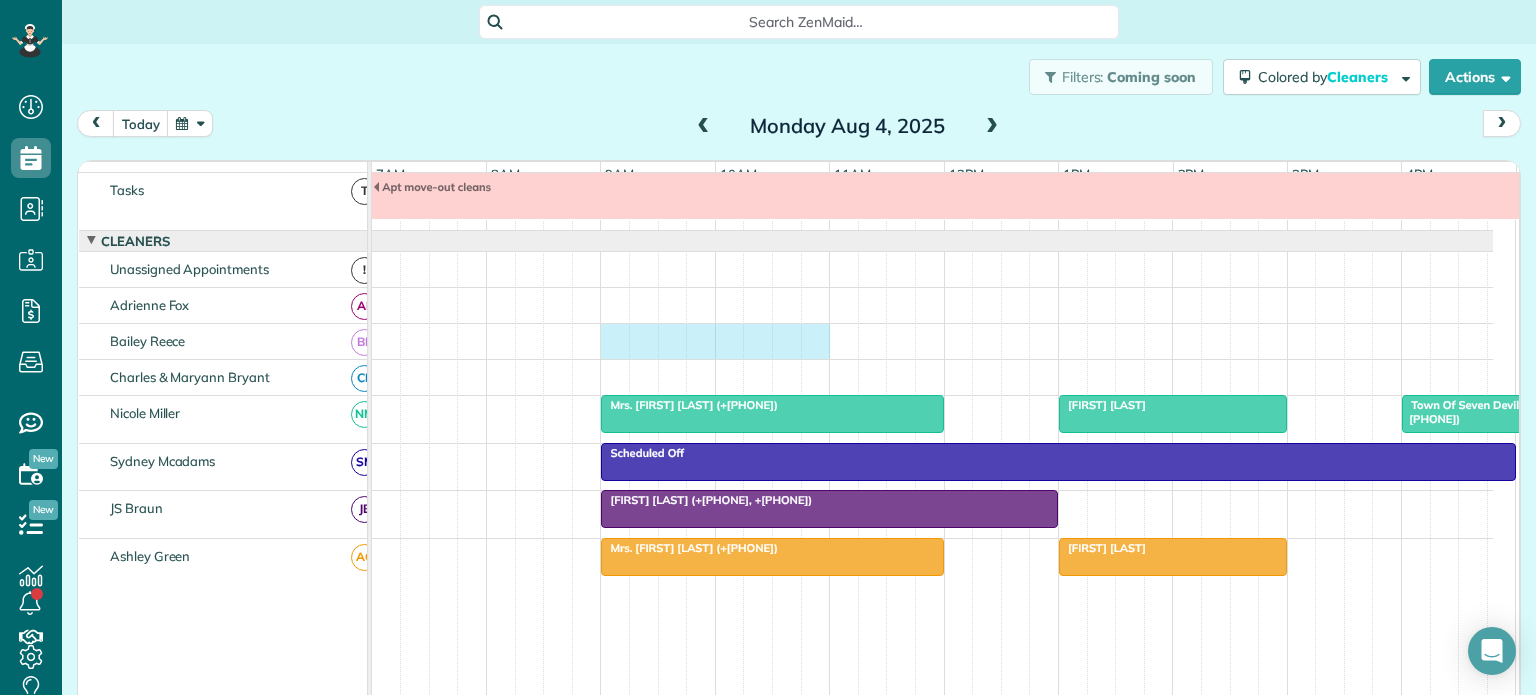 click at bounding box center [932, 341] 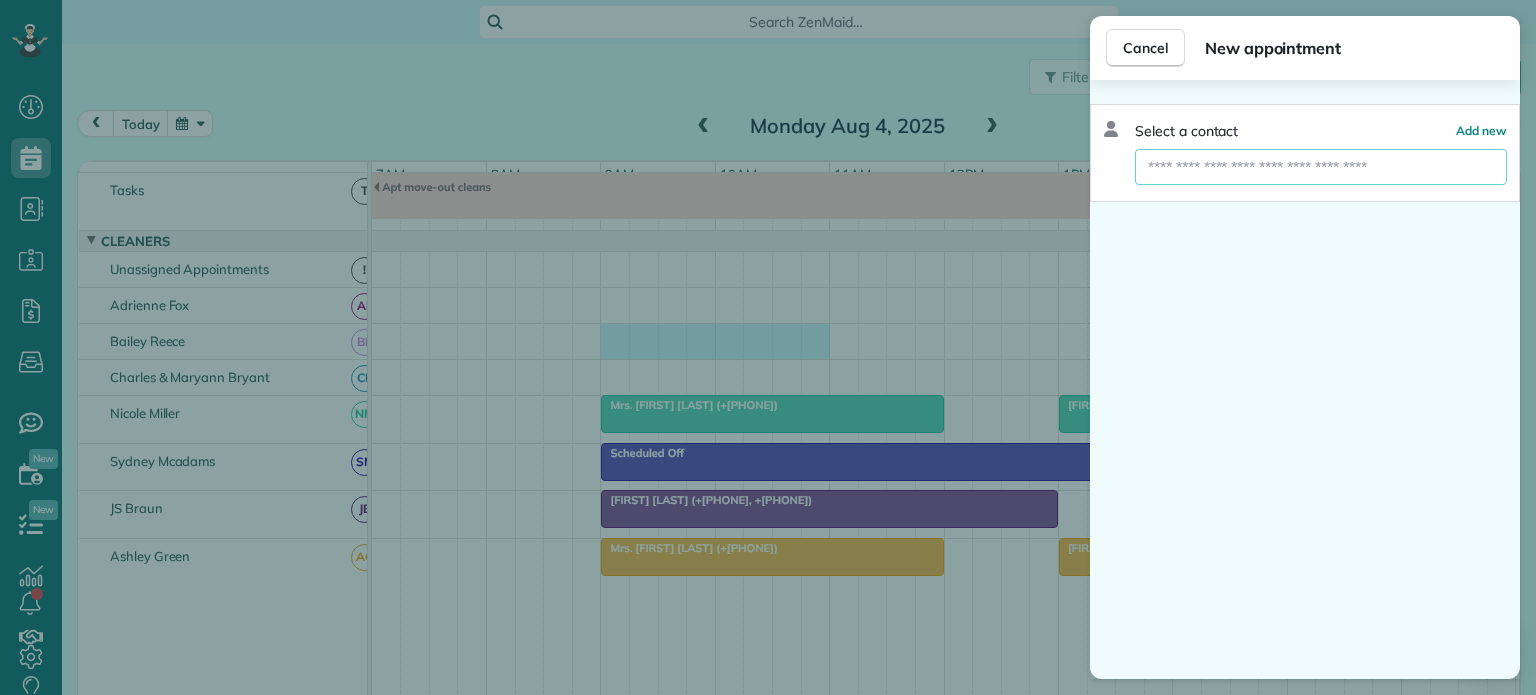 click at bounding box center [1321, 167] 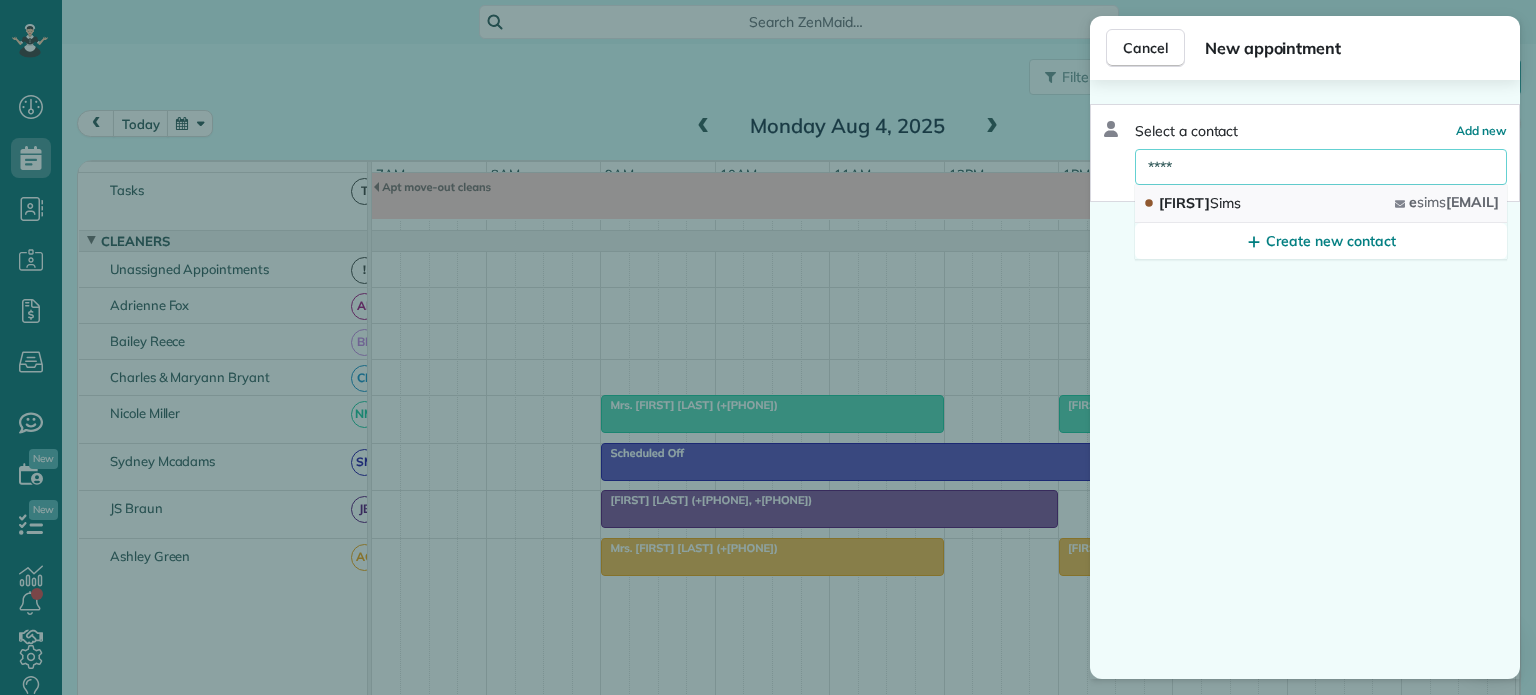 type on "****" 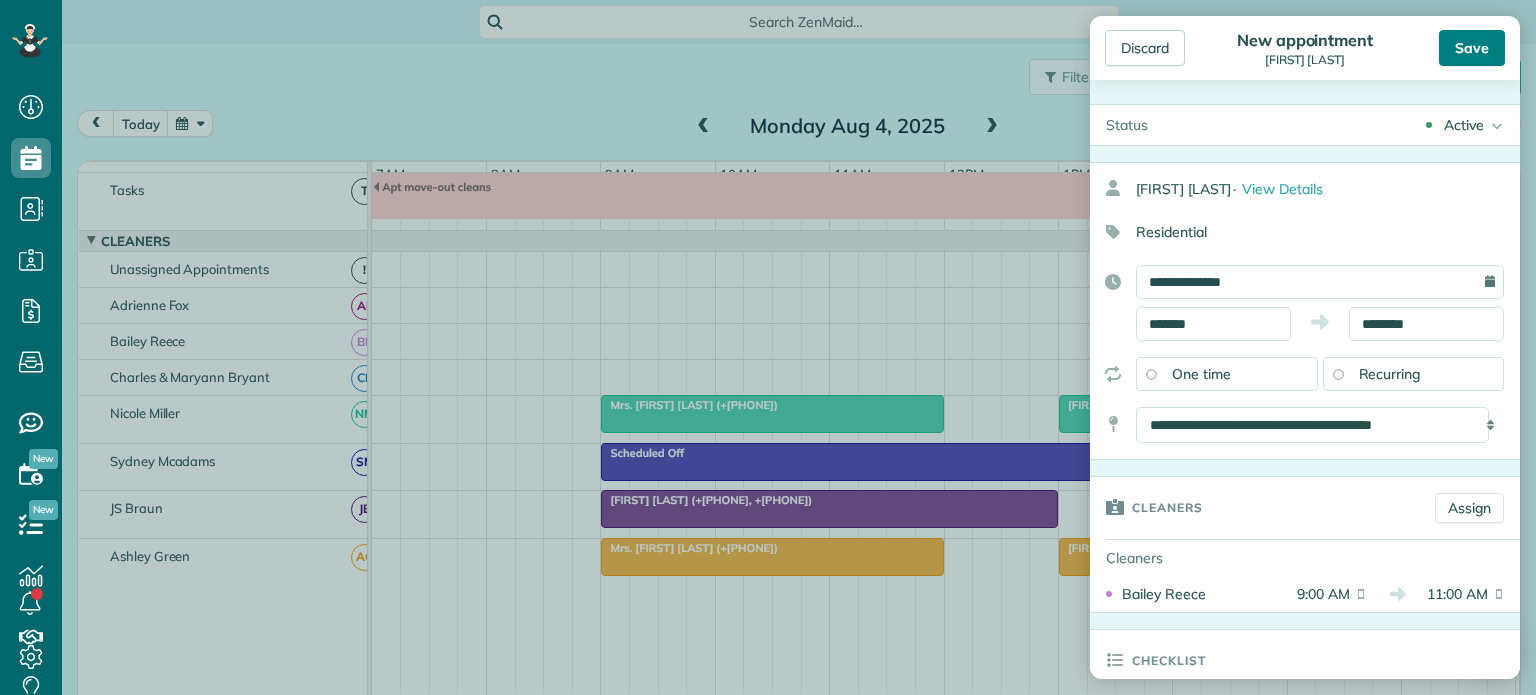 click on "Save" at bounding box center (1472, 48) 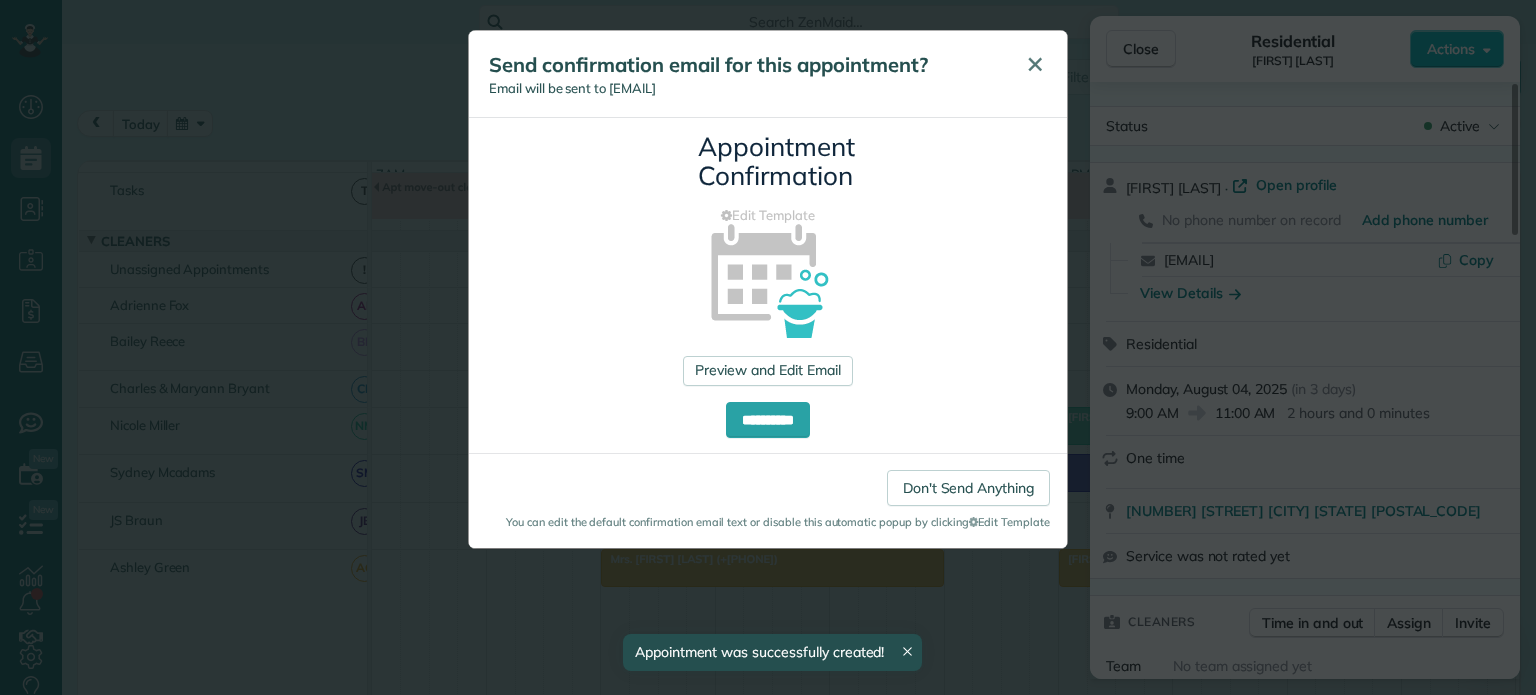 click on "✕" at bounding box center (1035, 64) 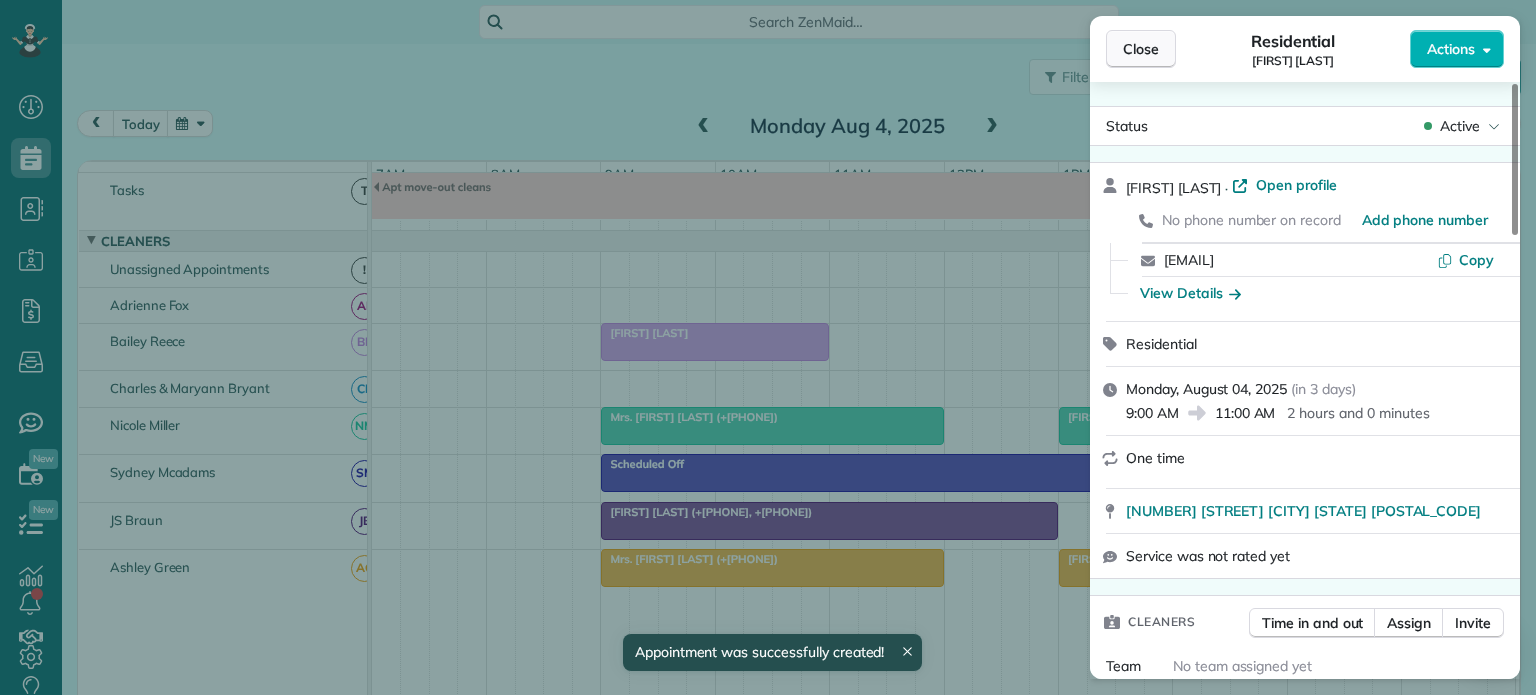 click on "Close" at bounding box center [1141, 49] 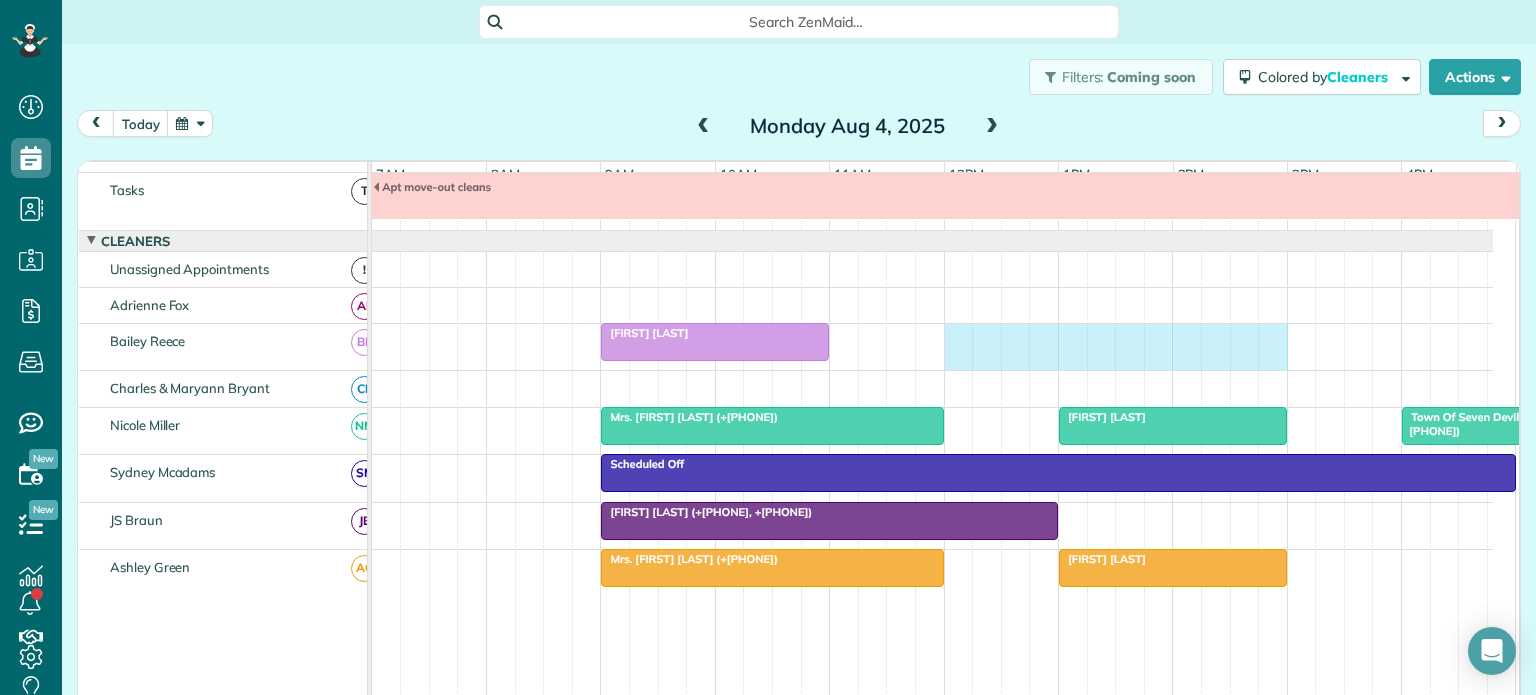 drag, startPoint x: 949, startPoint y: 342, endPoint x: 1268, endPoint y: 381, distance: 321.37518 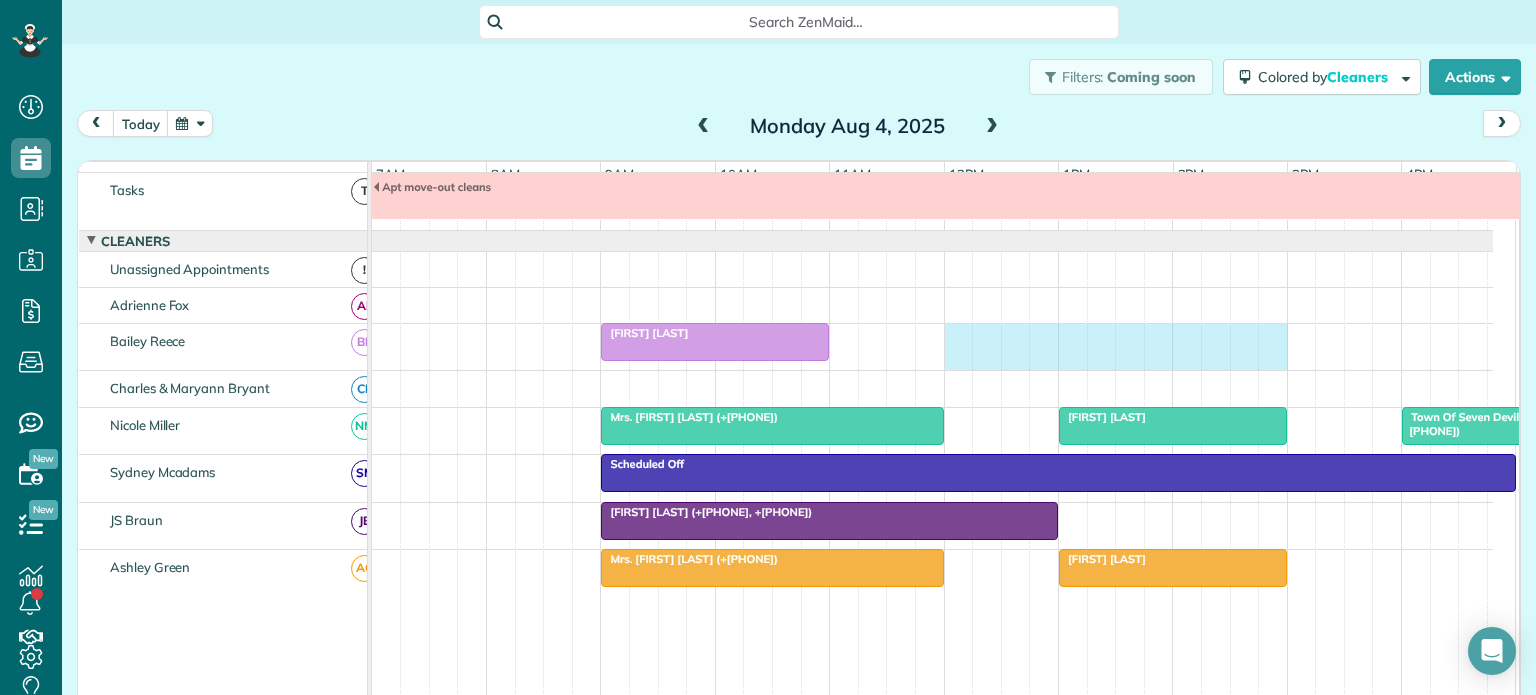click on "[FIRST] [LAST]" at bounding box center [932, 347] 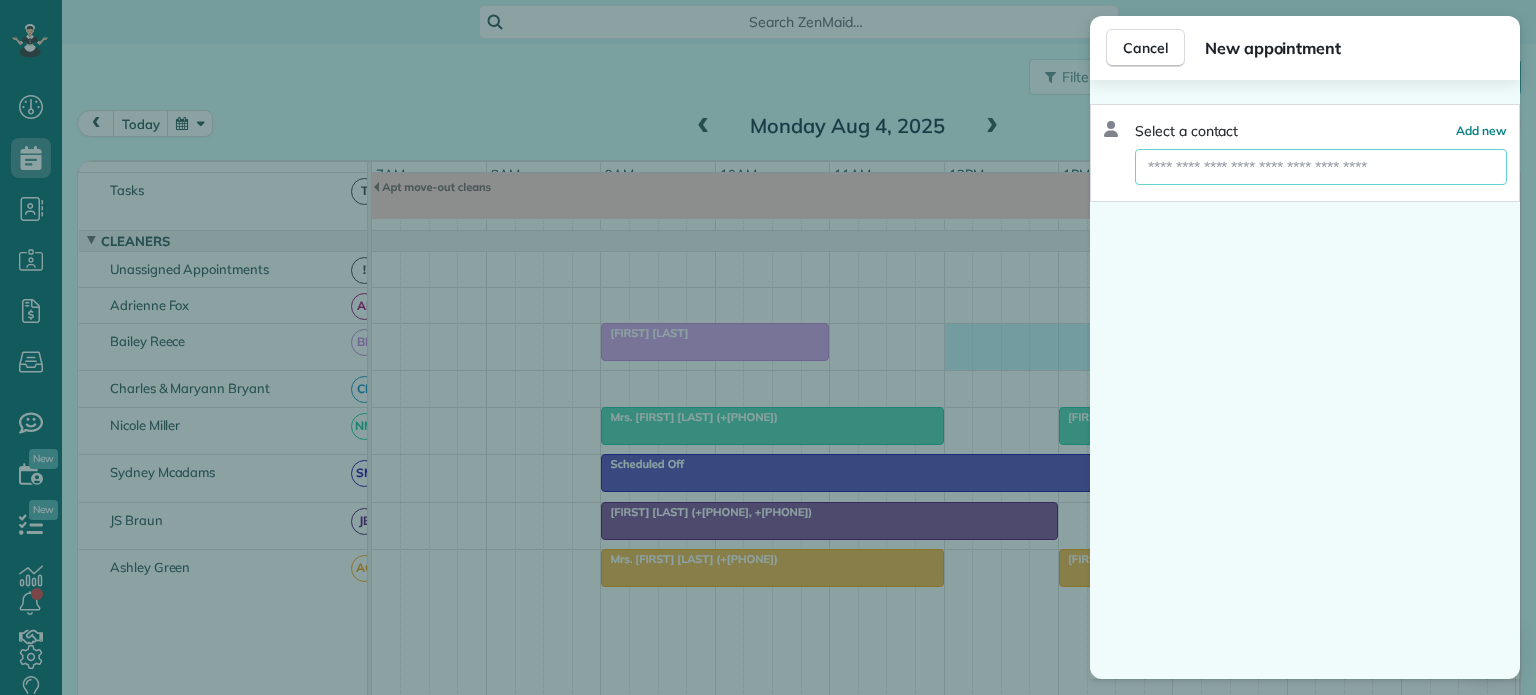 click at bounding box center [1321, 167] 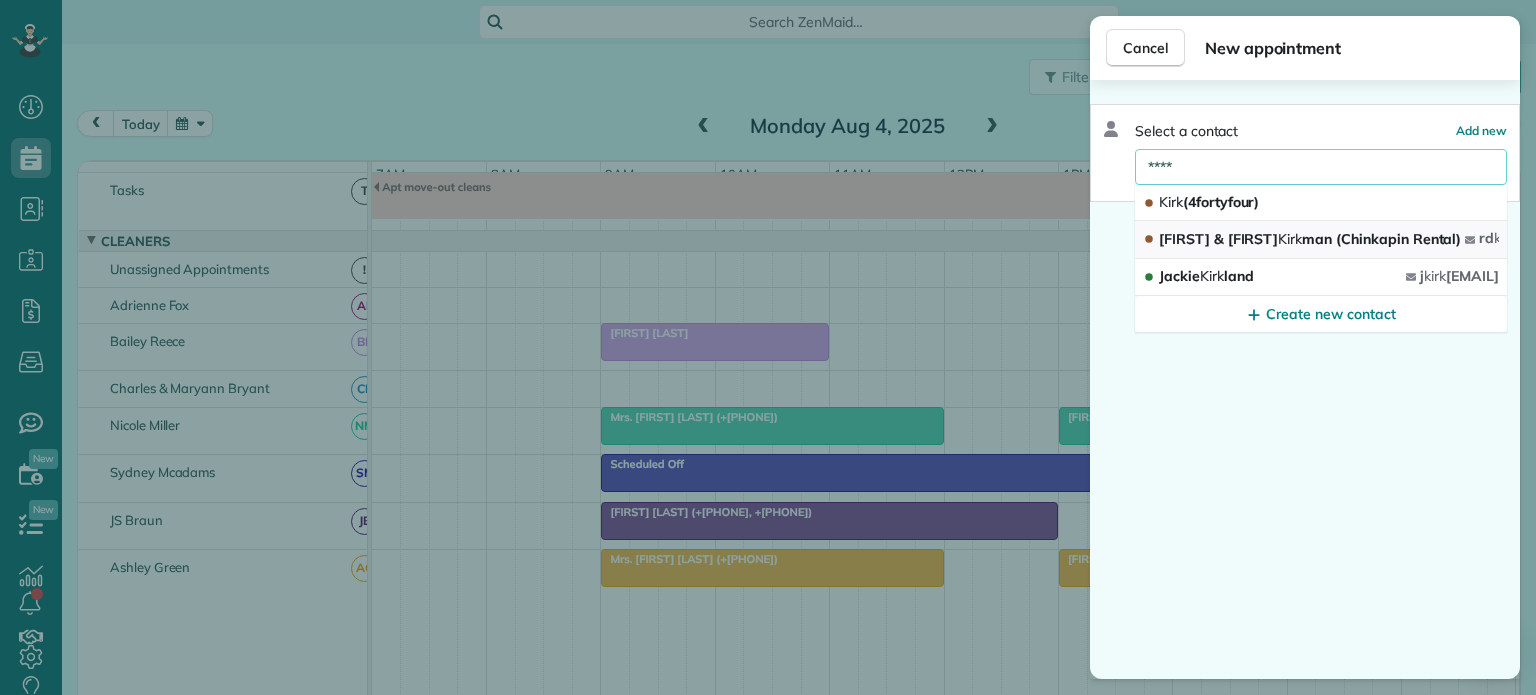 type on "****" 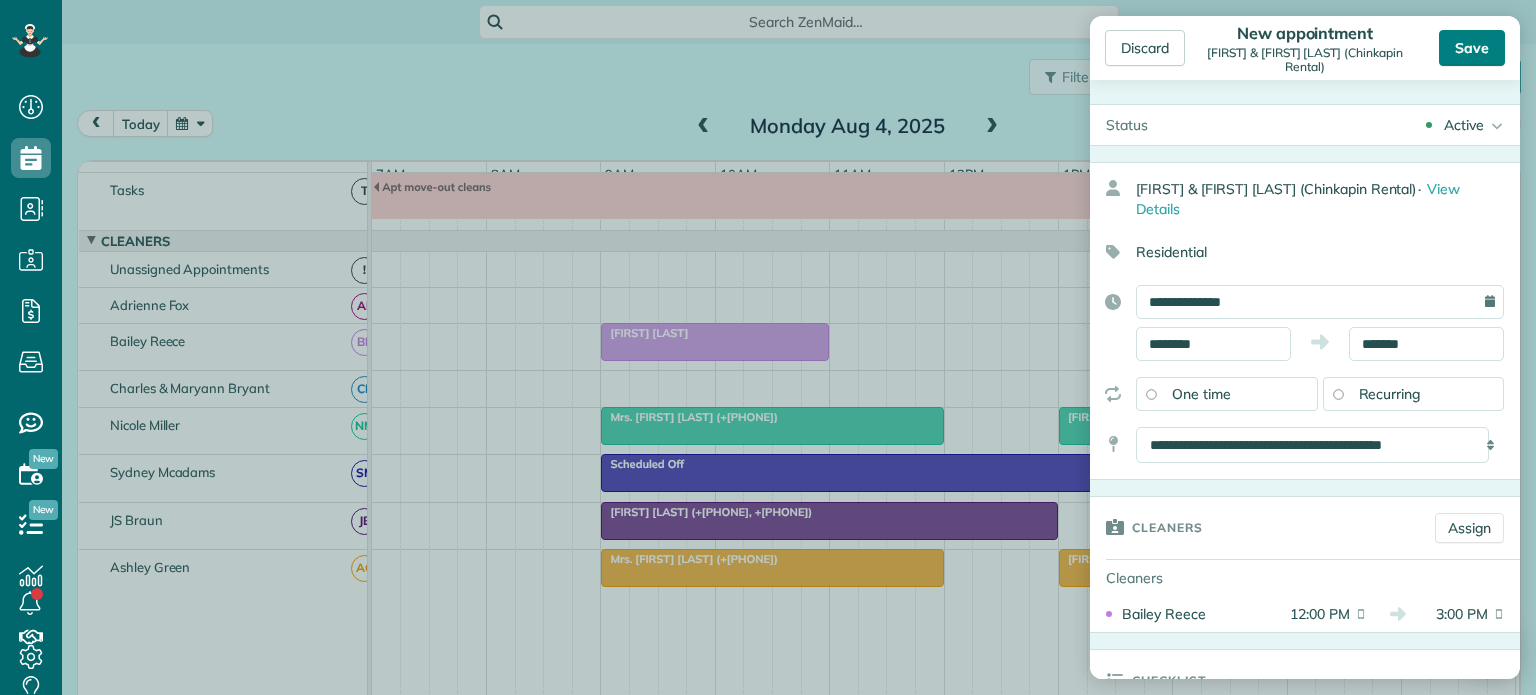 click on "Save" at bounding box center [1472, 48] 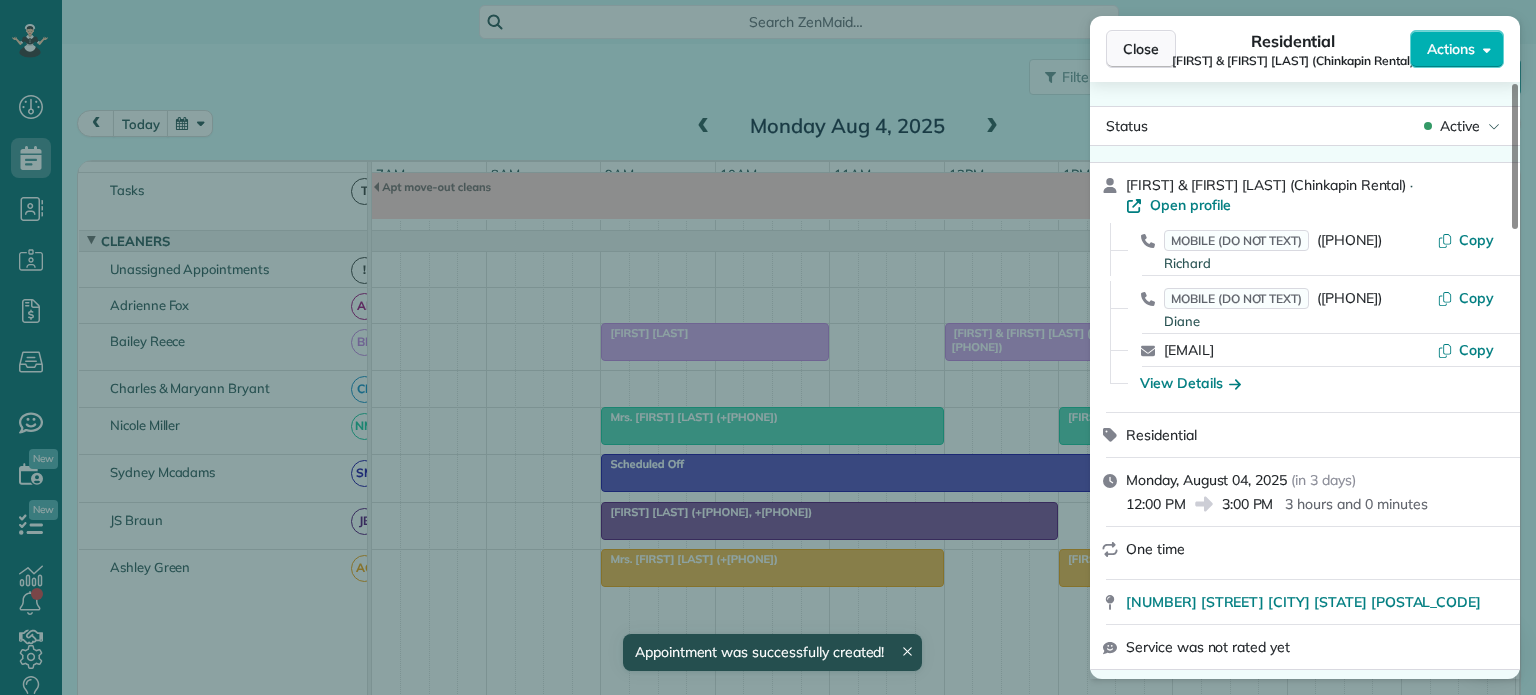 click on "Close" at bounding box center (1141, 49) 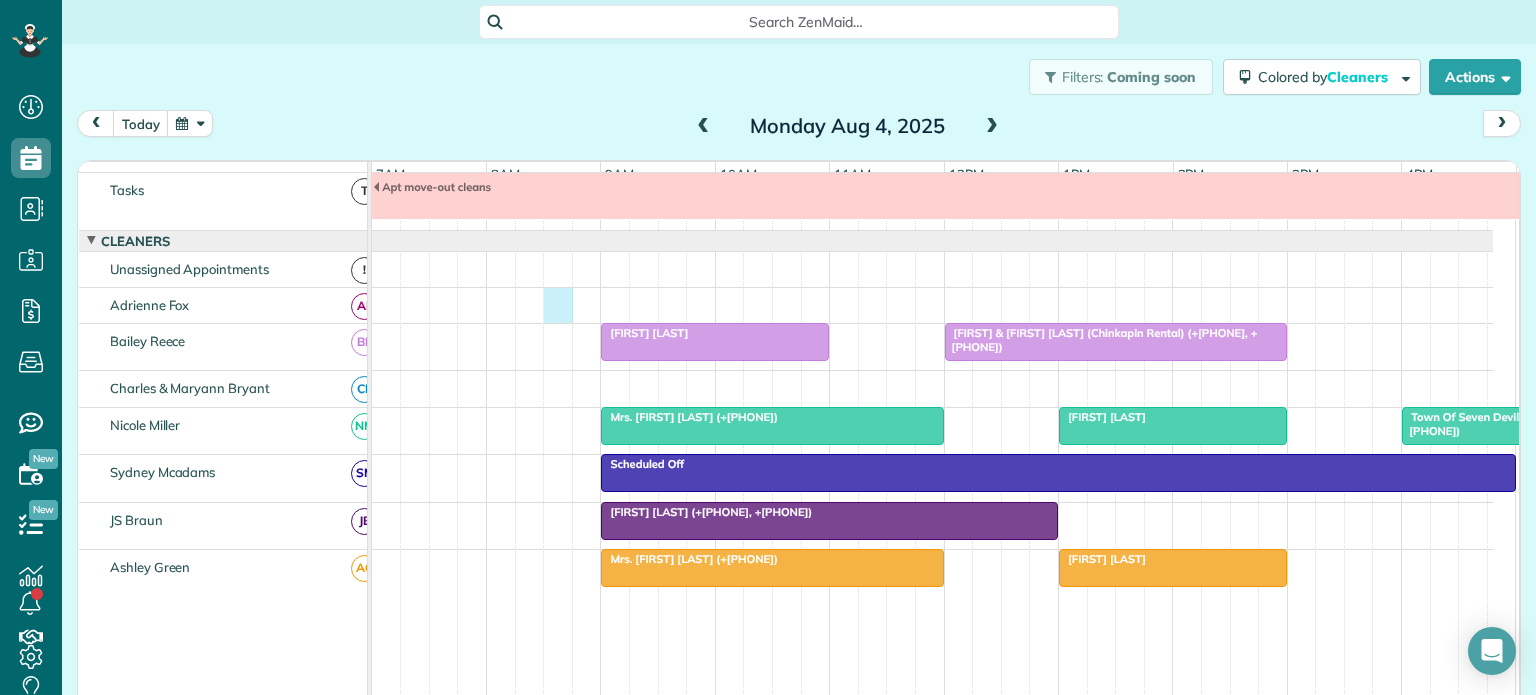 click at bounding box center (932, 305) 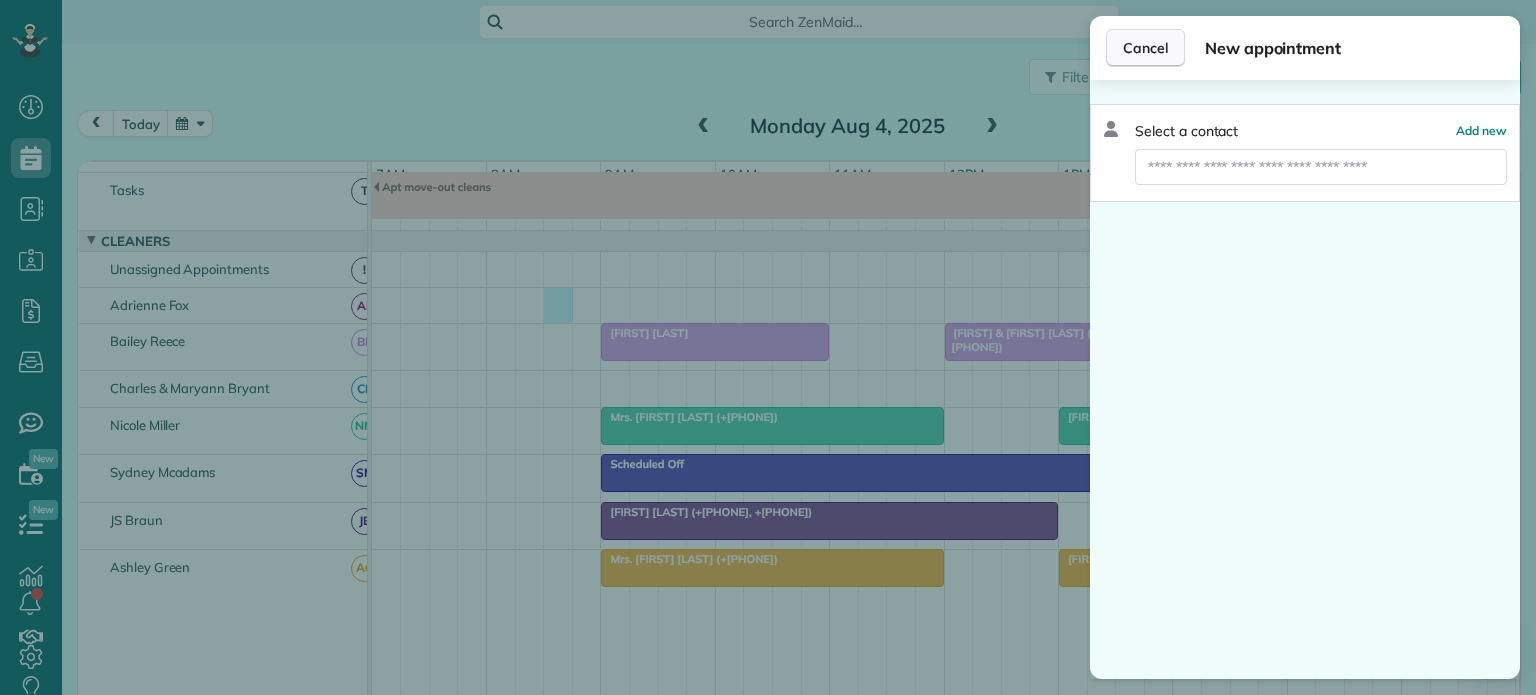 click on "Cancel" at bounding box center (1145, 48) 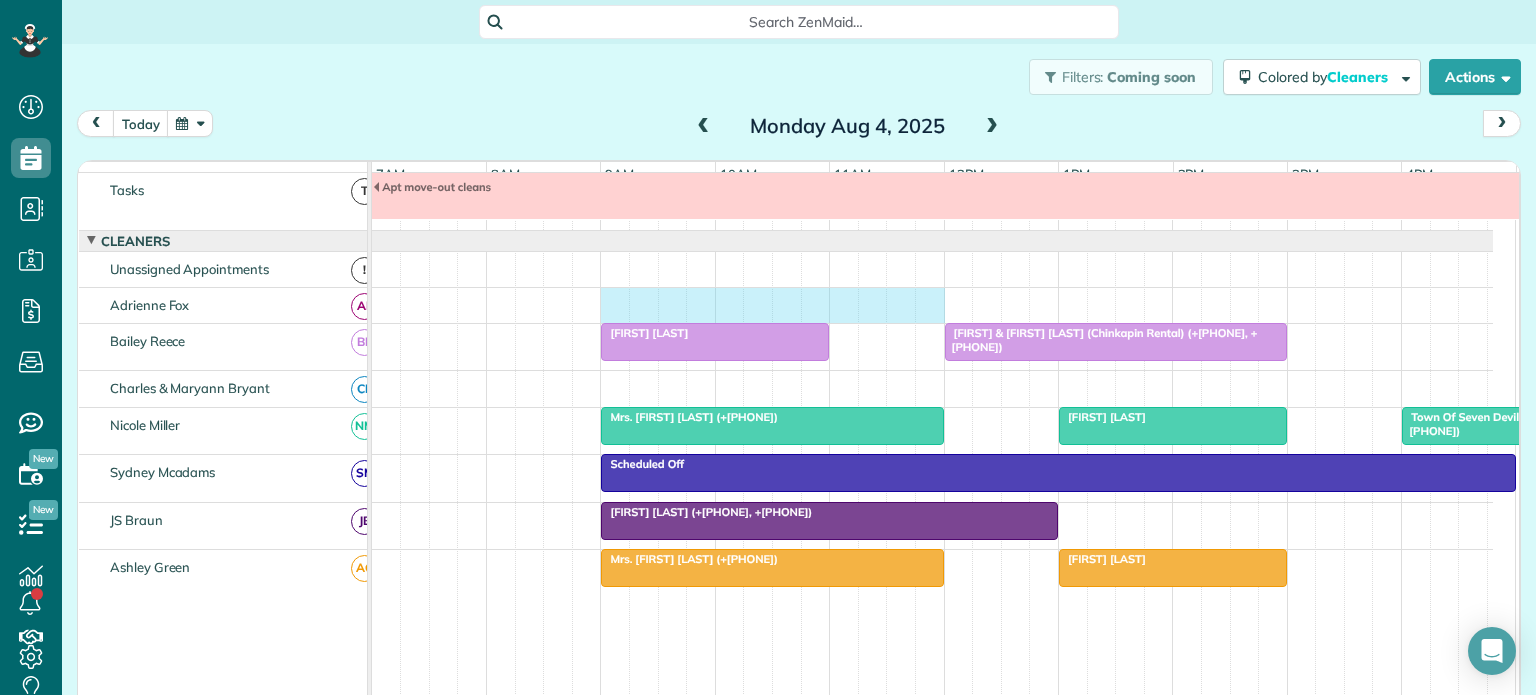 drag, startPoint x: 604, startPoint y: 311, endPoint x: 912, endPoint y: 329, distance: 308.5255 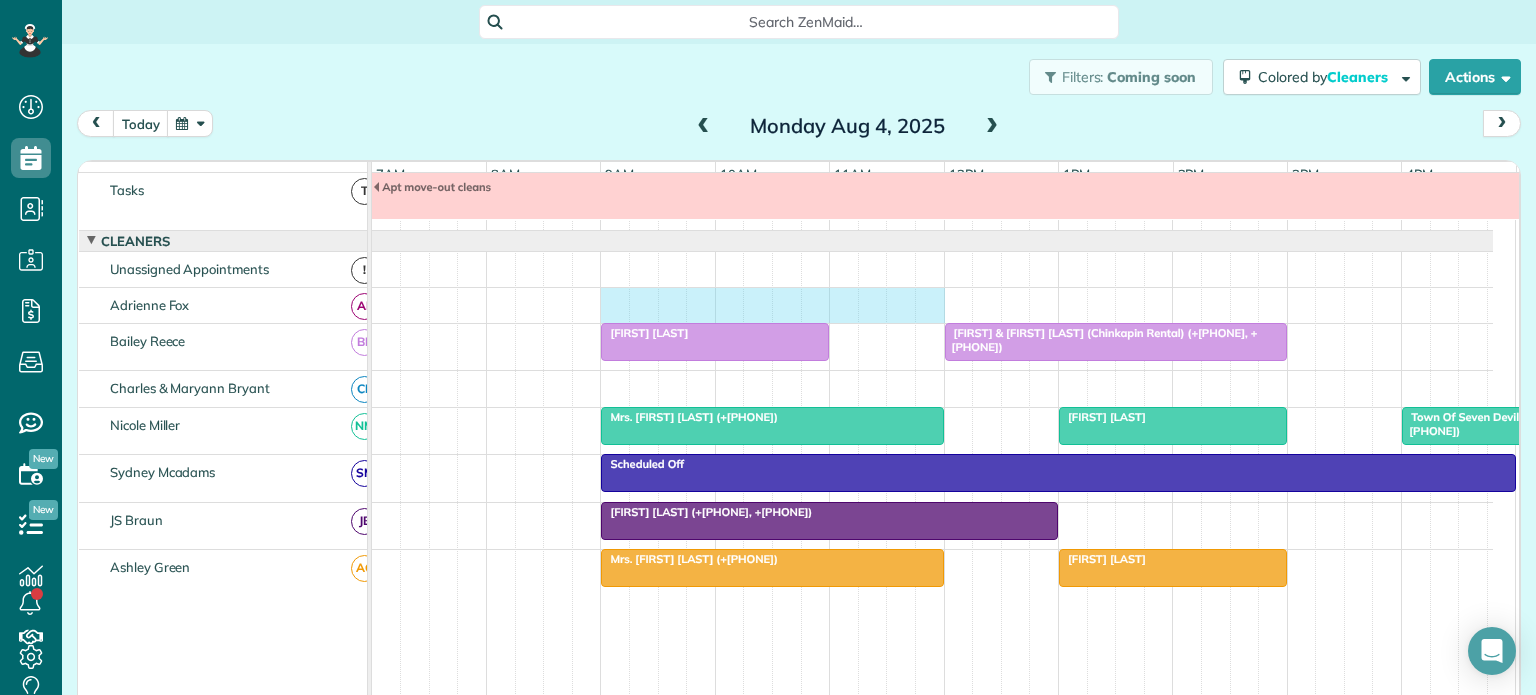 click at bounding box center [932, 305] 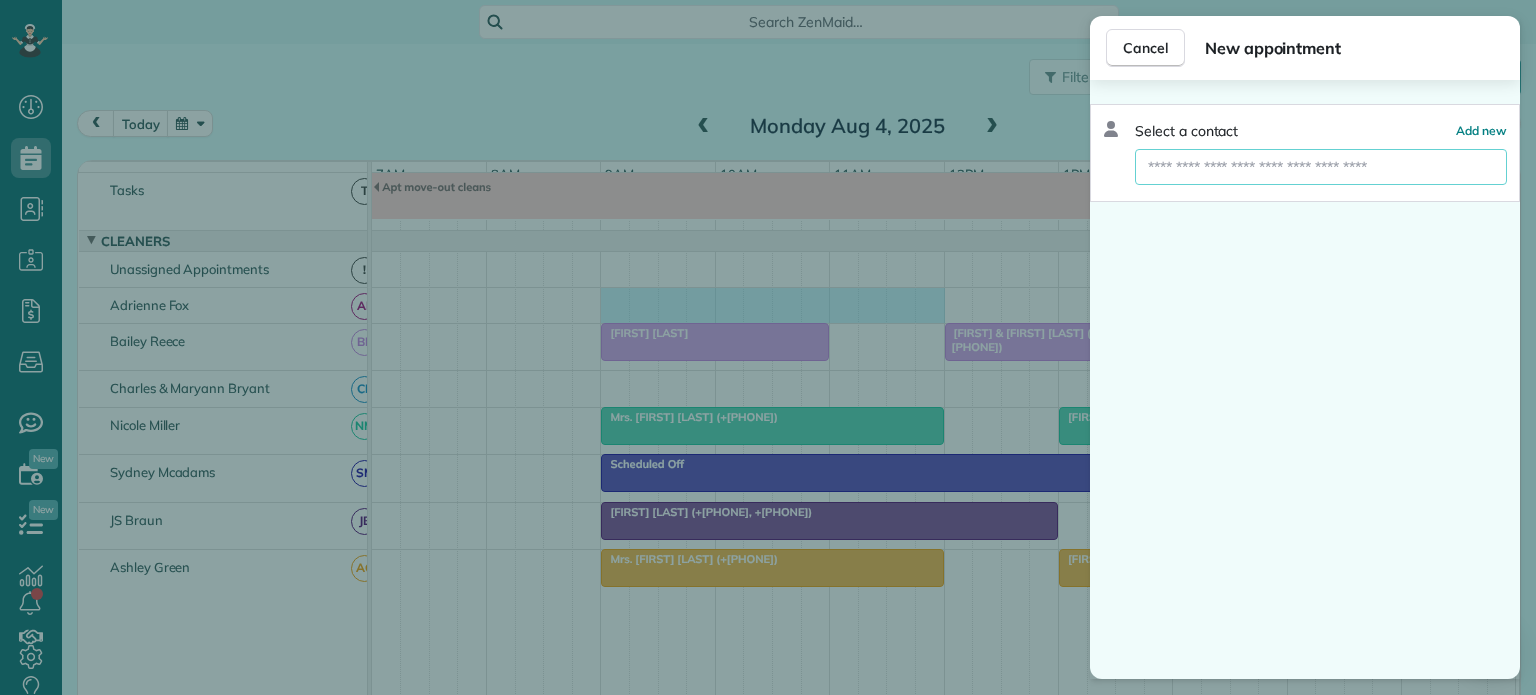 click at bounding box center (1321, 167) 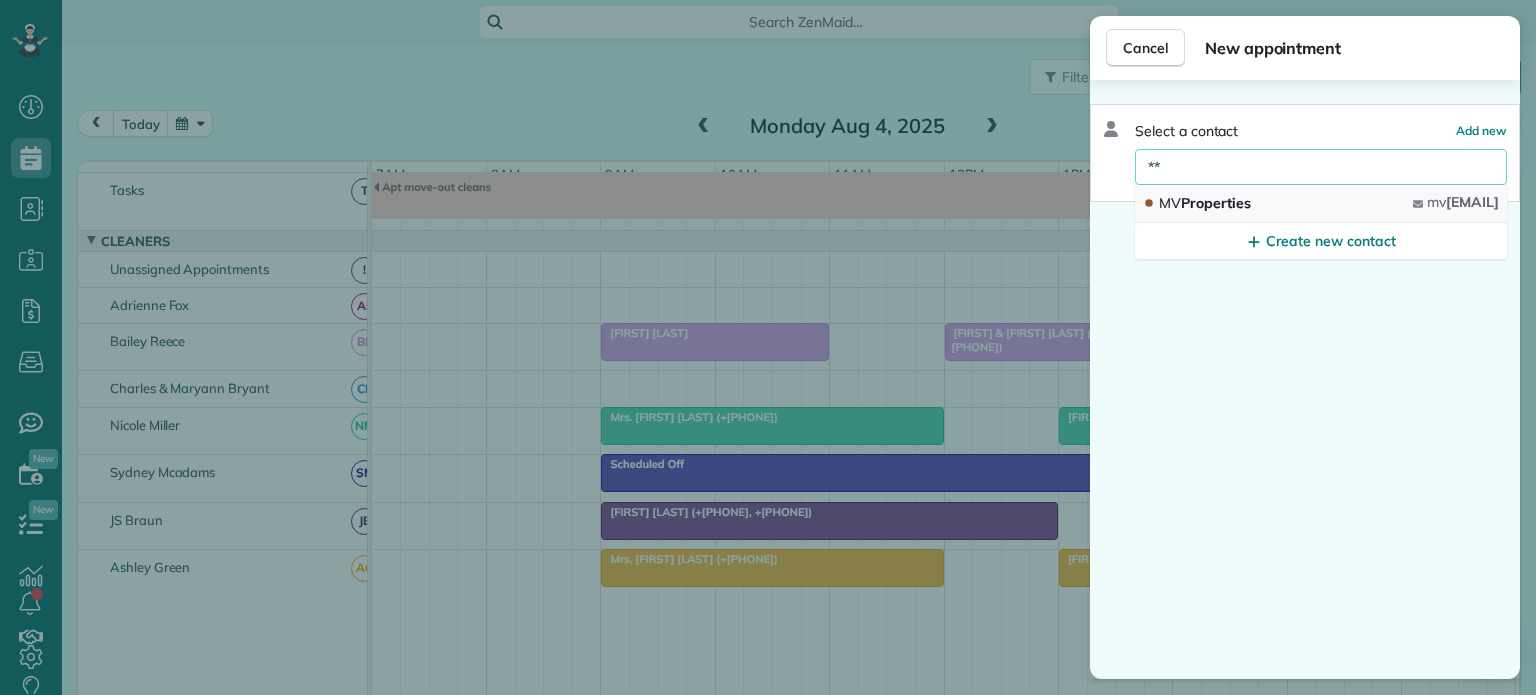 type on "**" 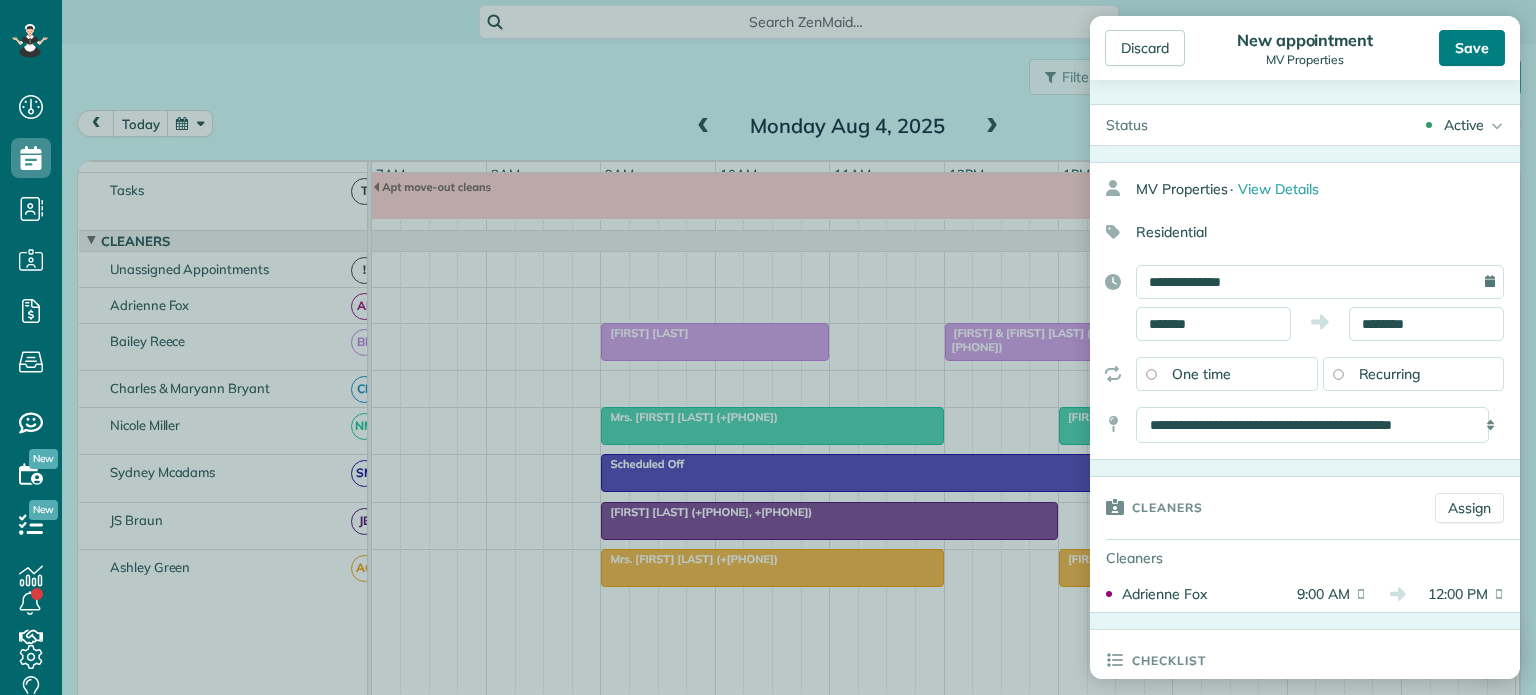 click on "Save" at bounding box center (1472, 48) 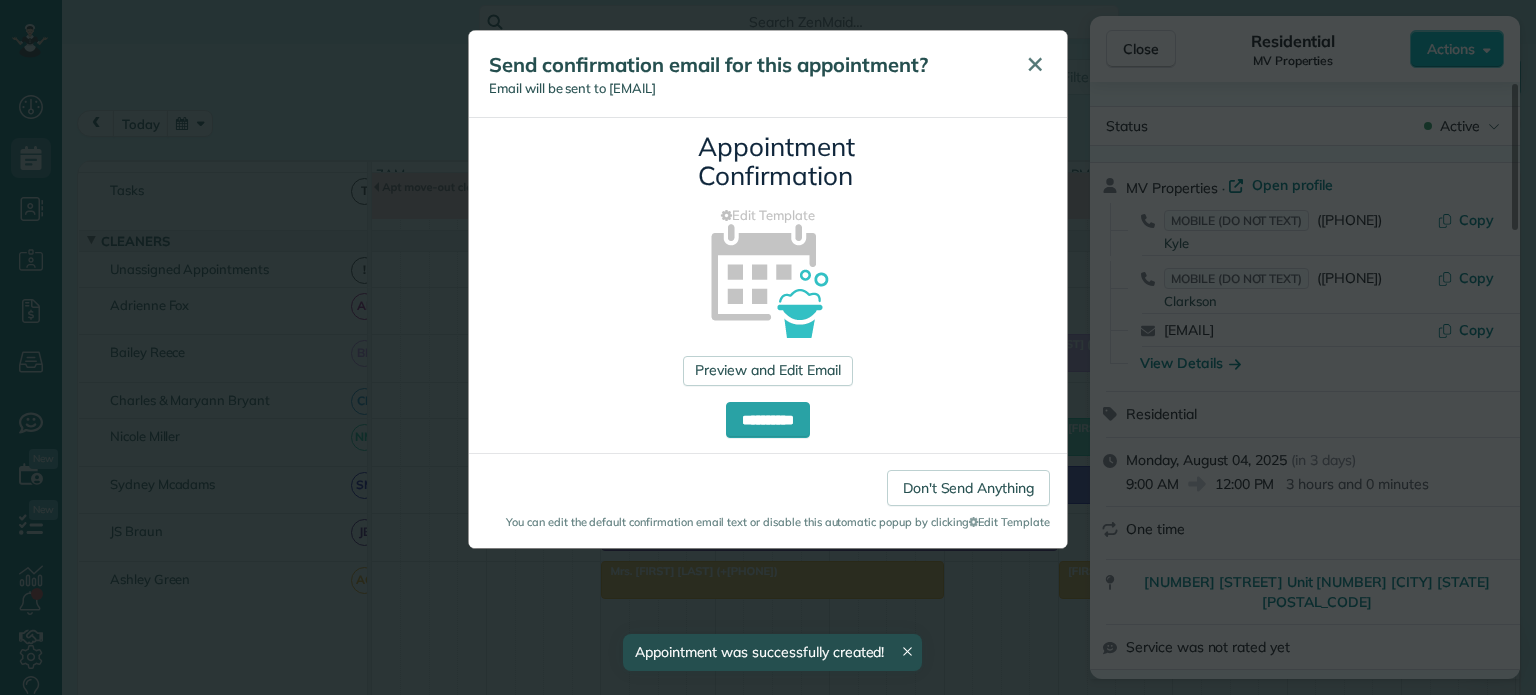 click on "✕" at bounding box center (1035, 64) 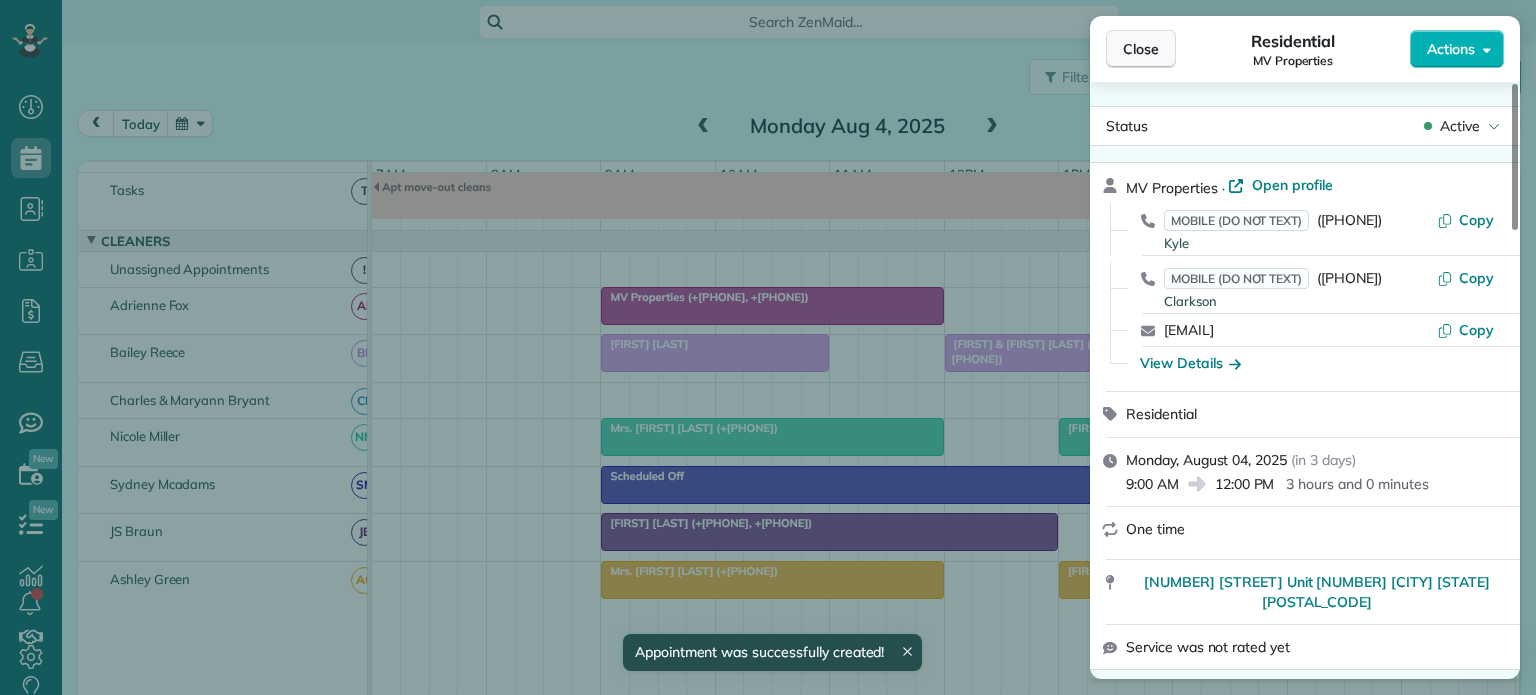 click on "Close" at bounding box center (1141, 49) 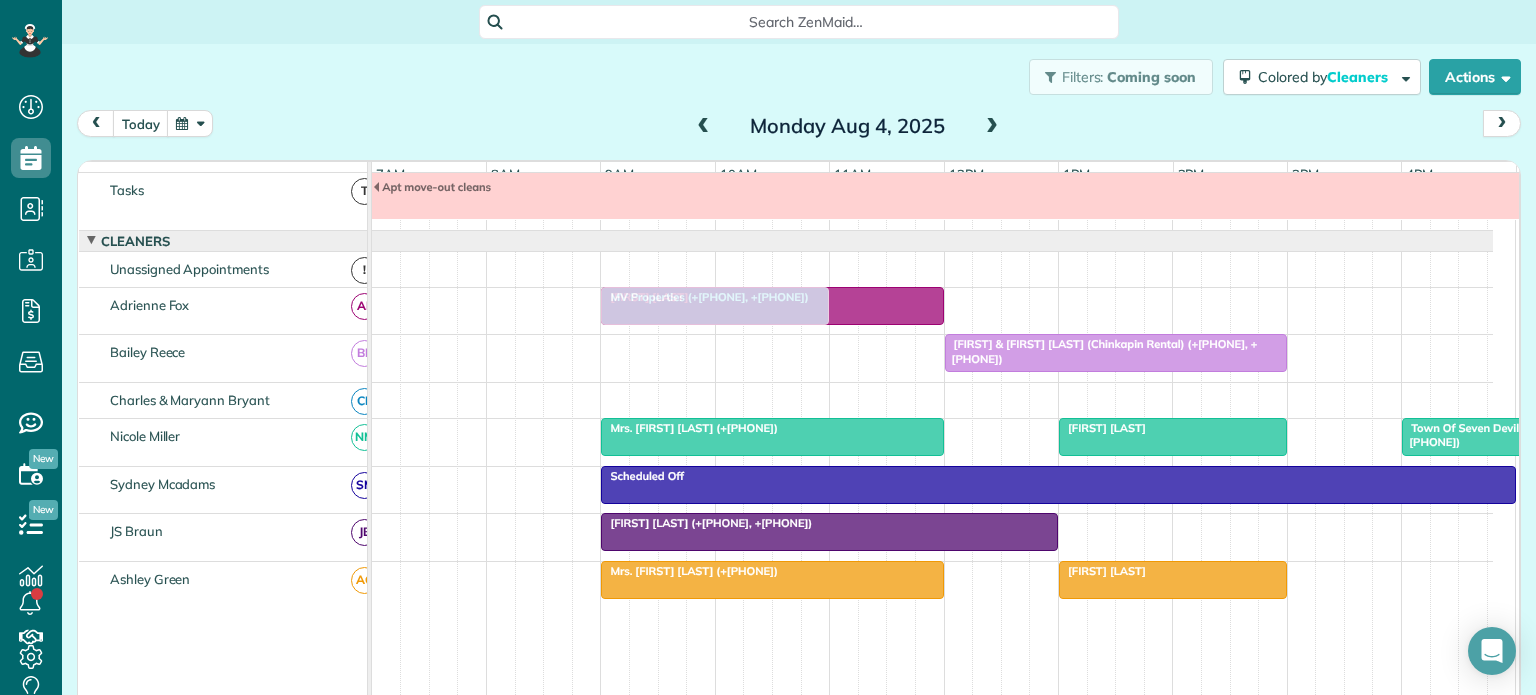 drag, startPoint x: 668, startPoint y: 364, endPoint x: 674, endPoint y: 319, distance: 45.39824 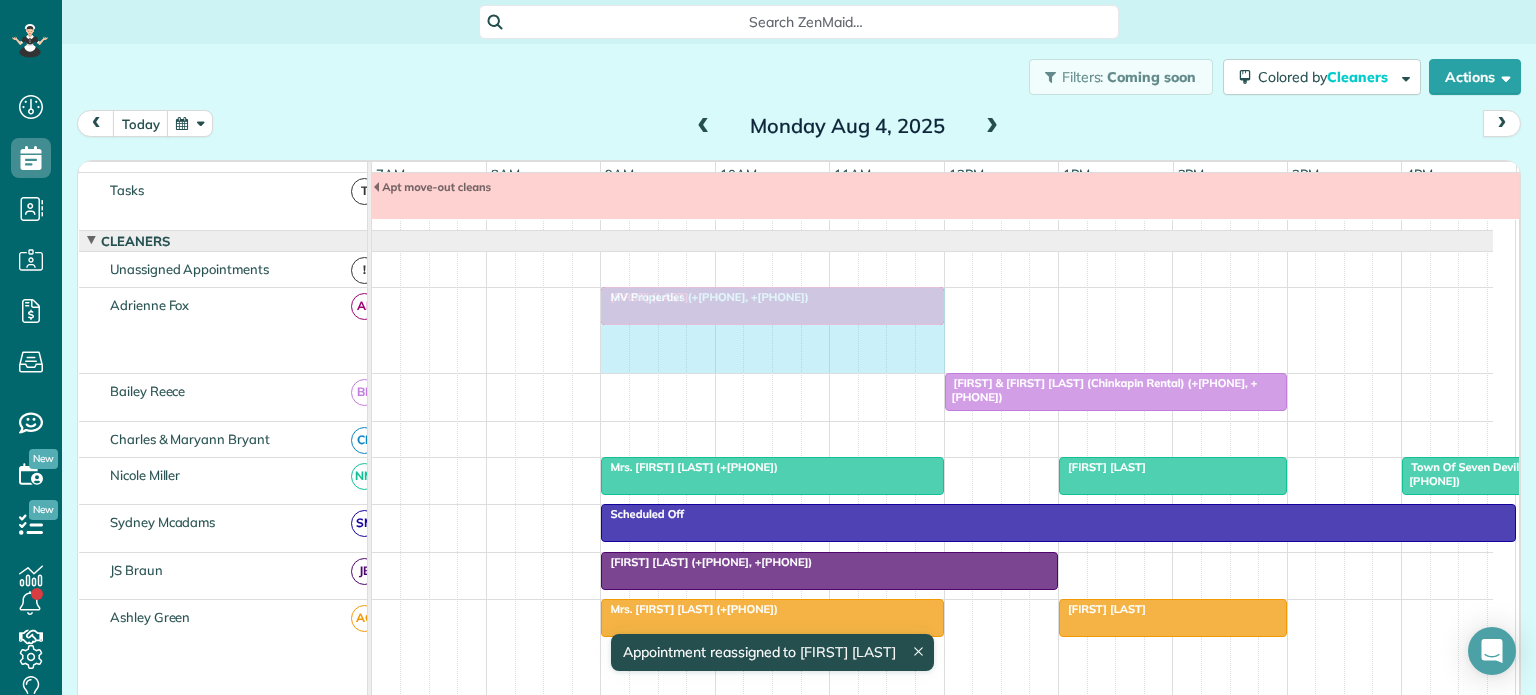 drag, startPoint x: 820, startPoint y: 355, endPoint x: 924, endPoint y: 355, distance: 104 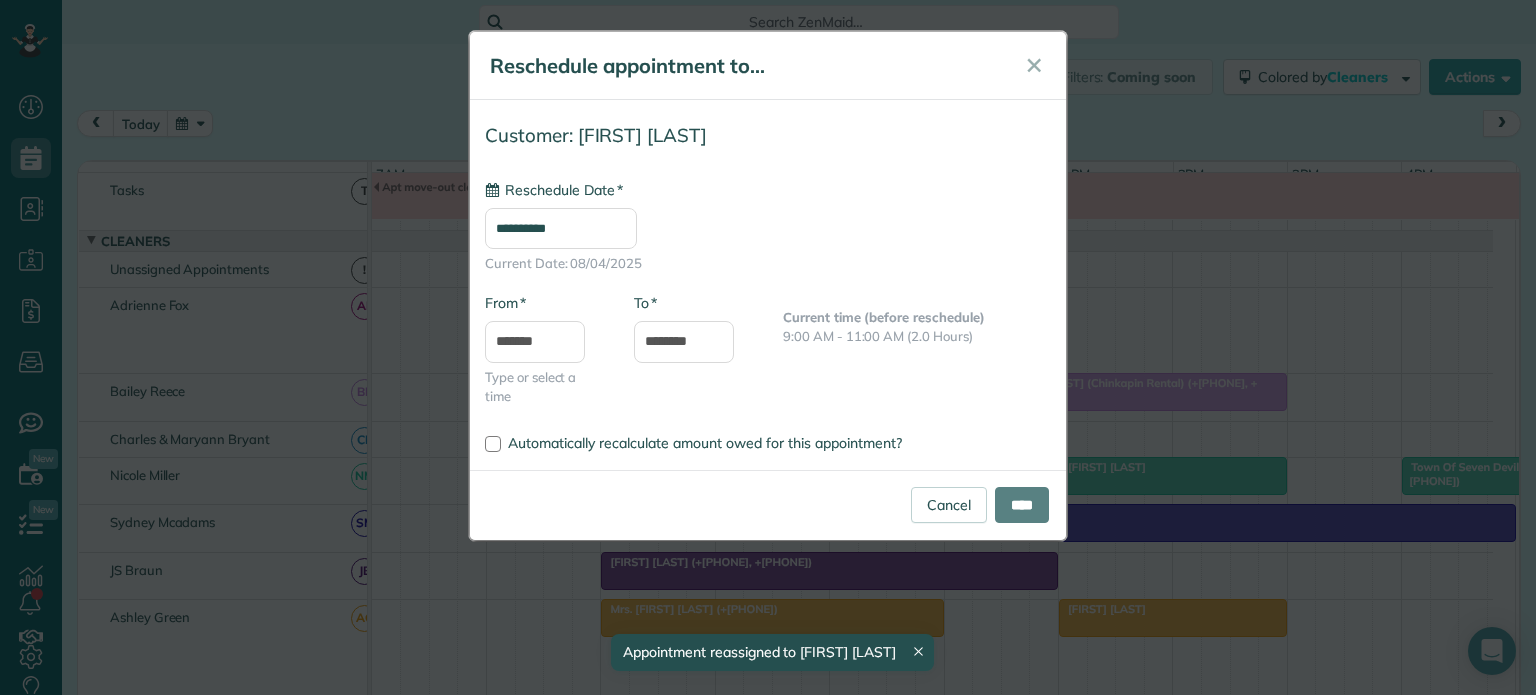 type on "**********" 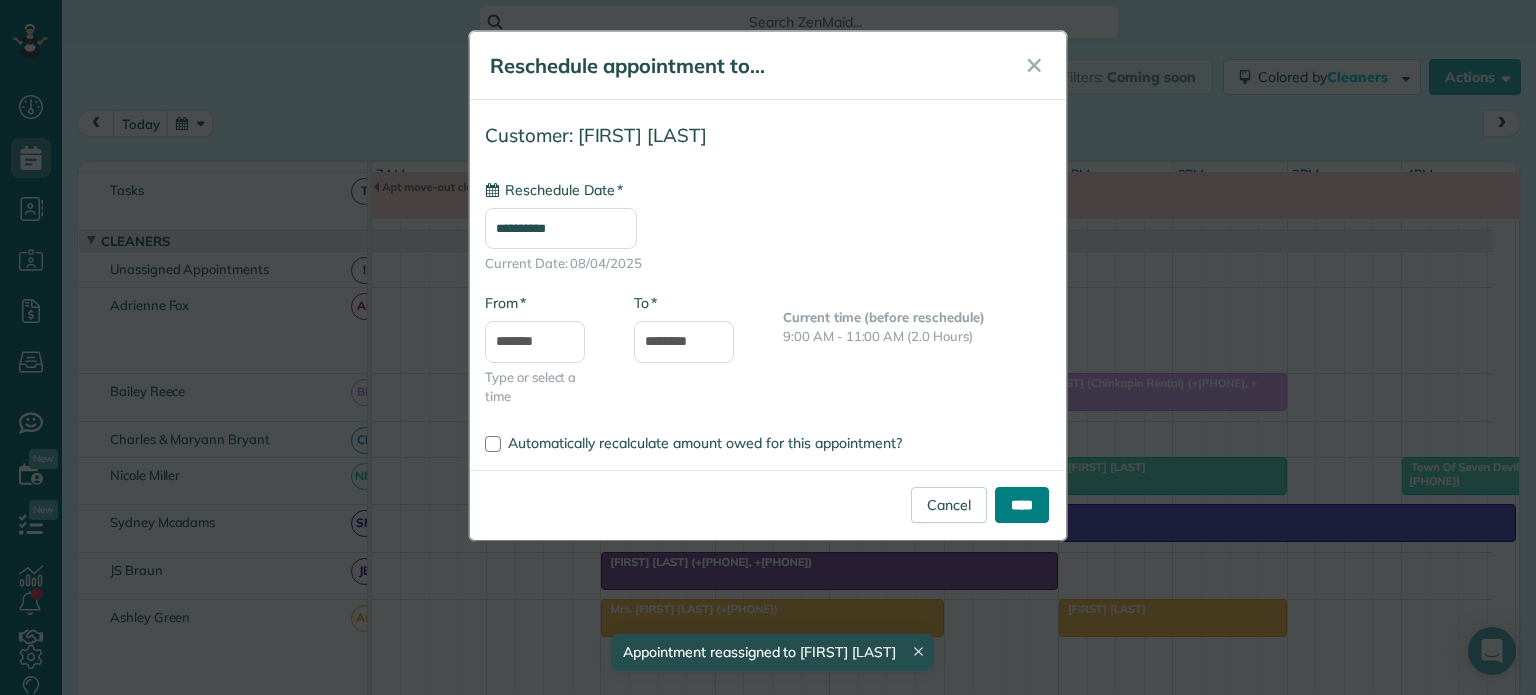 click on "****" at bounding box center [1022, 505] 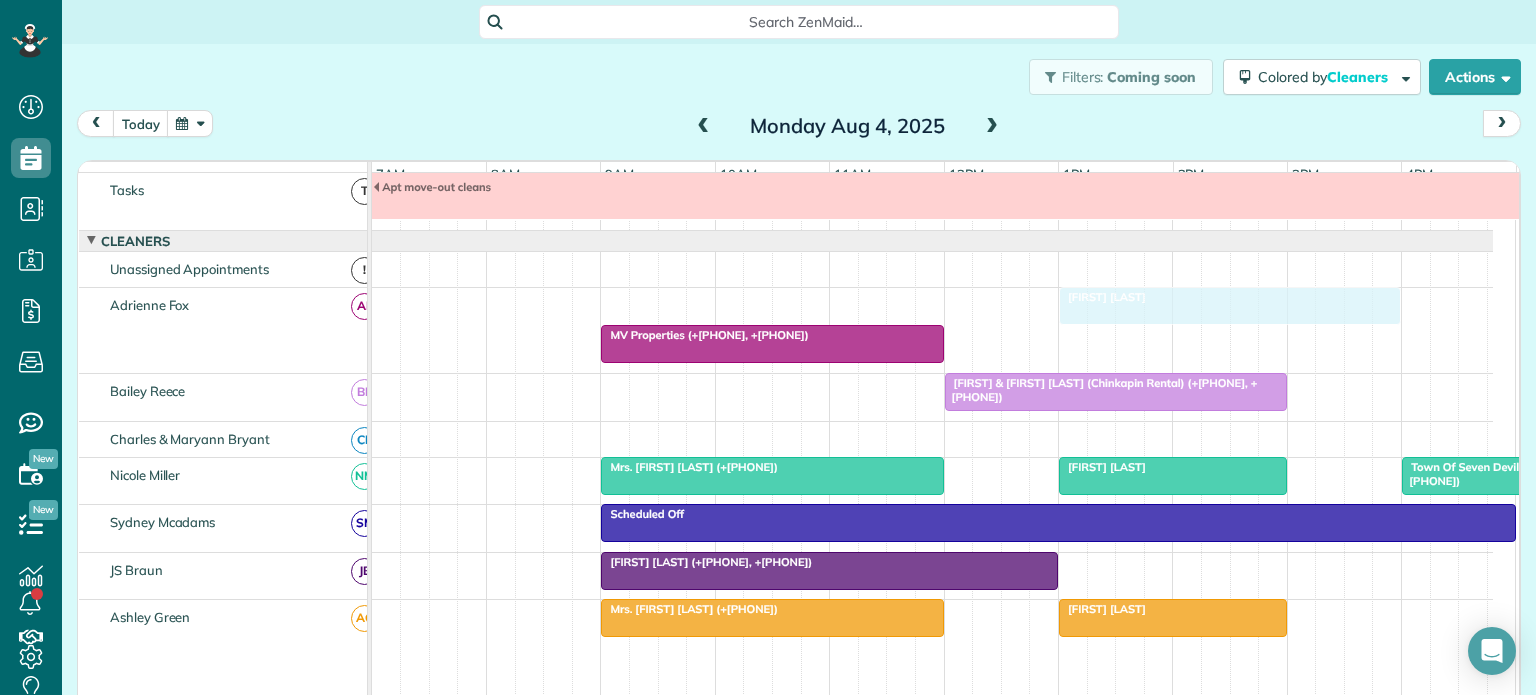 drag, startPoint x: 671, startPoint y: 308, endPoint x: 1137, endPoint y: 363, distance: 469.2345 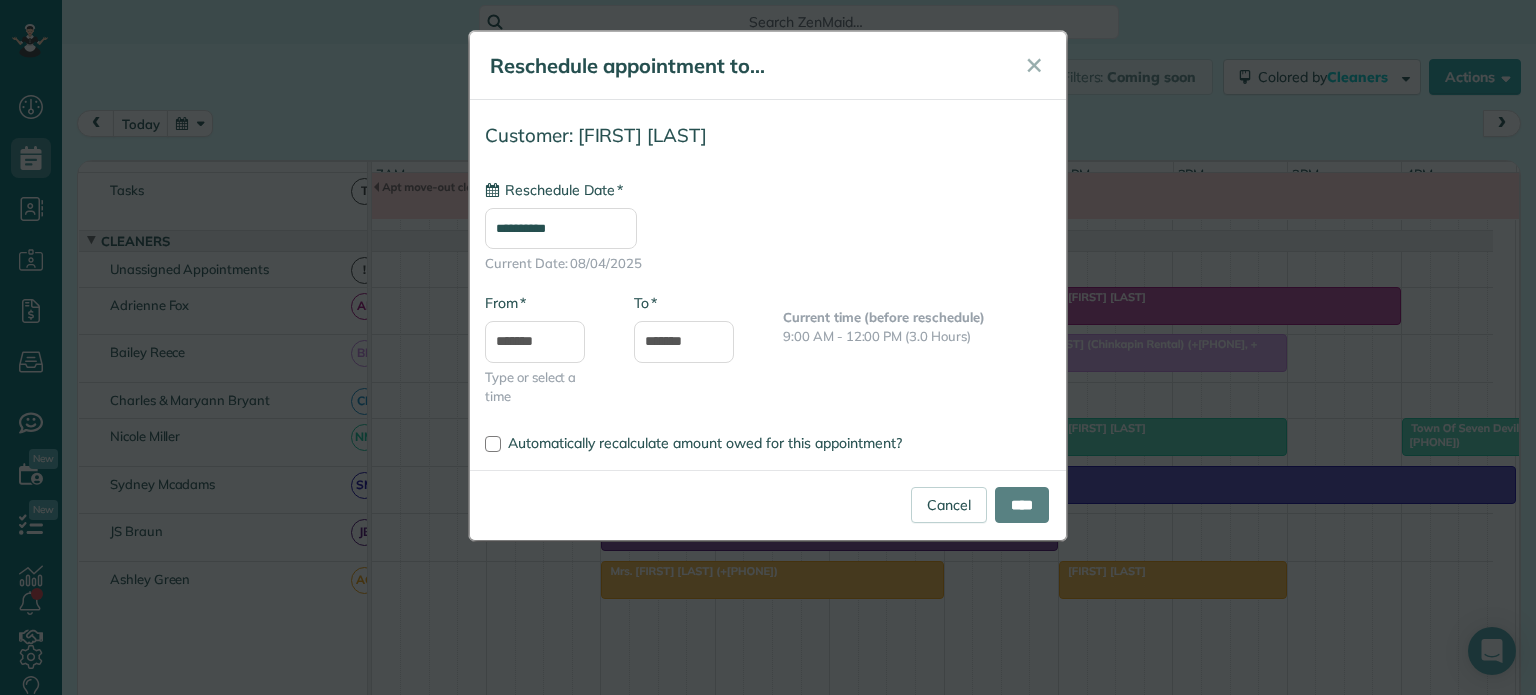type on "**********" 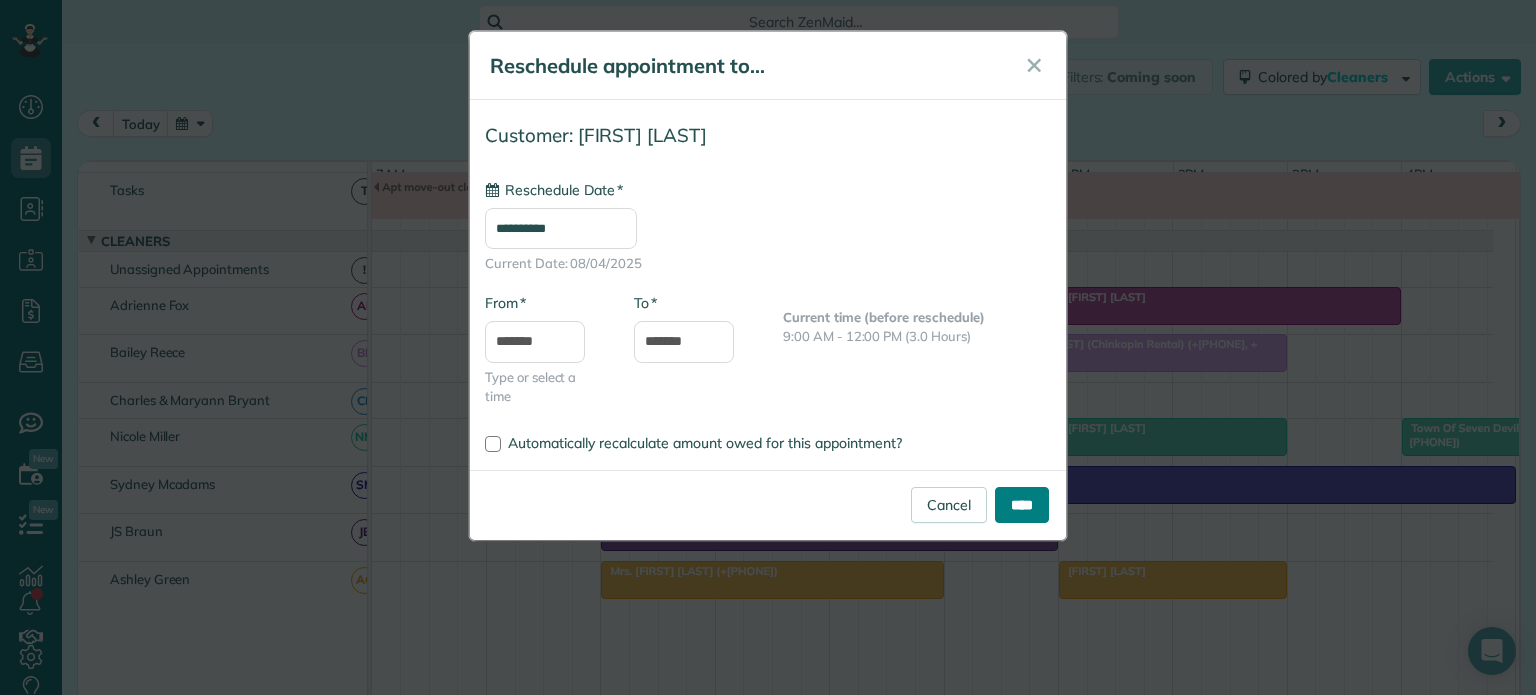 click on "****" at bounding box center (1022, 505) 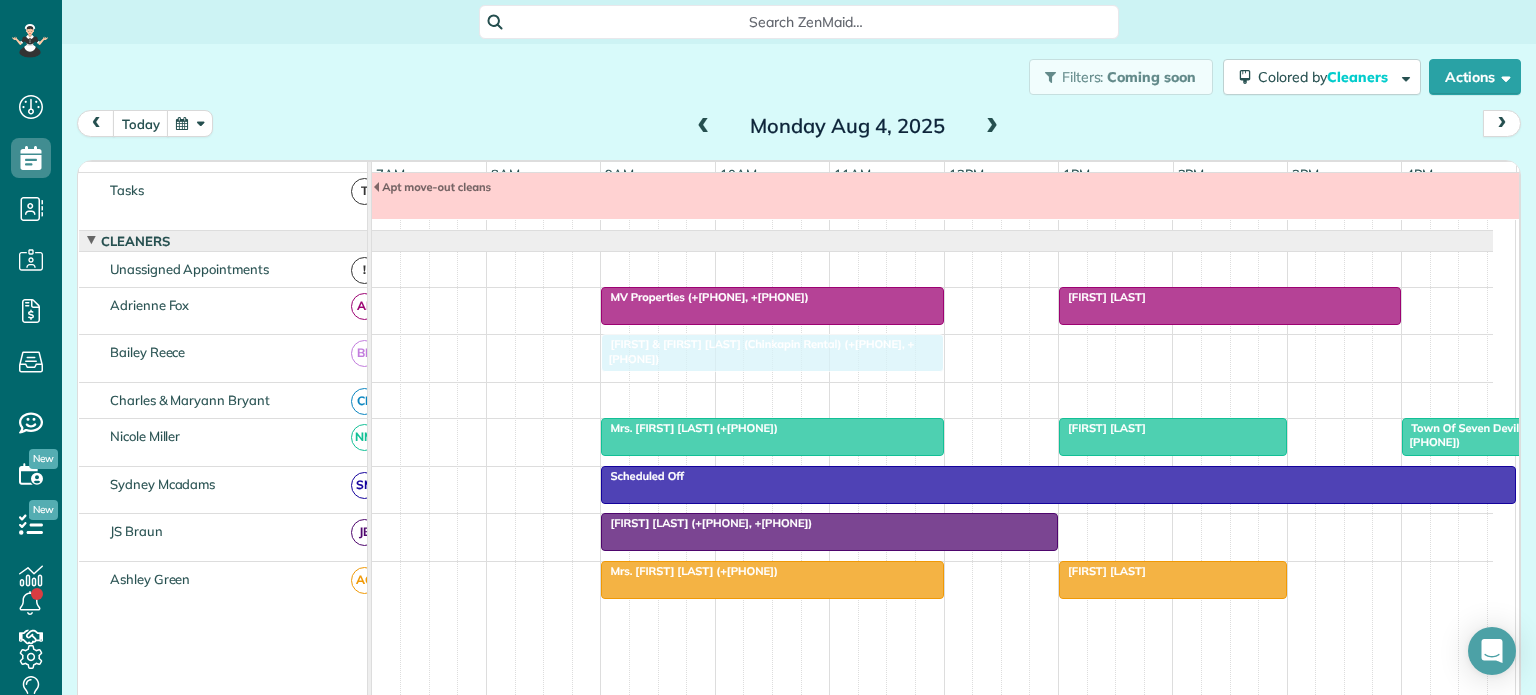 drag, startPoint x: 1009, startPoint y: 363, endPoint x: 670, endPoint y: 355, distance: 339.0944 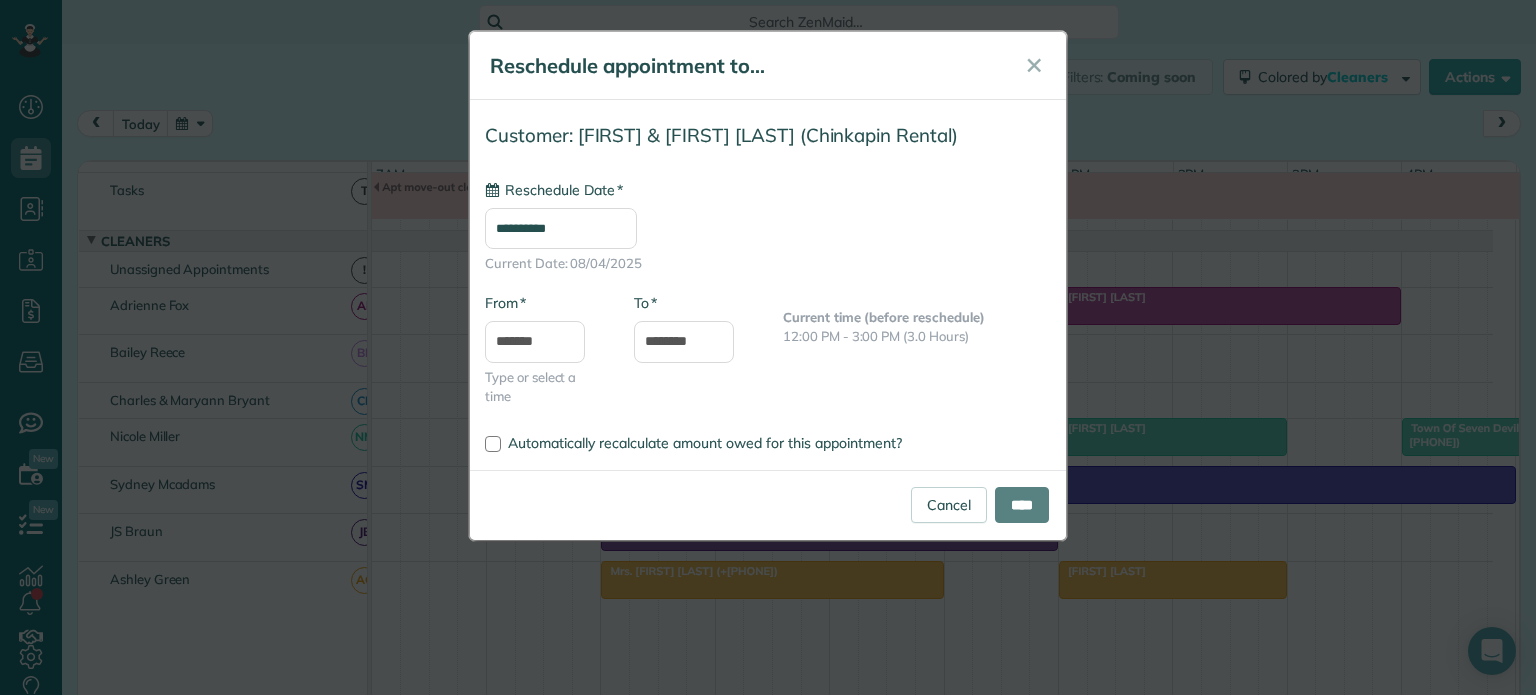 type on "**********" 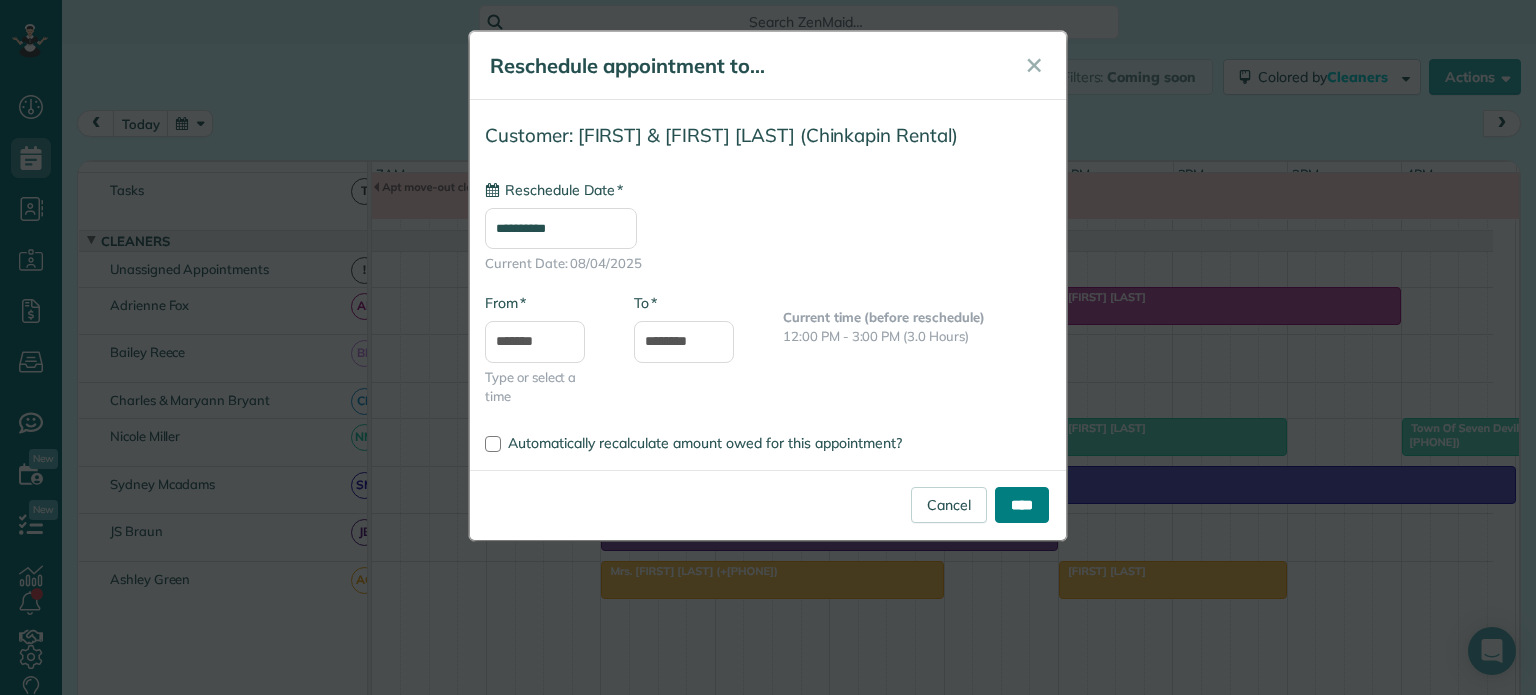 click on "****" at bounding box center (1022, 505) 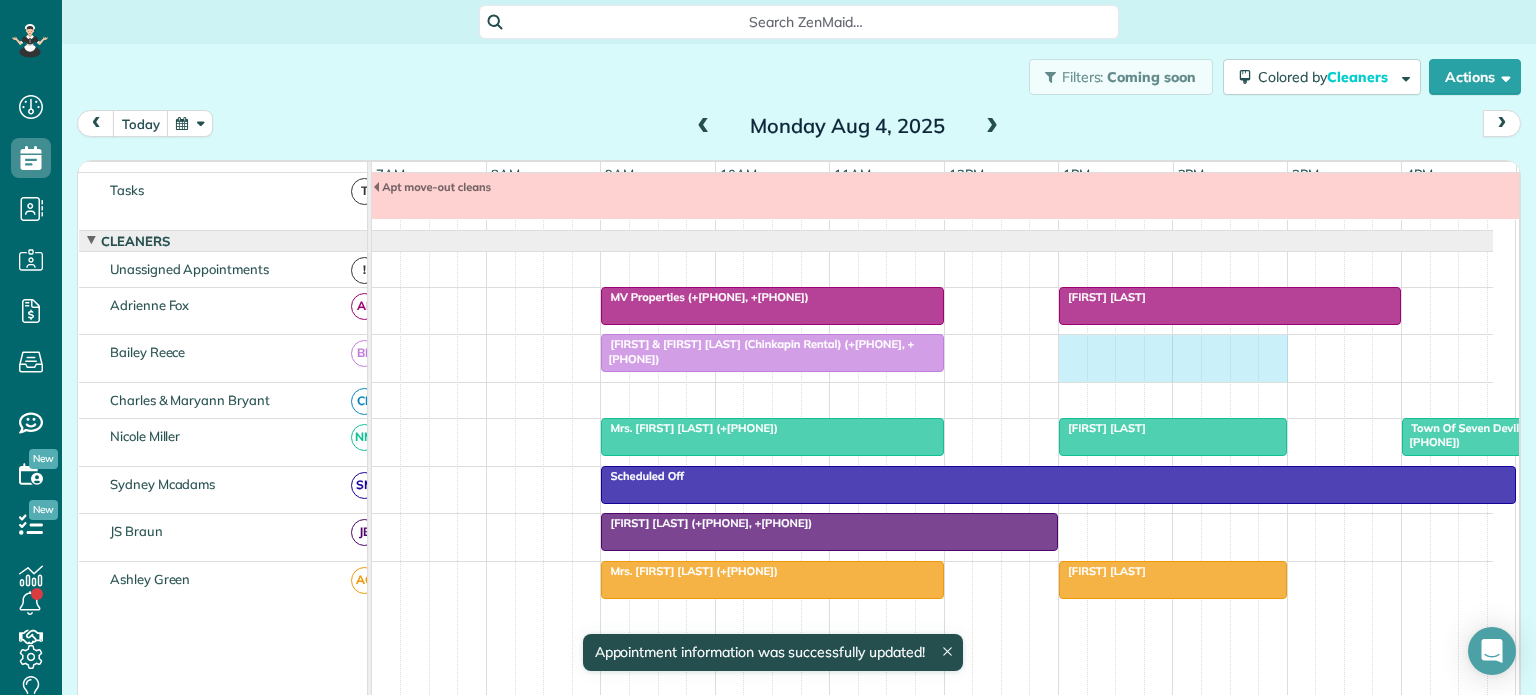 drag, startPoint x: 1060, startPoint y: 353, endPoint x: 1264, endPoint y: 372, distance: 204.88289 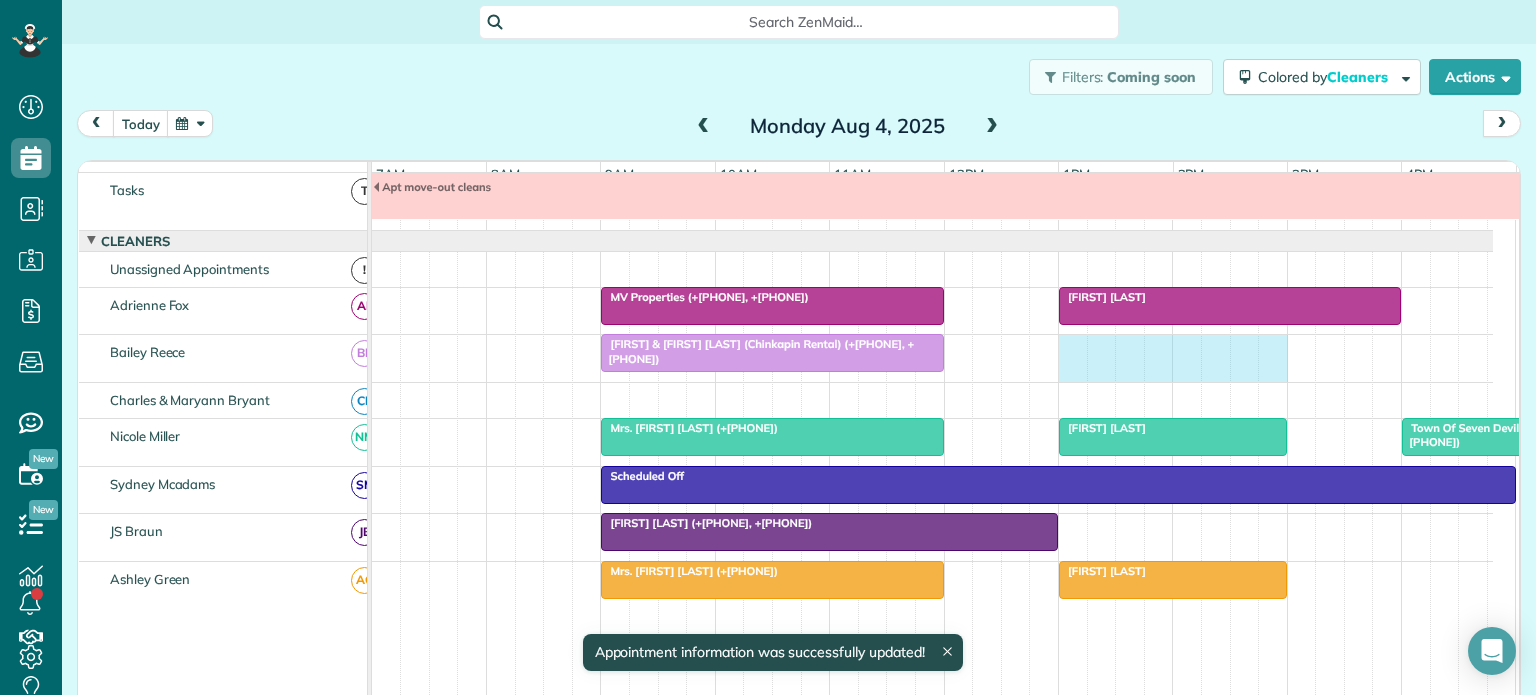 click on "[FIRST] & [FIRST] [LAST] ([PHONE], [PHONE])" at bounding box center [932, 358] 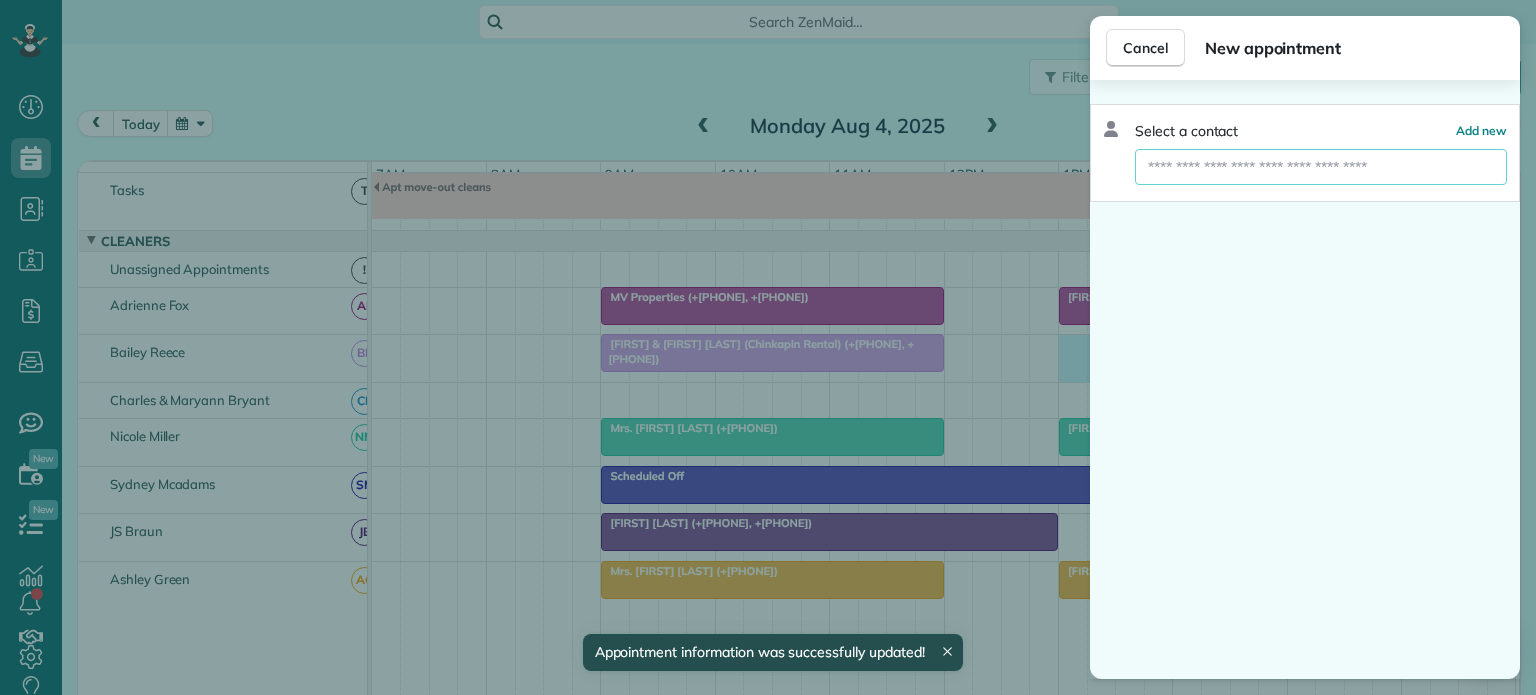 click at bounding box center [1321, 167] 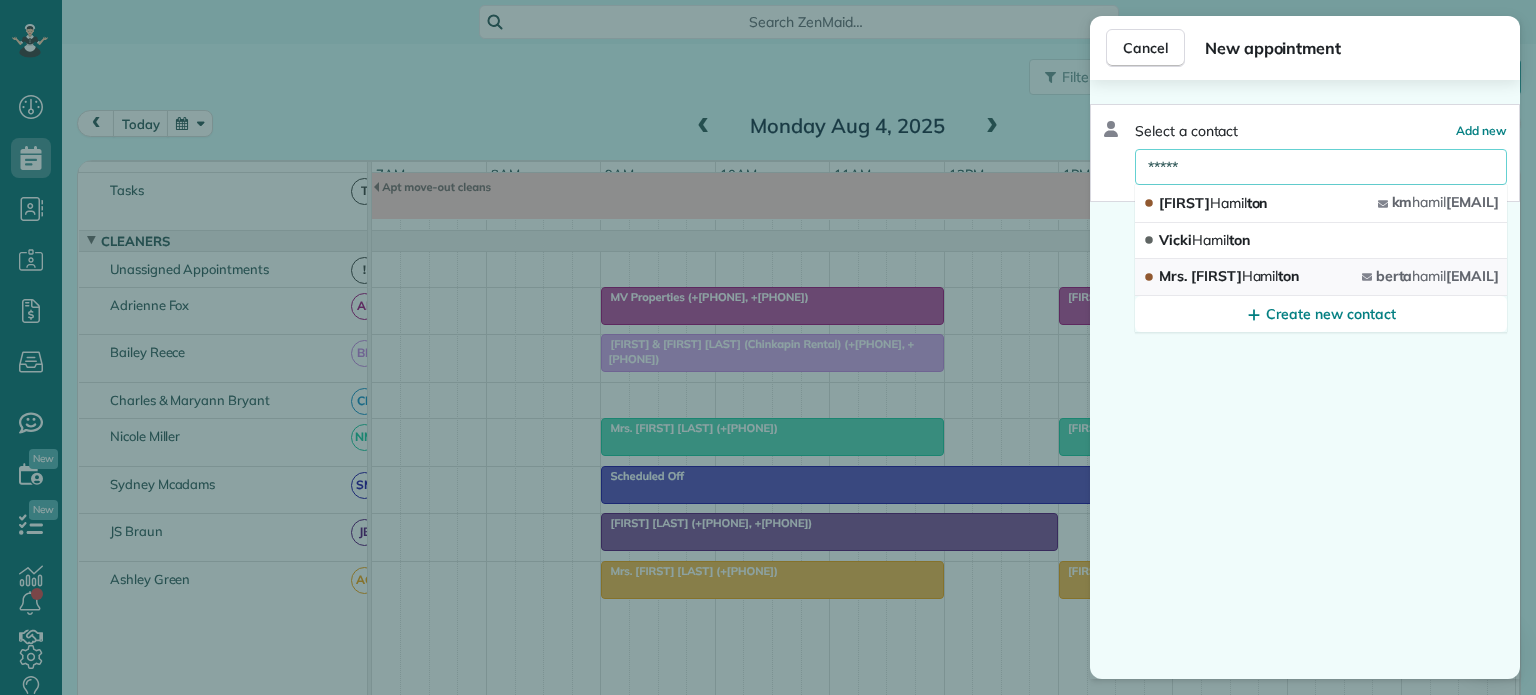 type on "*****" 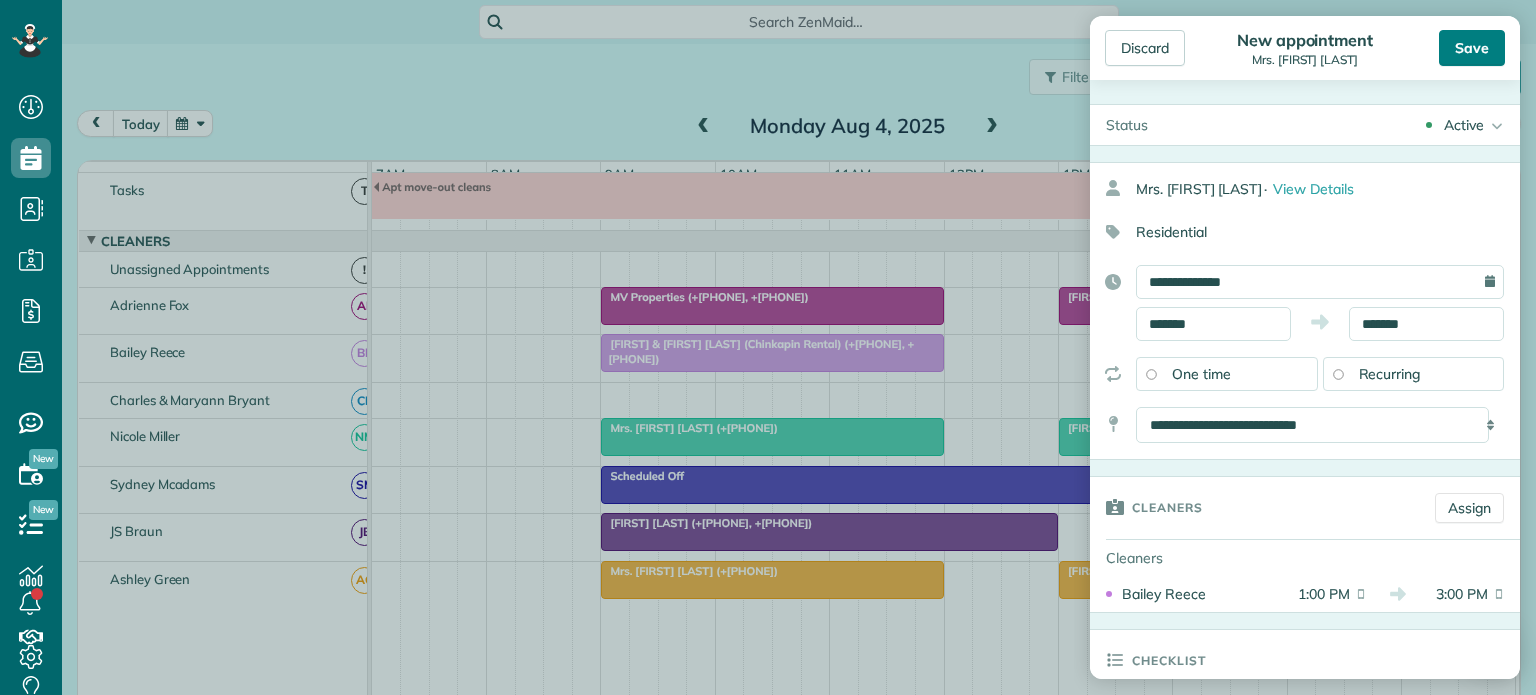 click on "Save" at bounding box center (1472, 48) 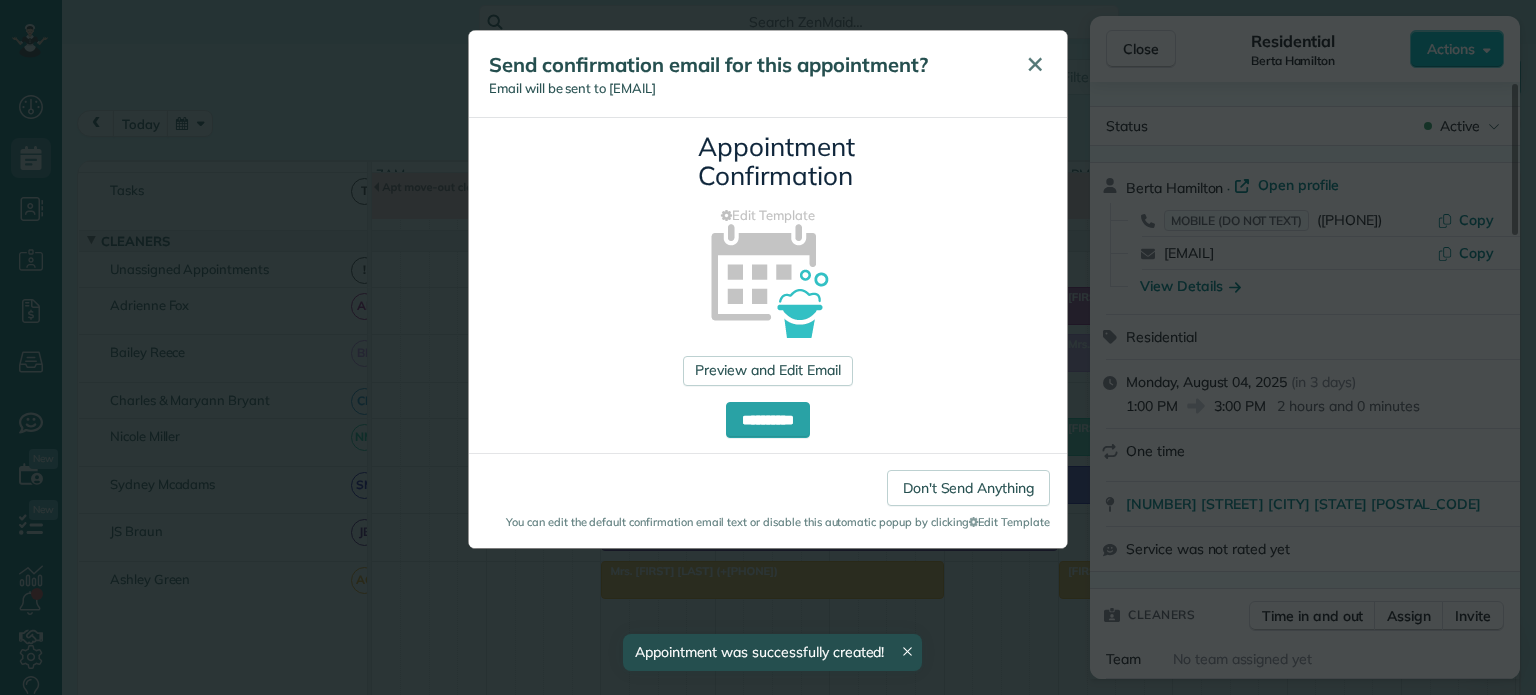 click on "✕" at bounding box center (1035, 64) 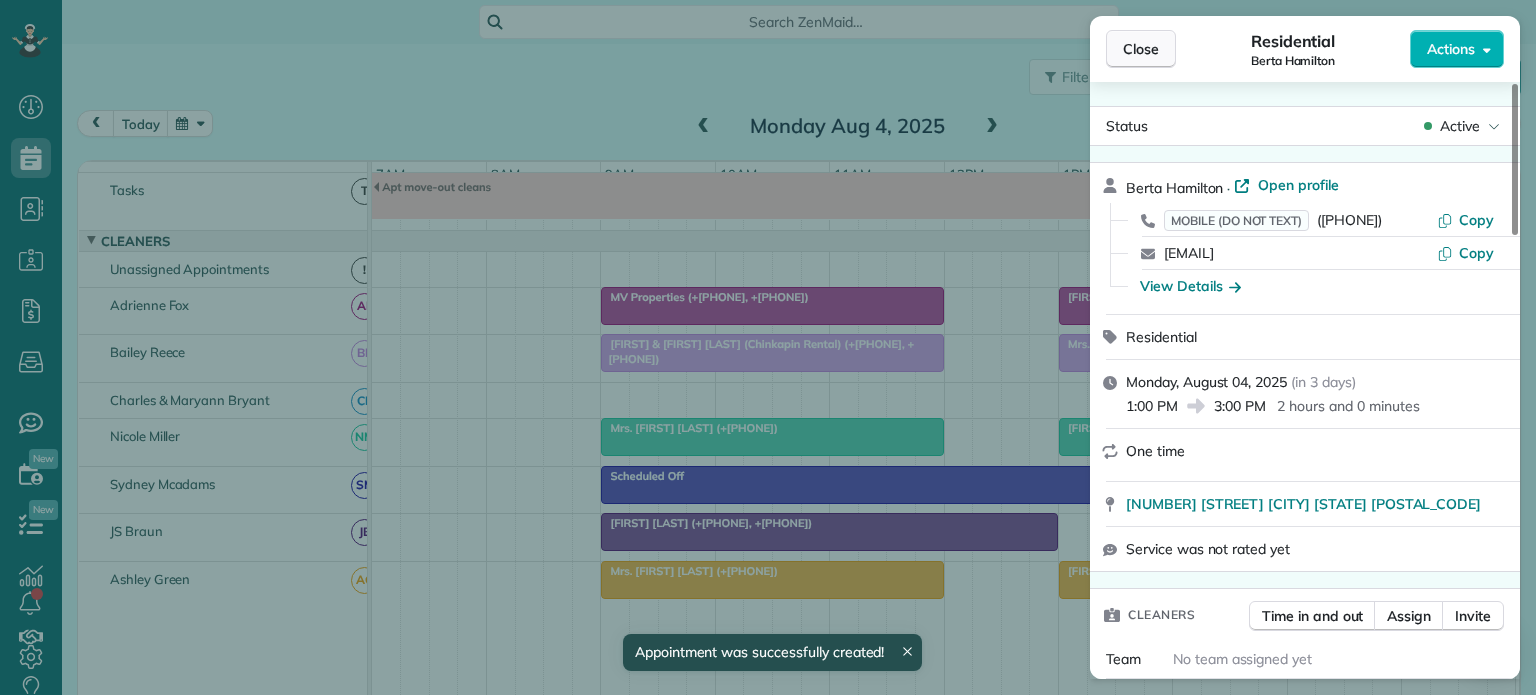 click on "Close" at bounding box center (1141, 49) 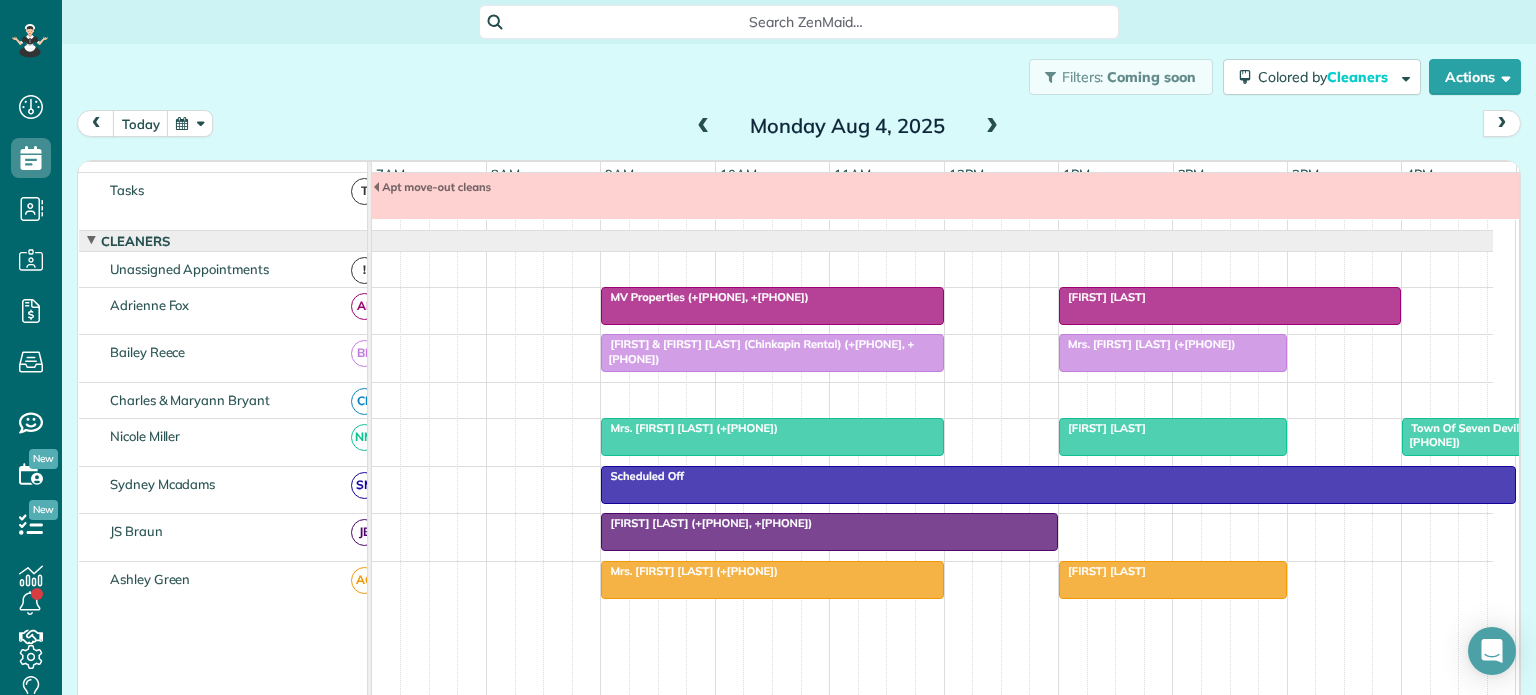 scroll, scrollTop: 221, scrollLeft: 0, axis: vertical 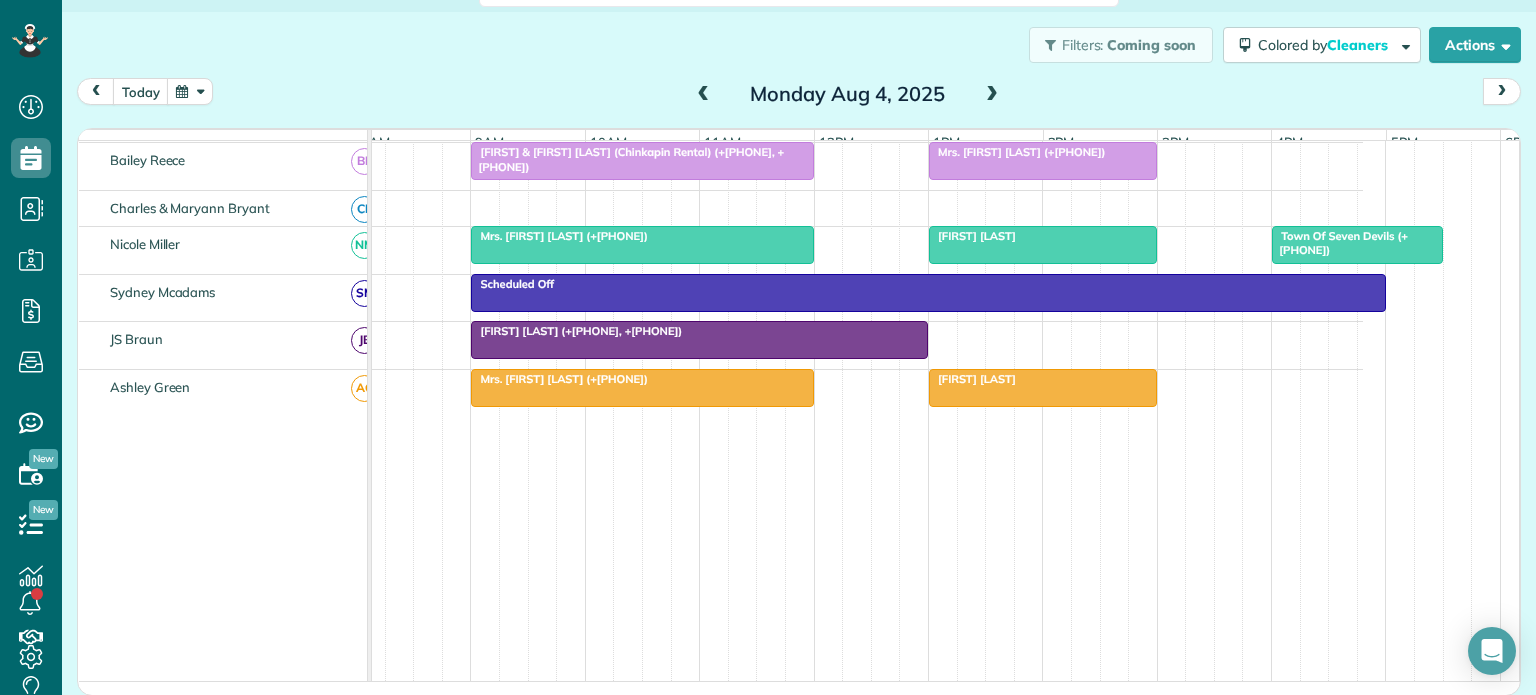 click at bounding box center (992, 95) 